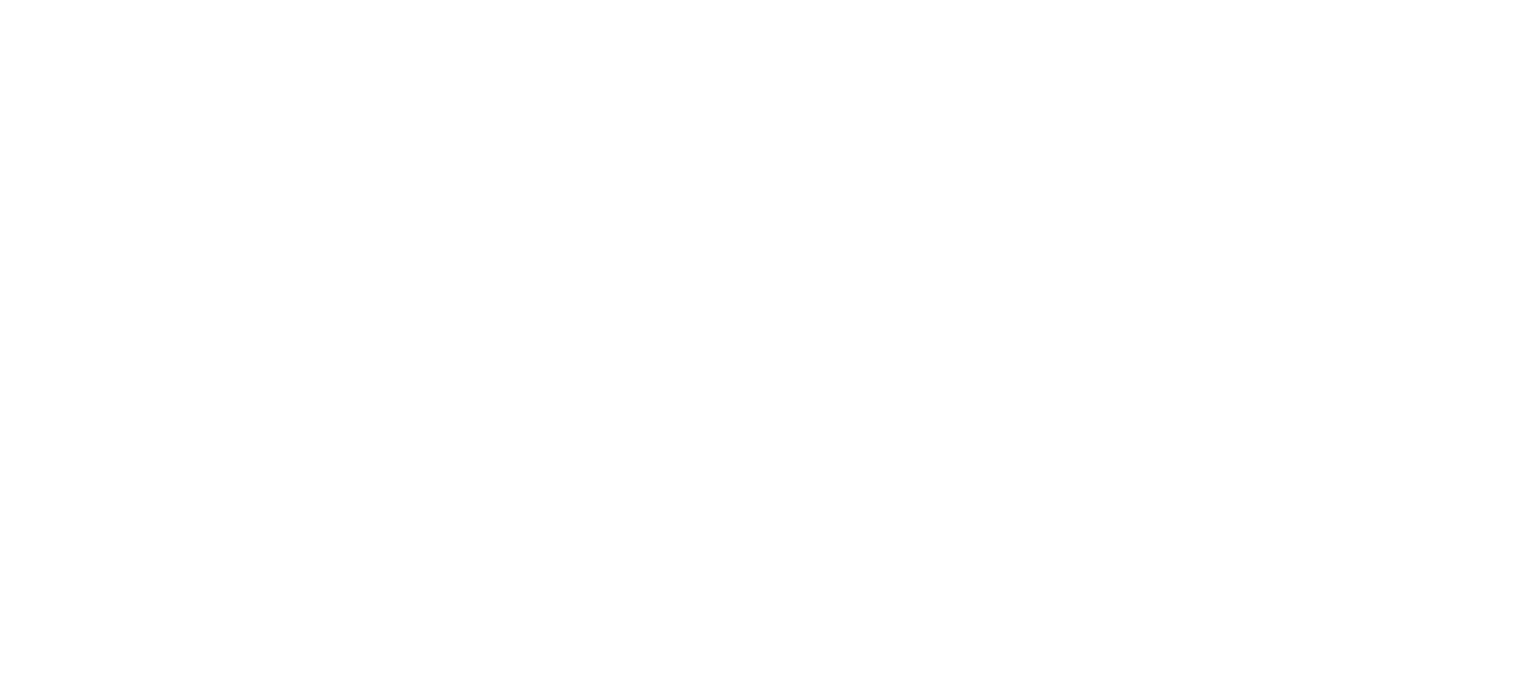 scroll, scrollTop: 0, scrollLeft: 0, axis: both 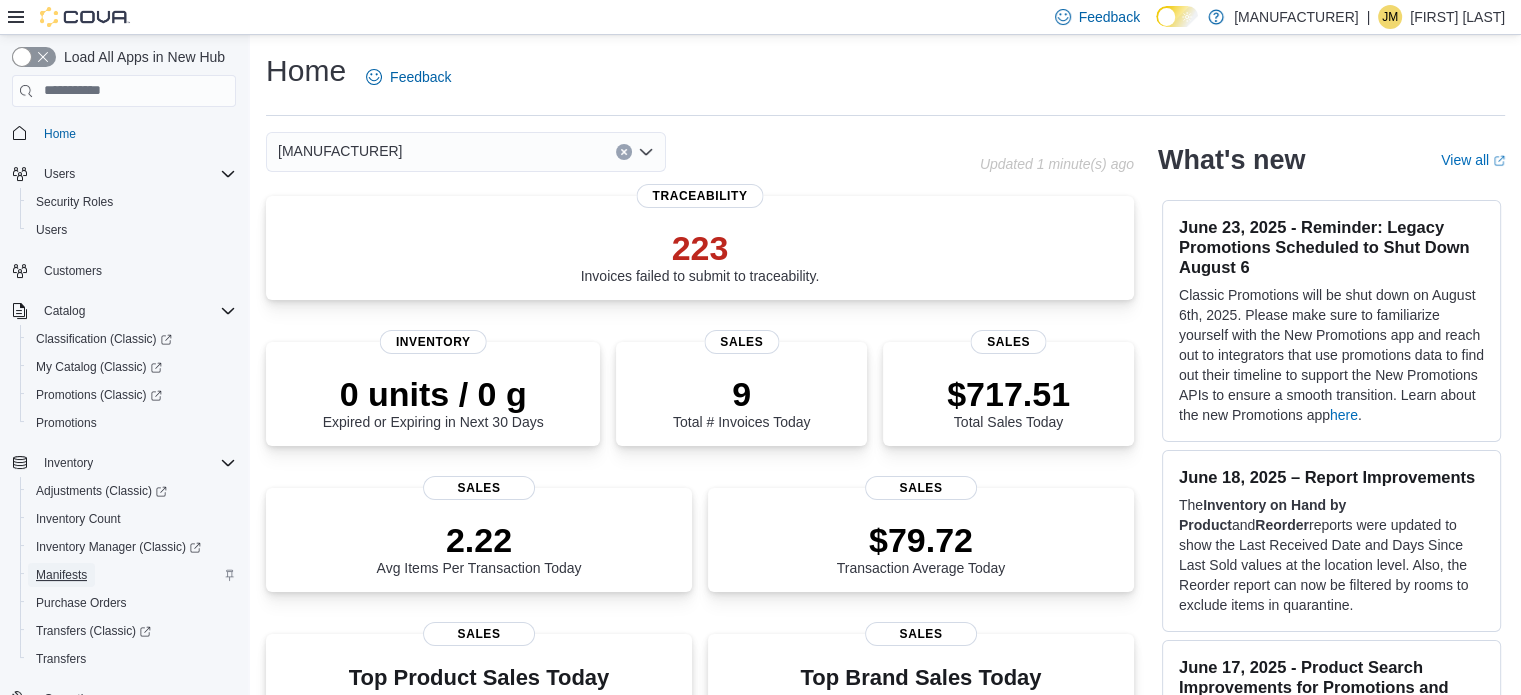 click on "Manifests" at bounding box center [61, 575] 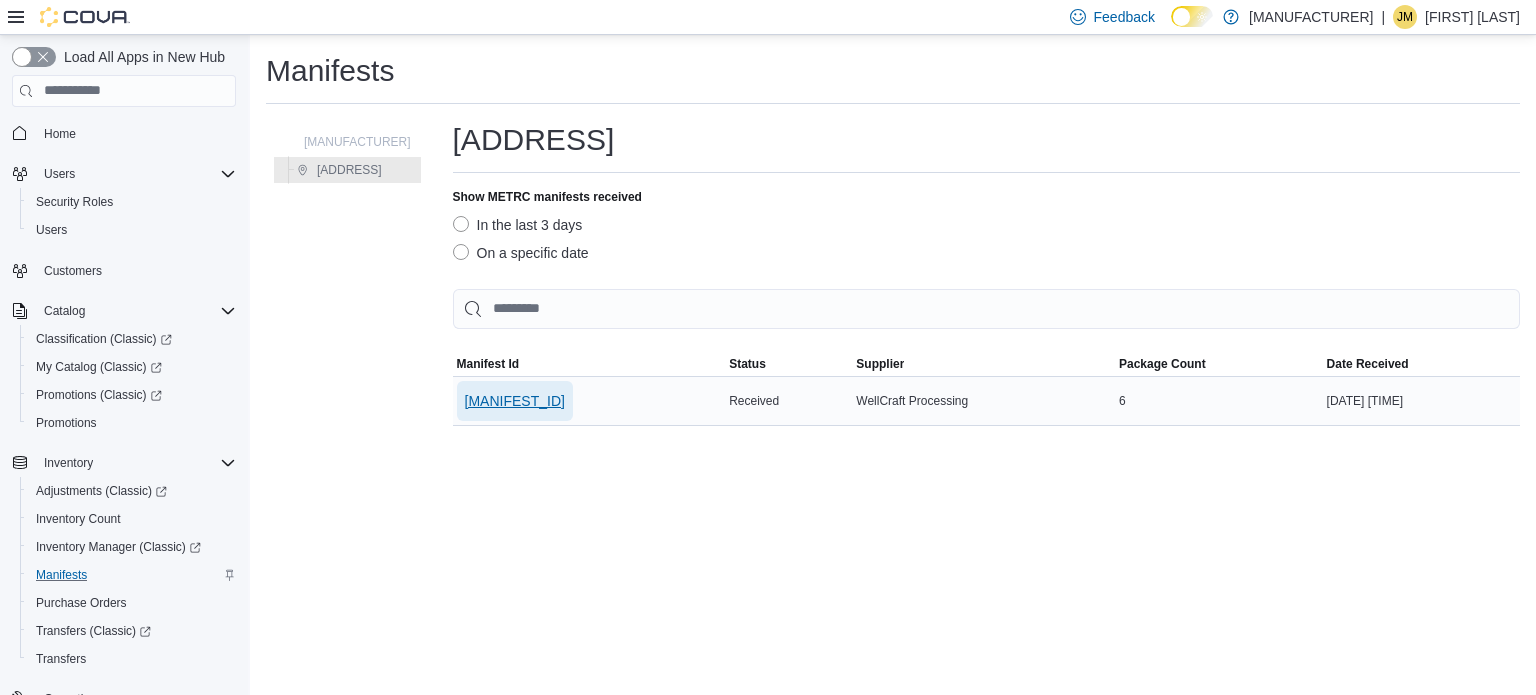 click on "[MANIFEST_ID]" at bounding box center [515, 401] 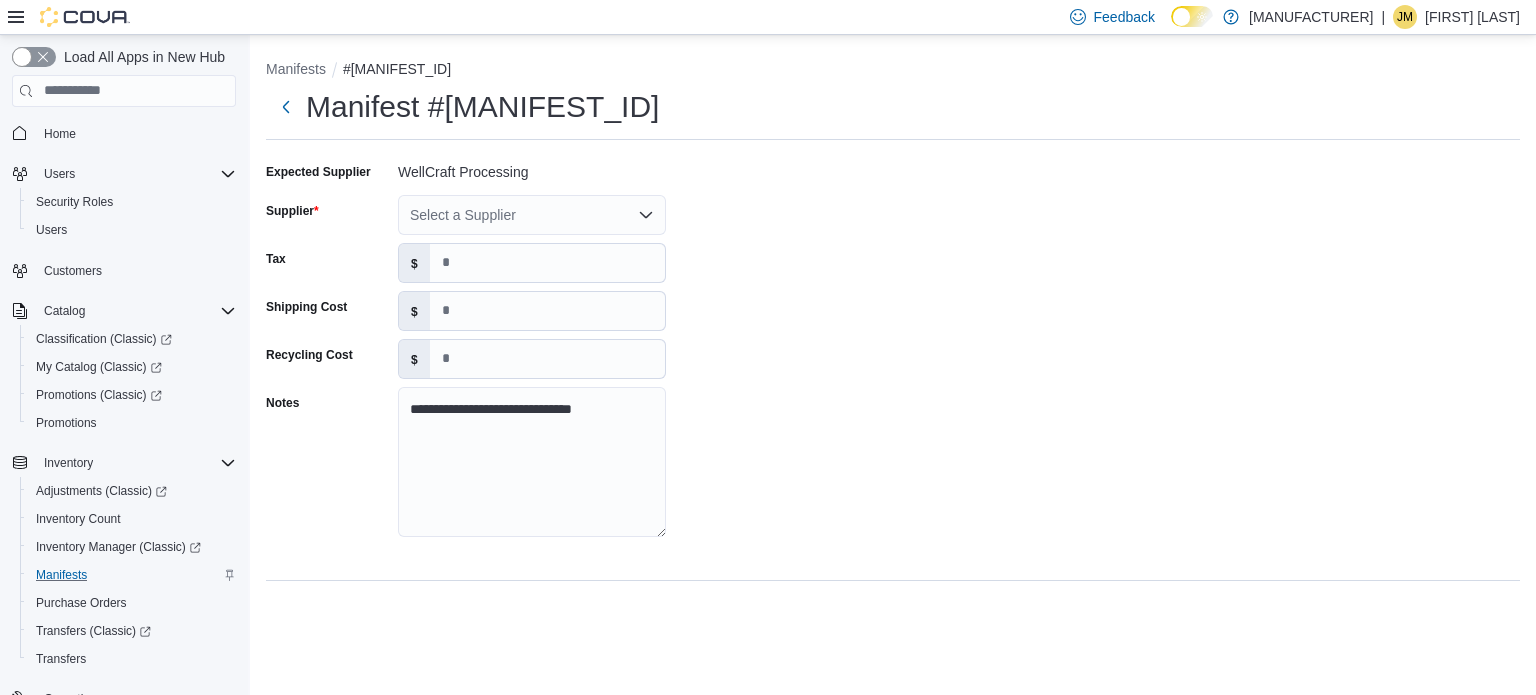 click on "Select a Supplier" at bounding box center (532, 215) 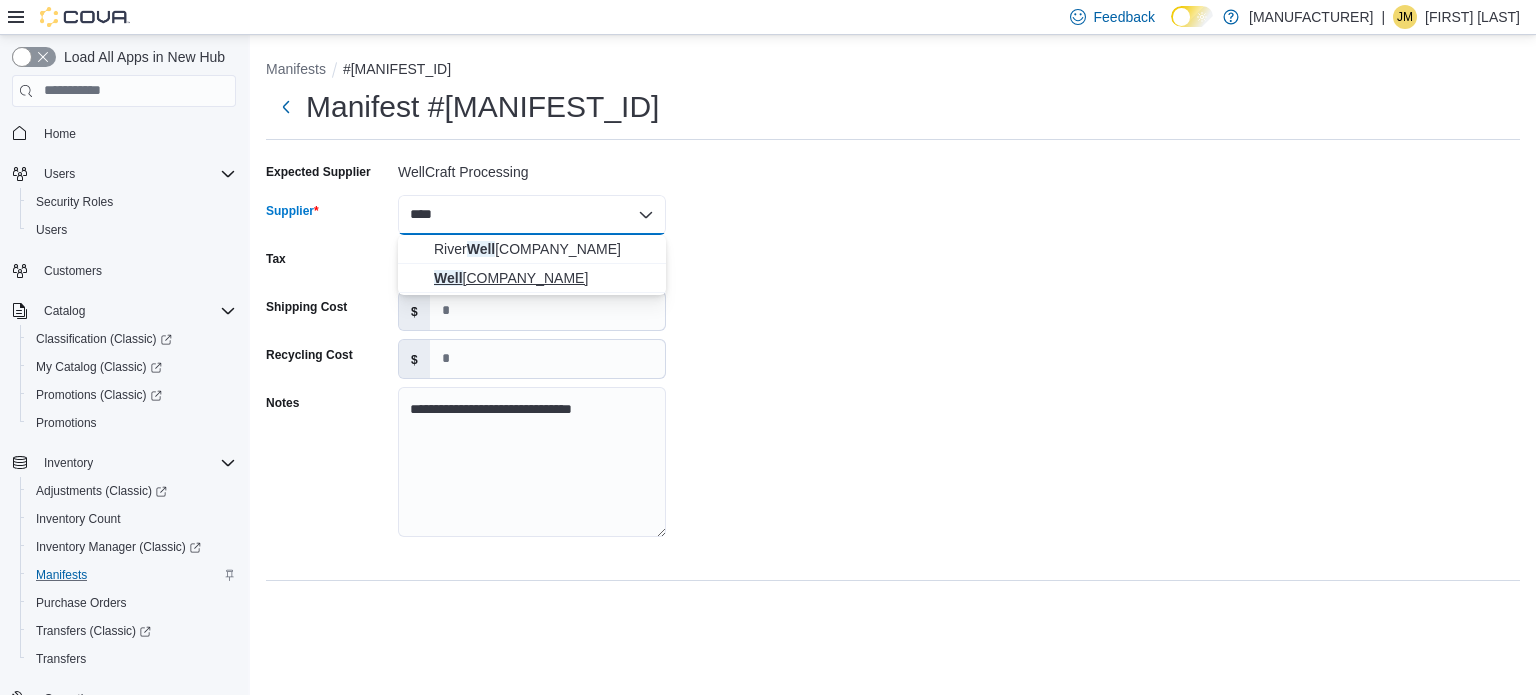 type on "****" 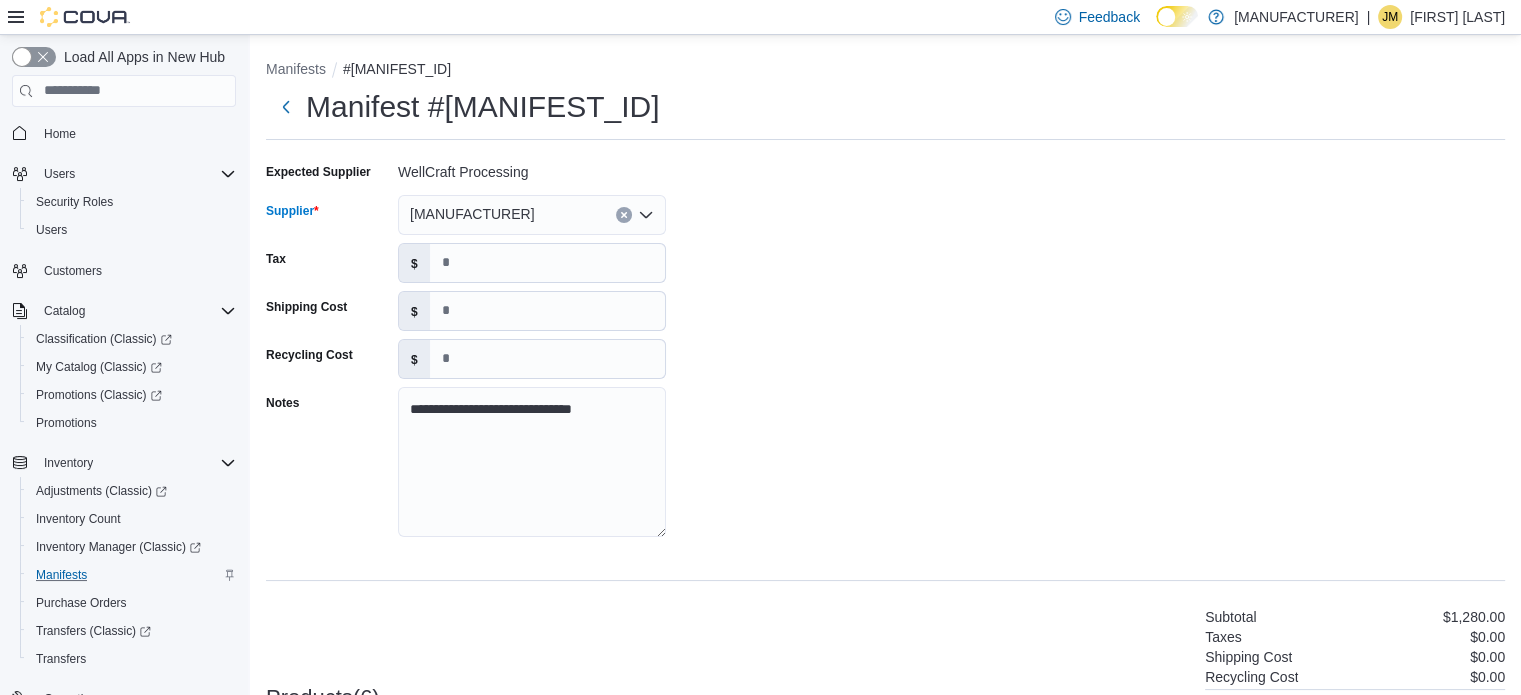 scroll, scrollTop: 435, scrollLeft: 0, axis: vertical 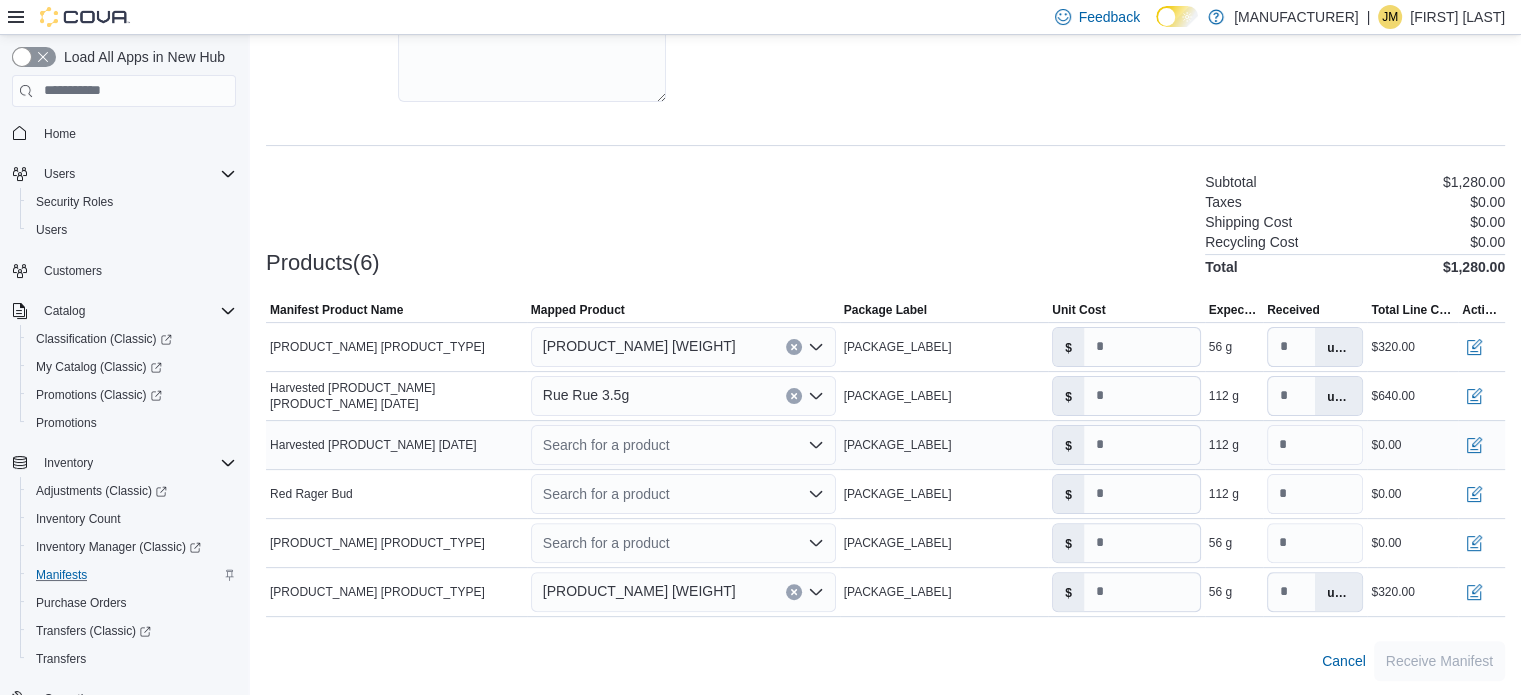 click on "Search for a product" at bounding box center (683, 445) 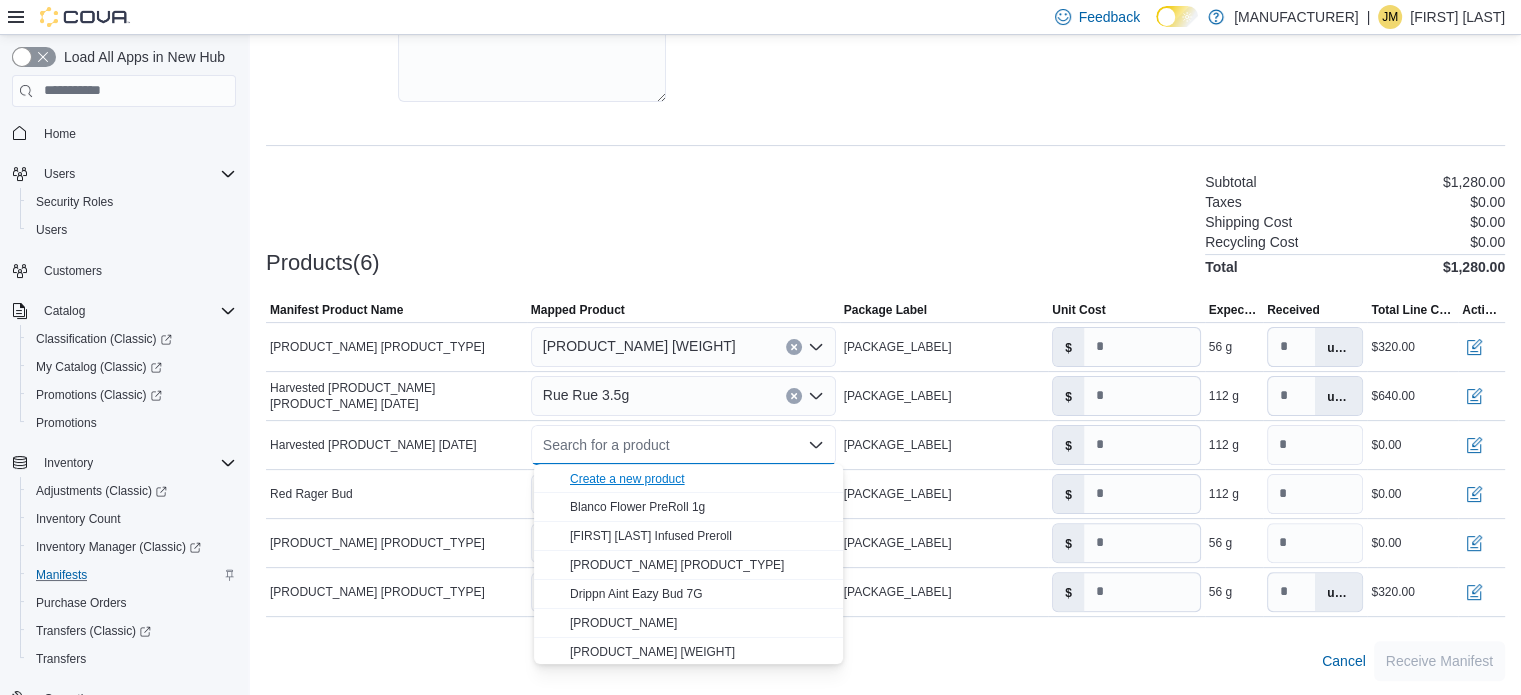click on "Create a new product" at bounding box center (627, 479) 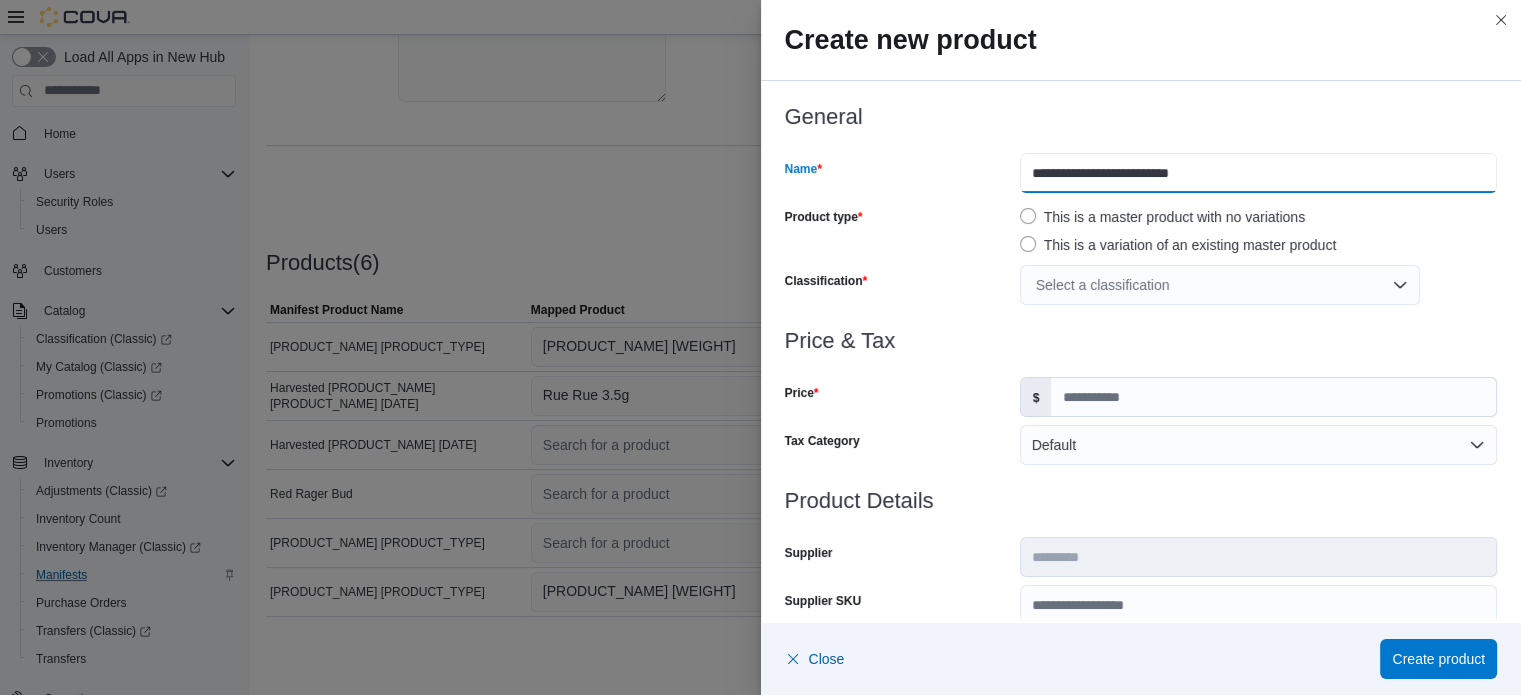 drag, startPoint x: 1088, startPoint y: 175, endPoint x: 712, endPoint y: 203, distance: 377.0411 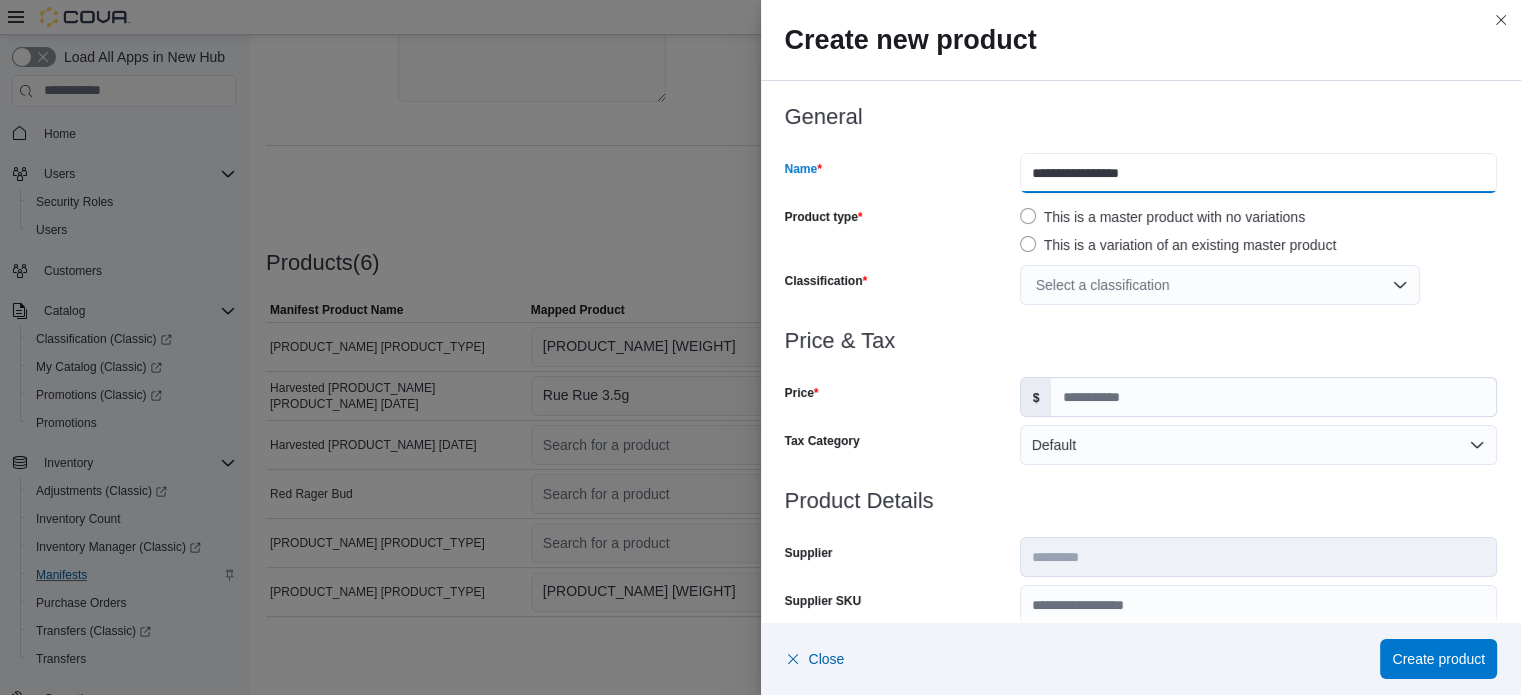 drag, startPoint x: 1140, startPoint y: 176, endPoint x: 1094, endPoint y: 182, distance: 46.389652 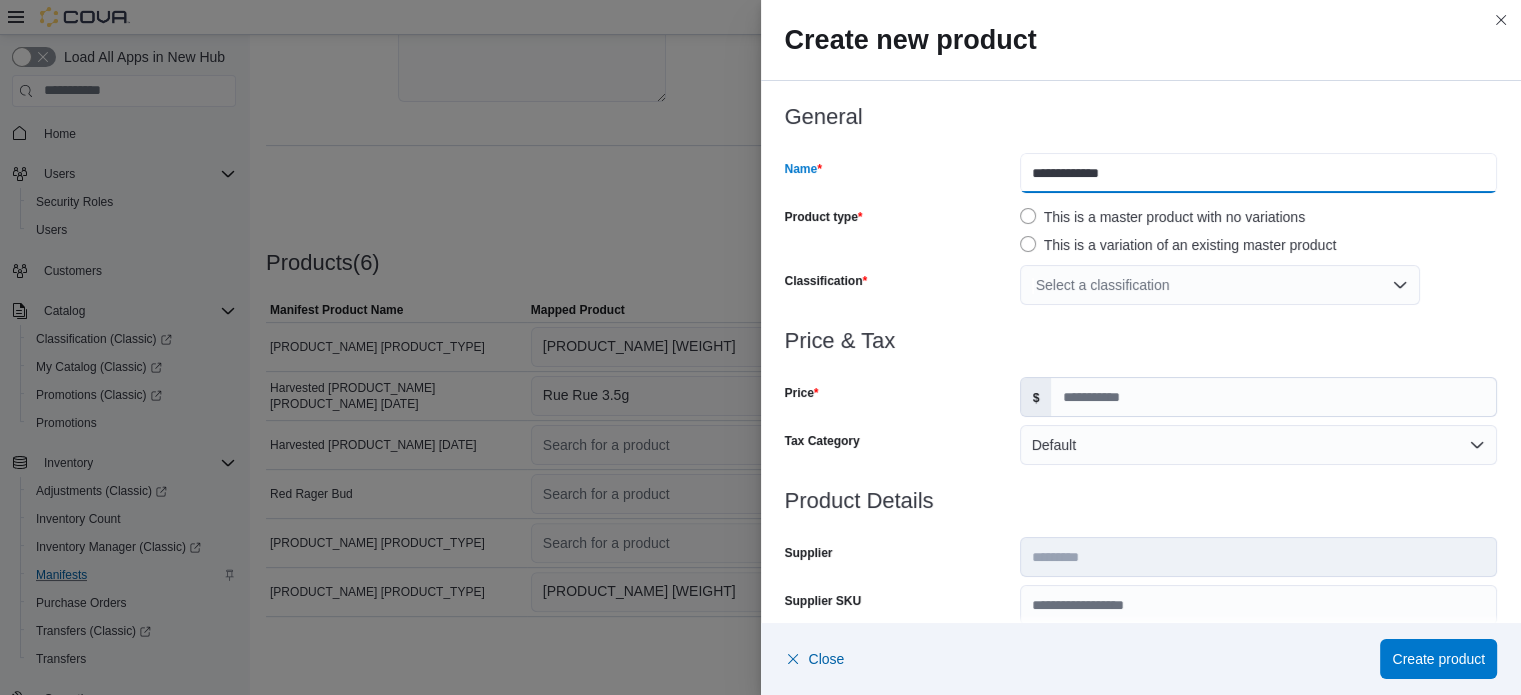 type on "**********" 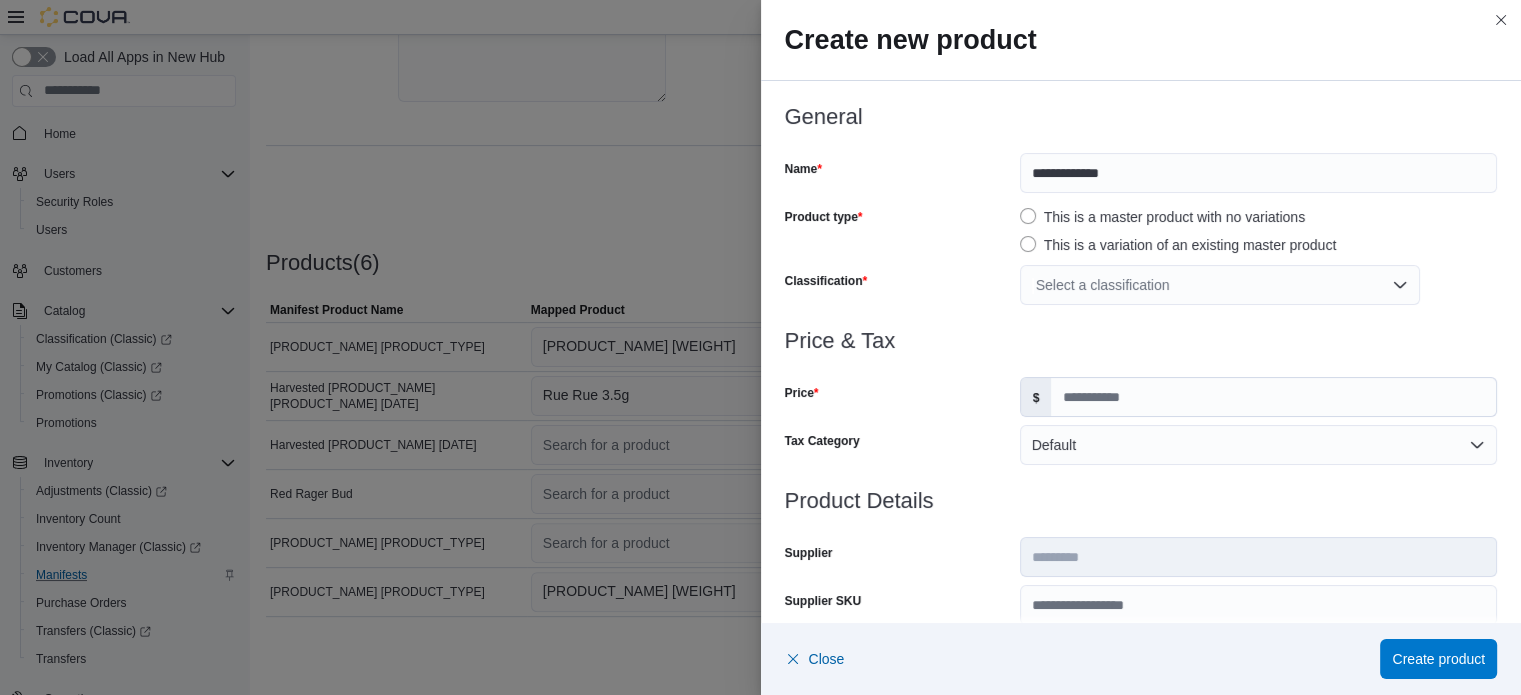 click on "Price & Tax" at bounding box center (1141, 341) 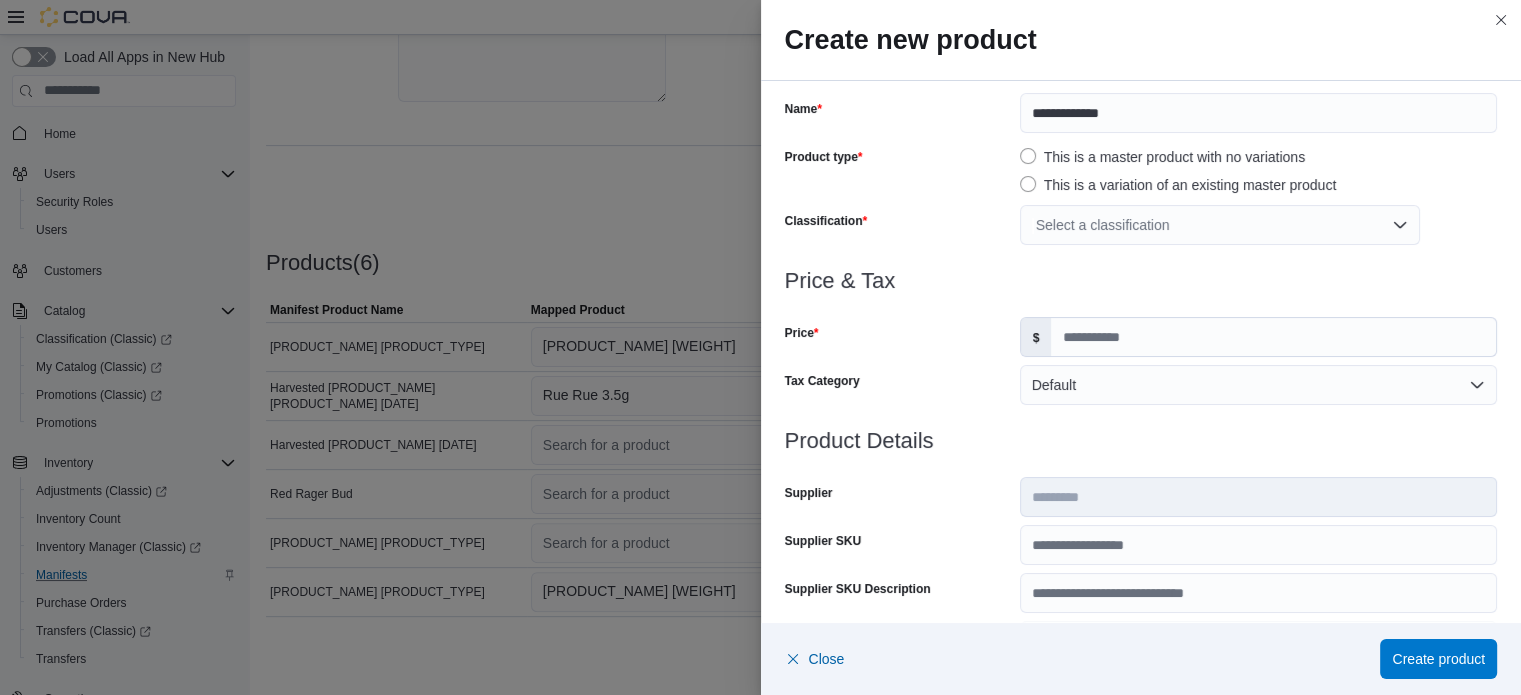 scroll, scrollTop: 60, scrollLeft: 0, axis: vertical 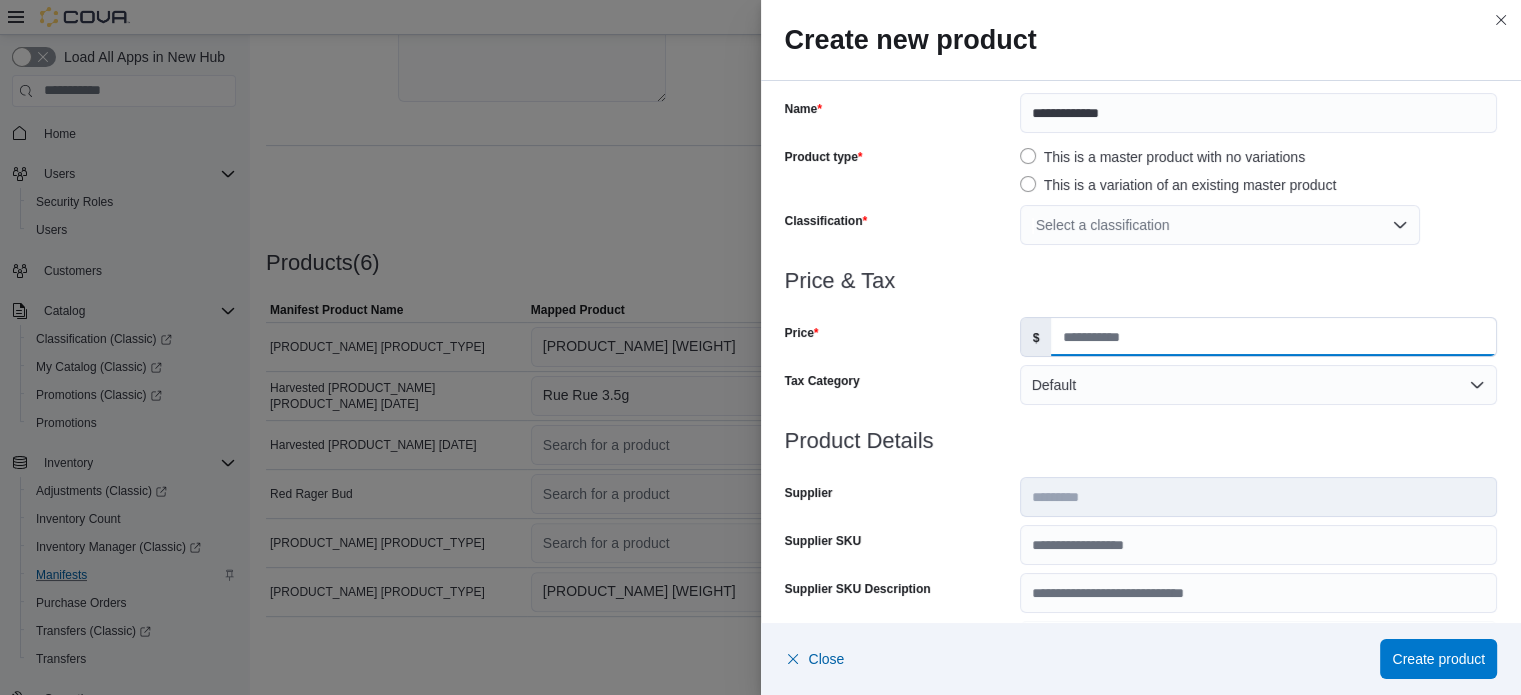 click on "Price" at bounding box center (1273, 337) 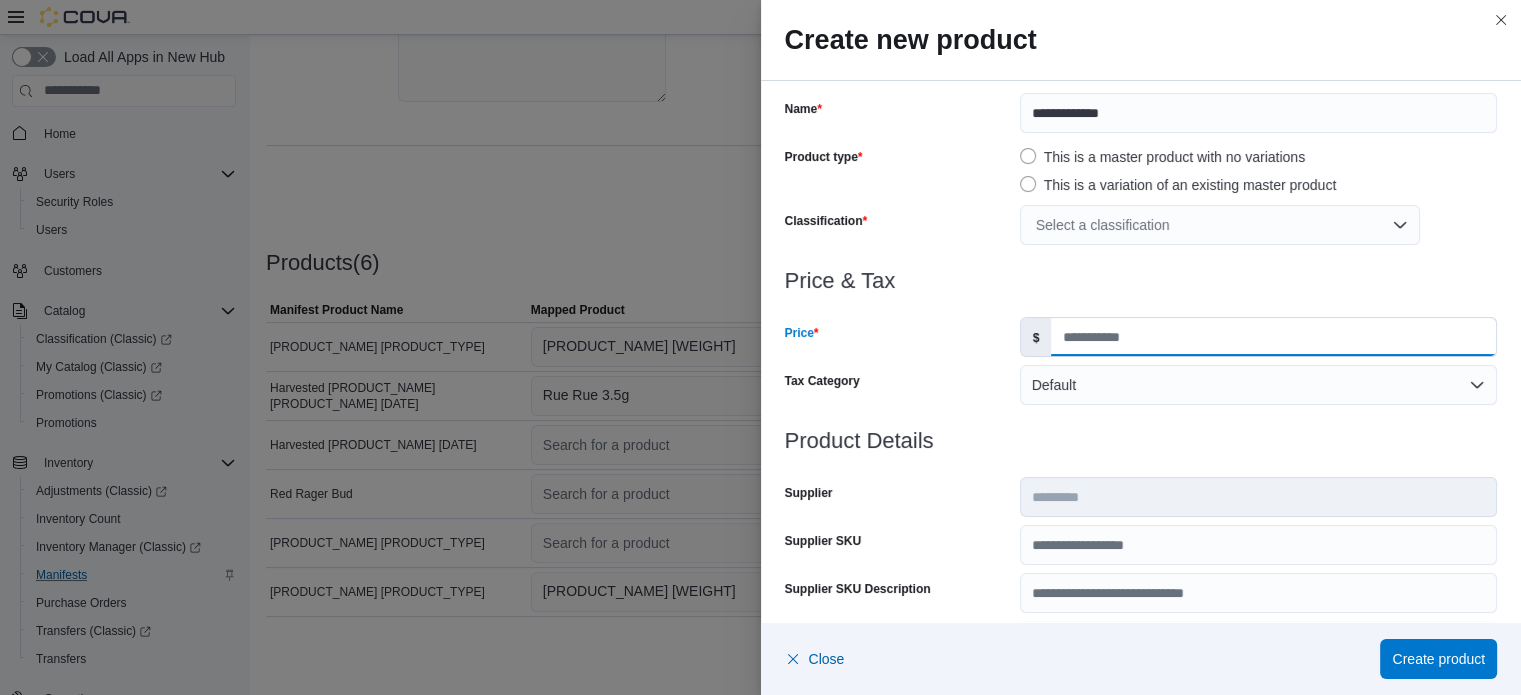 type on "**" 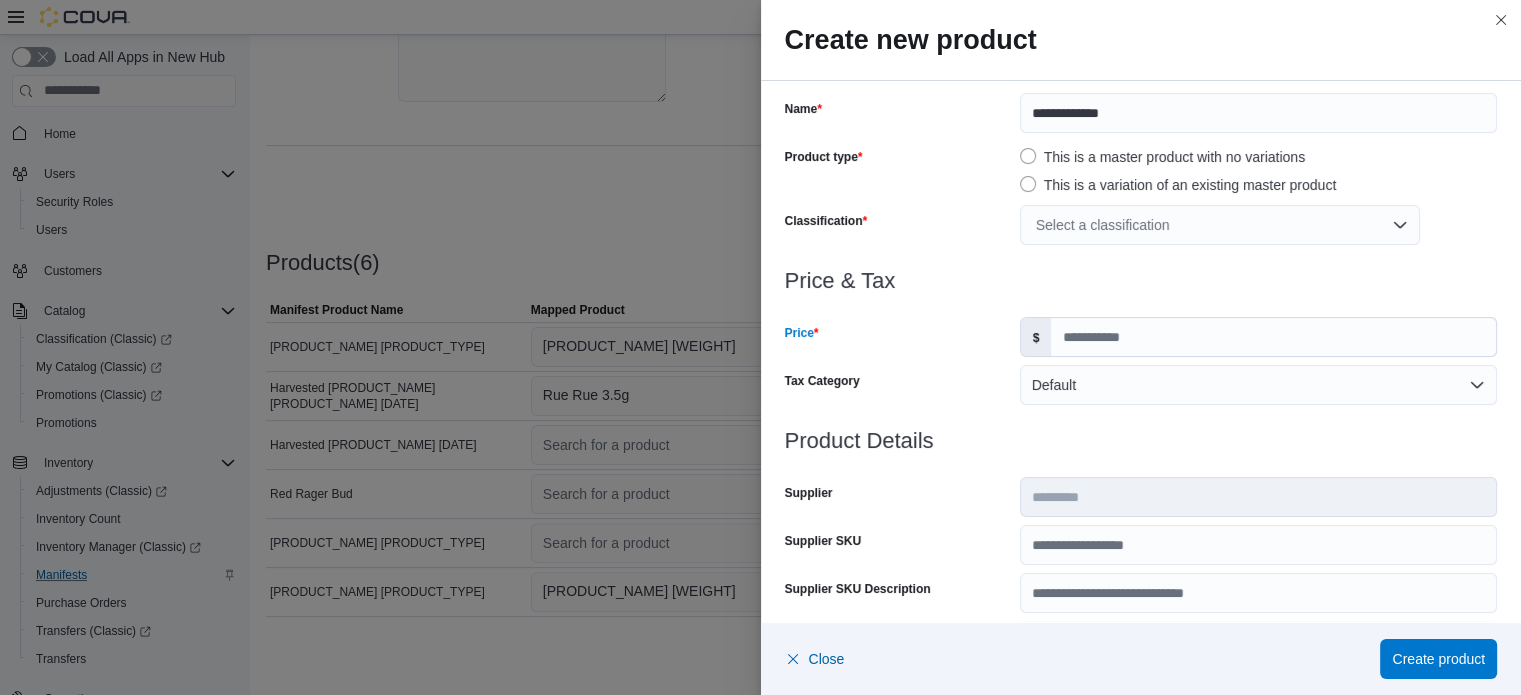 click on "Select a classification" at bounding box center [1220, 225] 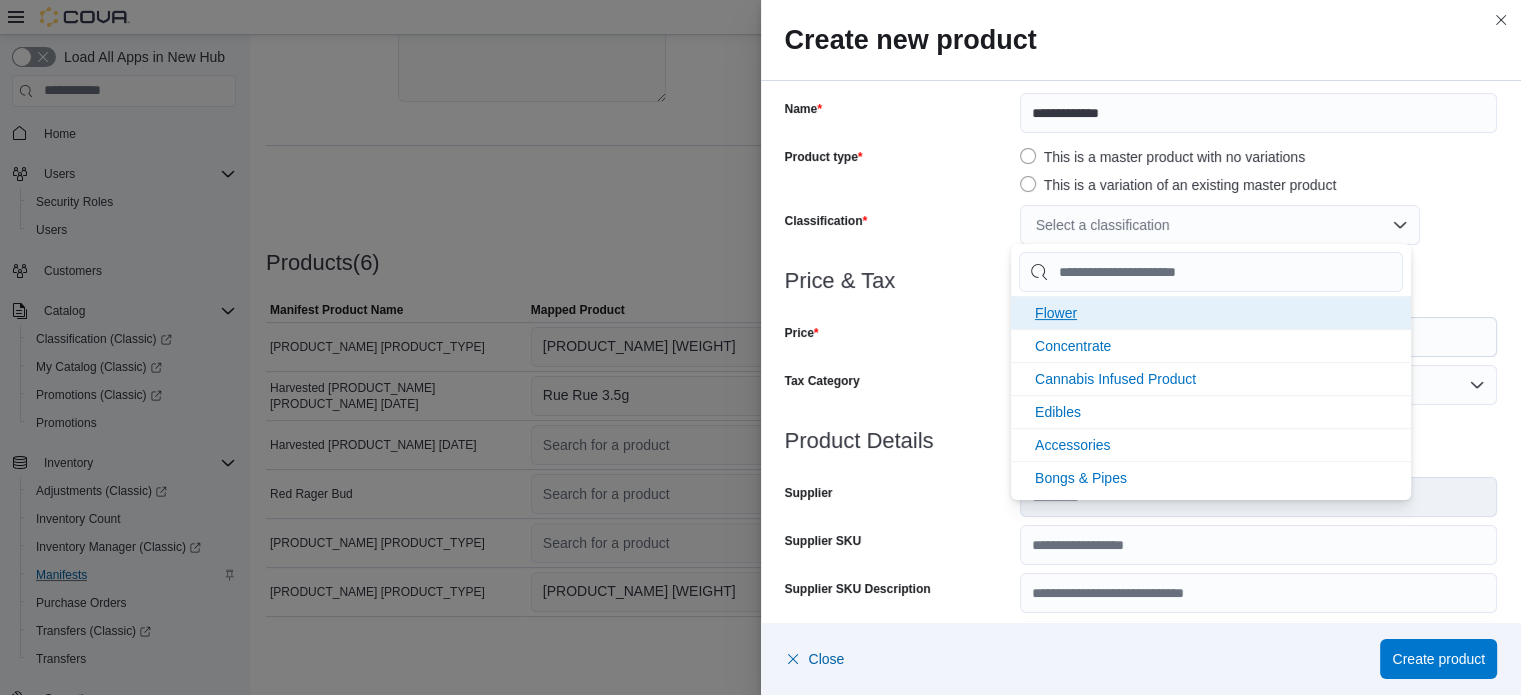 click on "Flower" at bounding box center [1211, 312] 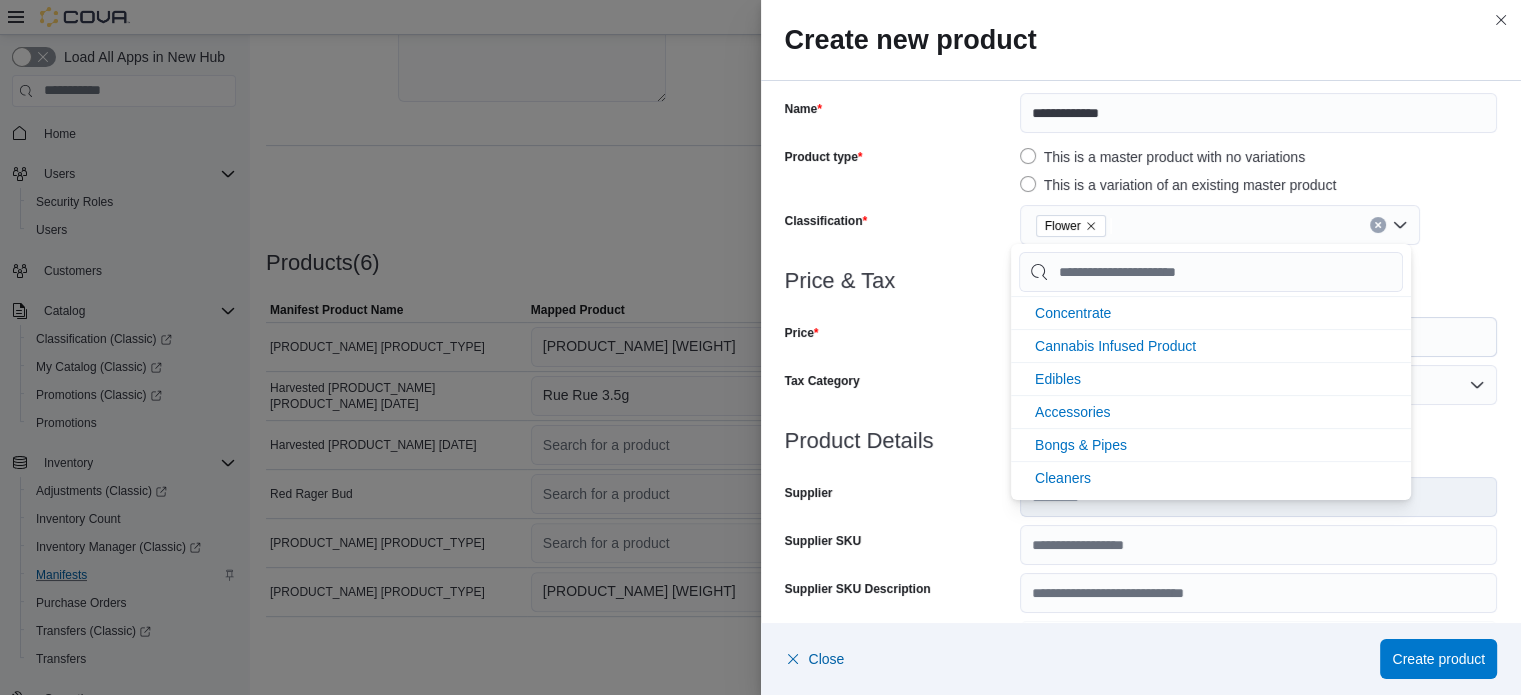 click at bounding box center [1141, 305] 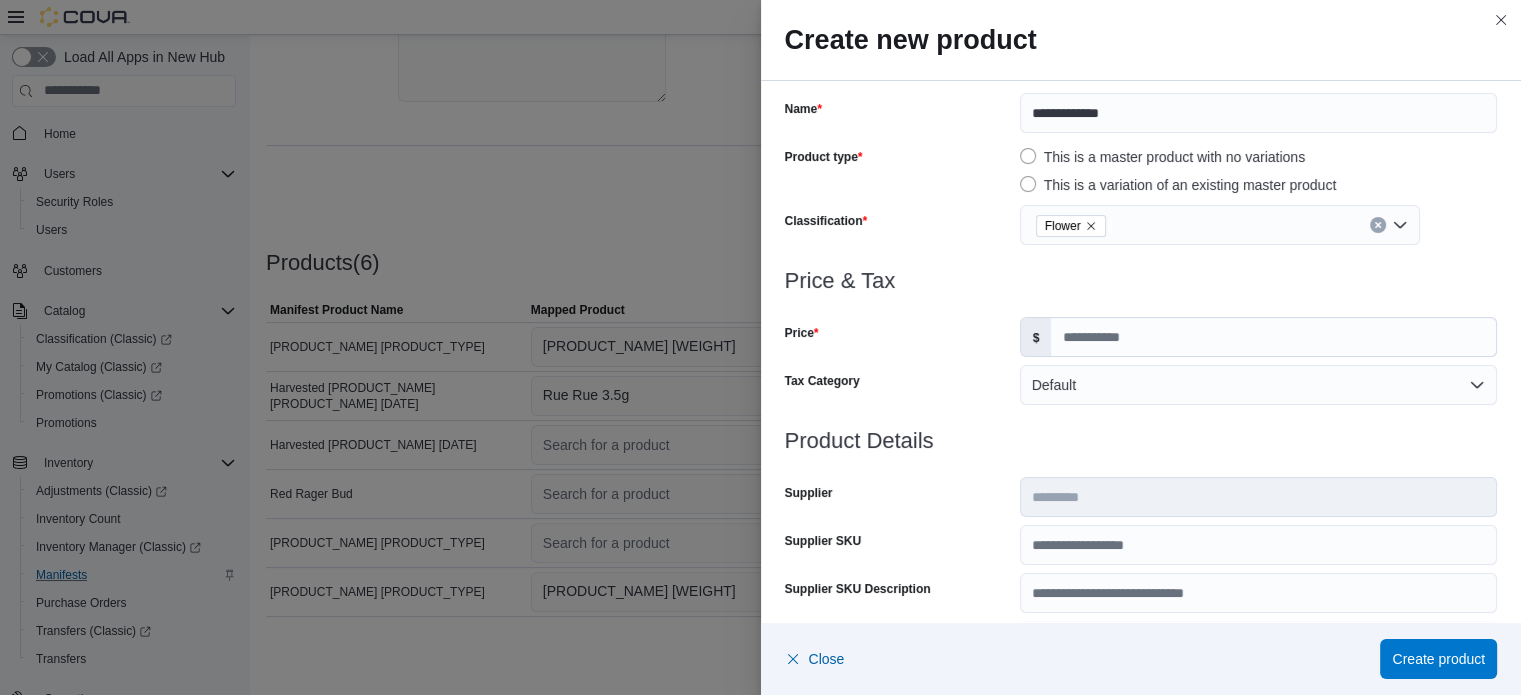 scroll, scrollTop: 0, scrollLeft: 0, axis: both 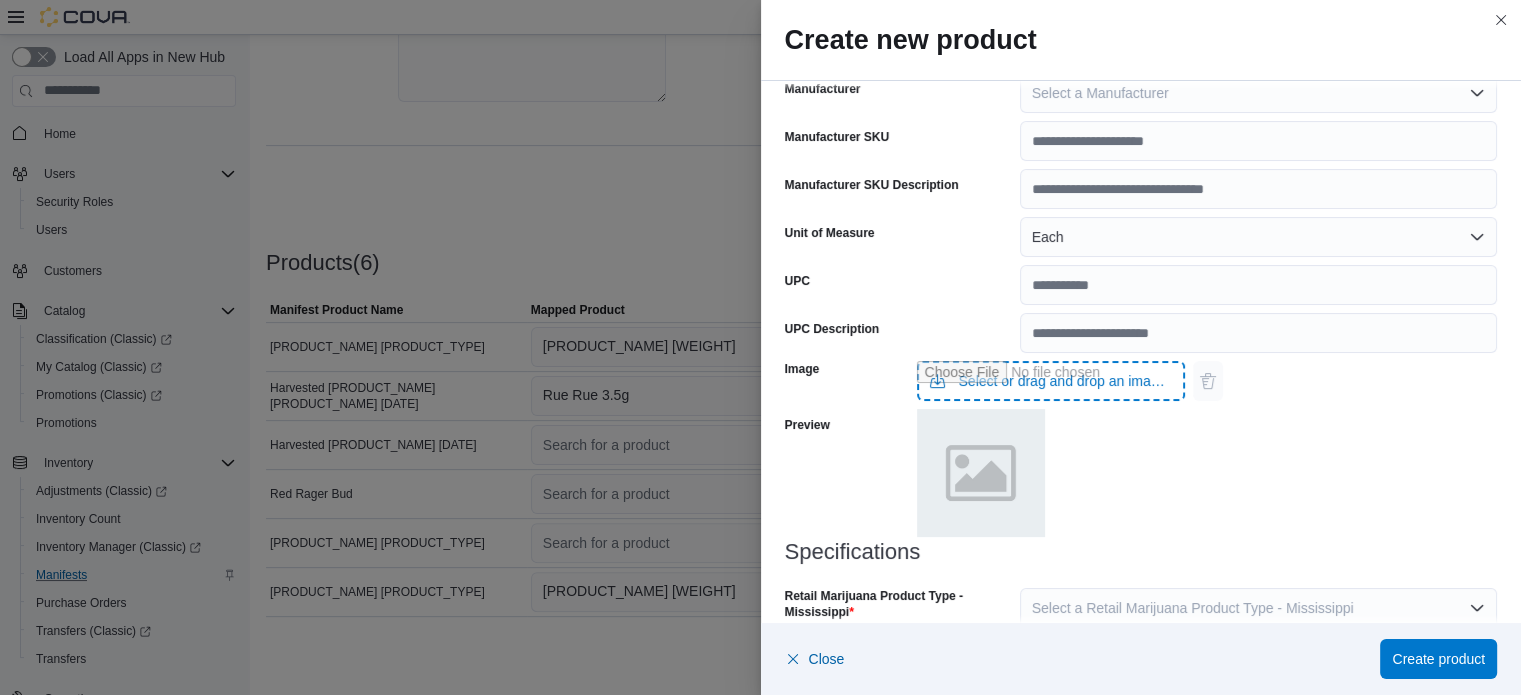 click at bounding box center (1051, 381) 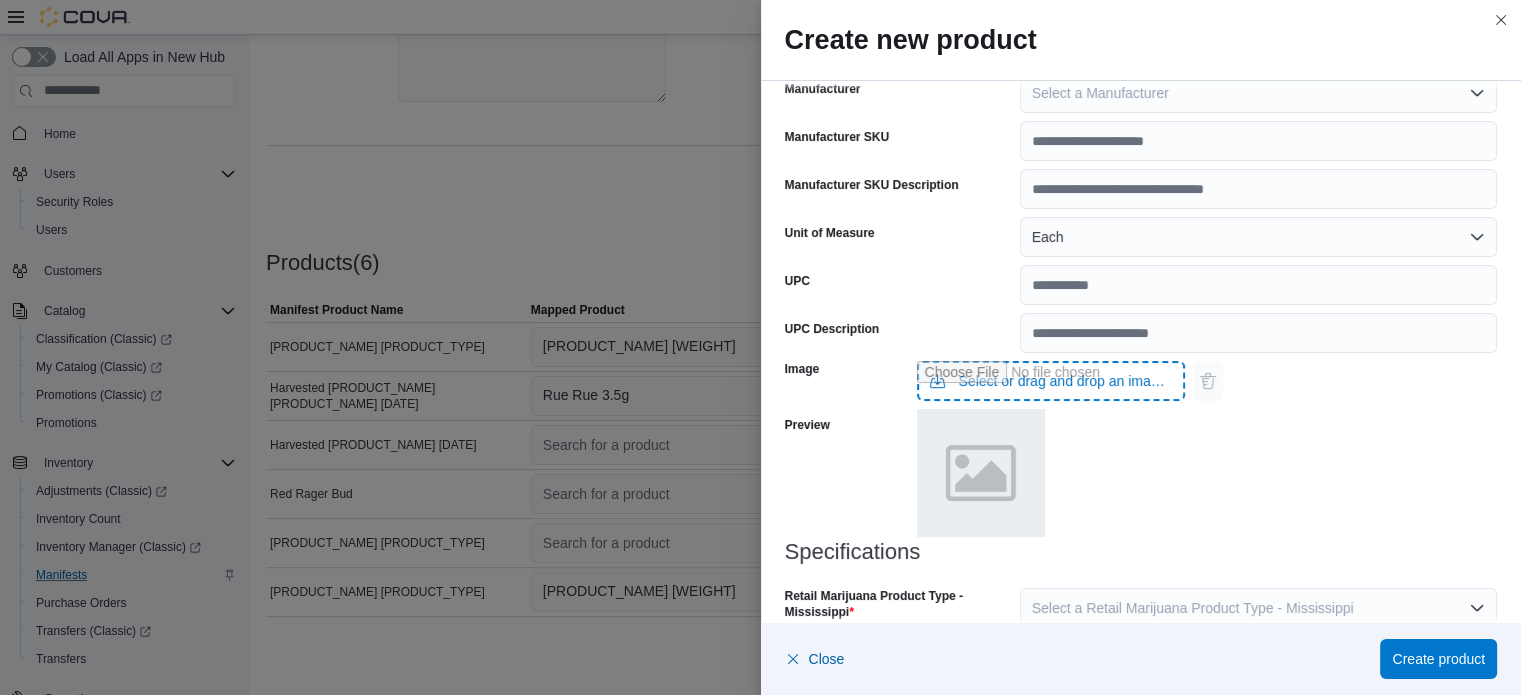 type on "**********" 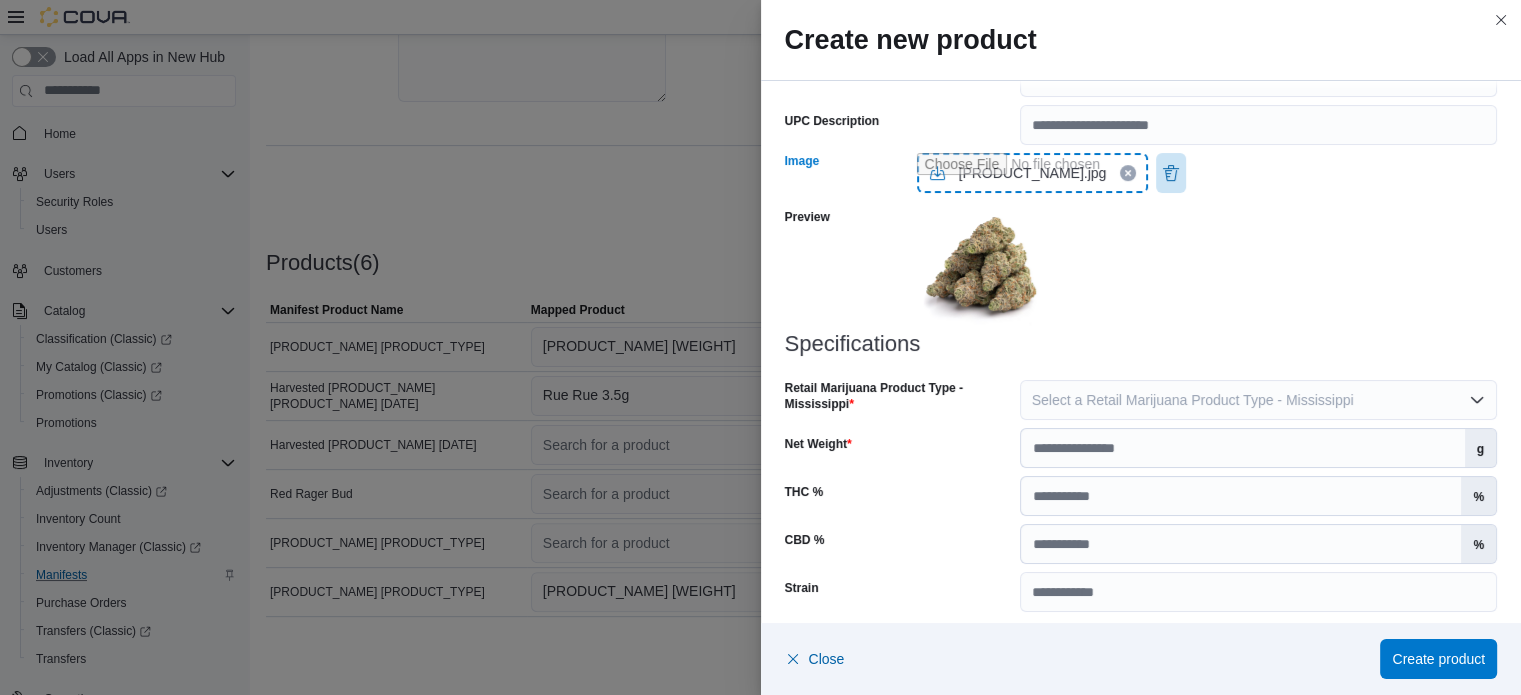scroll, scrollTop: 828, scrollLeft: 0, axis: vertical 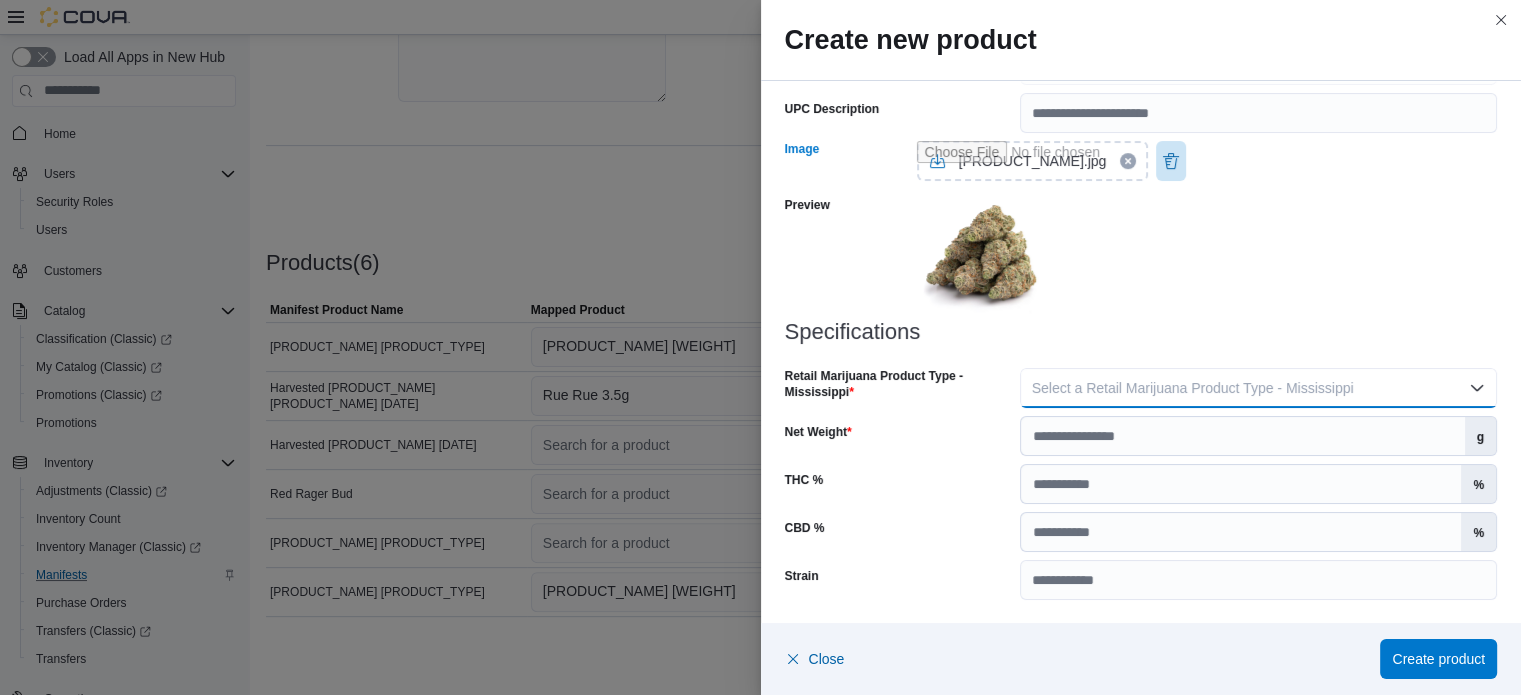 click on "Select a Retail Marijuana Product Type - Mississippi" at bounding box center (1193, 388) 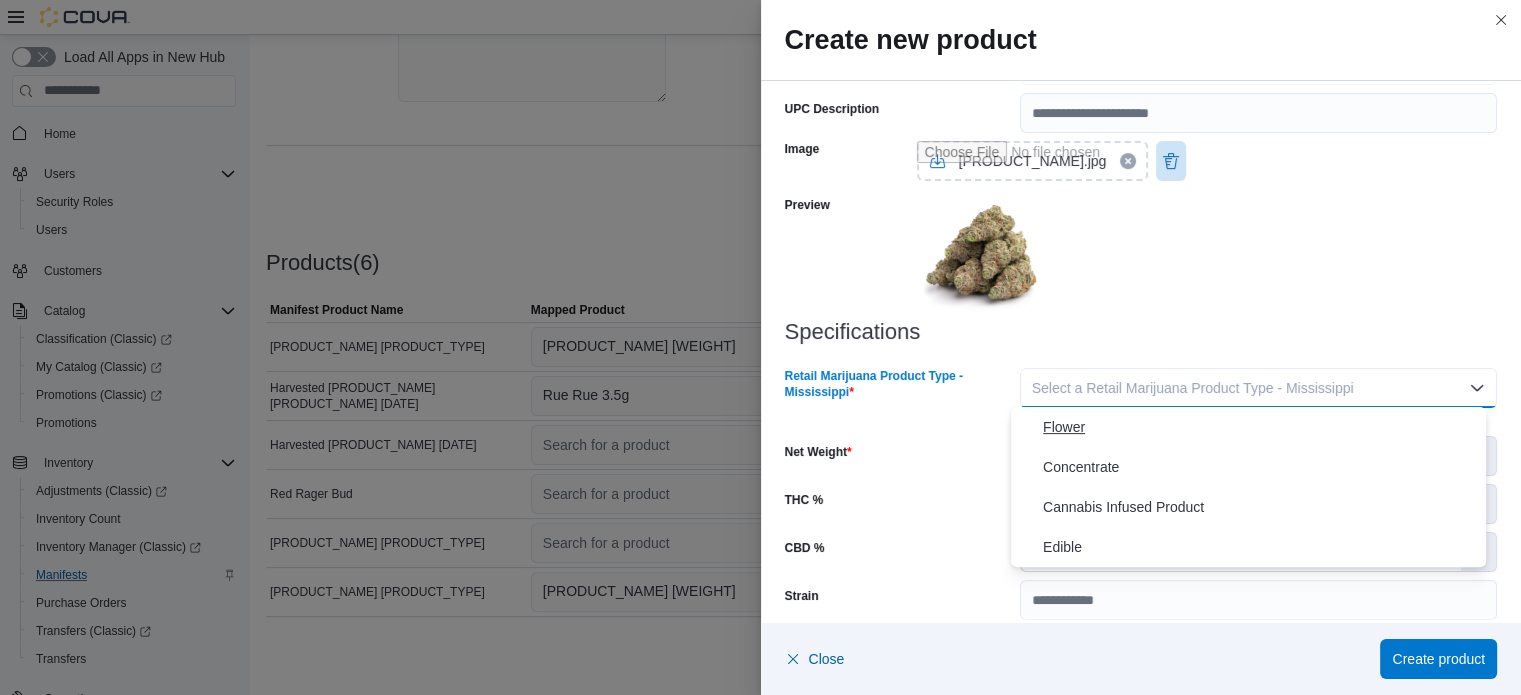 click on "Flower" at bounding box center (1260, 427) 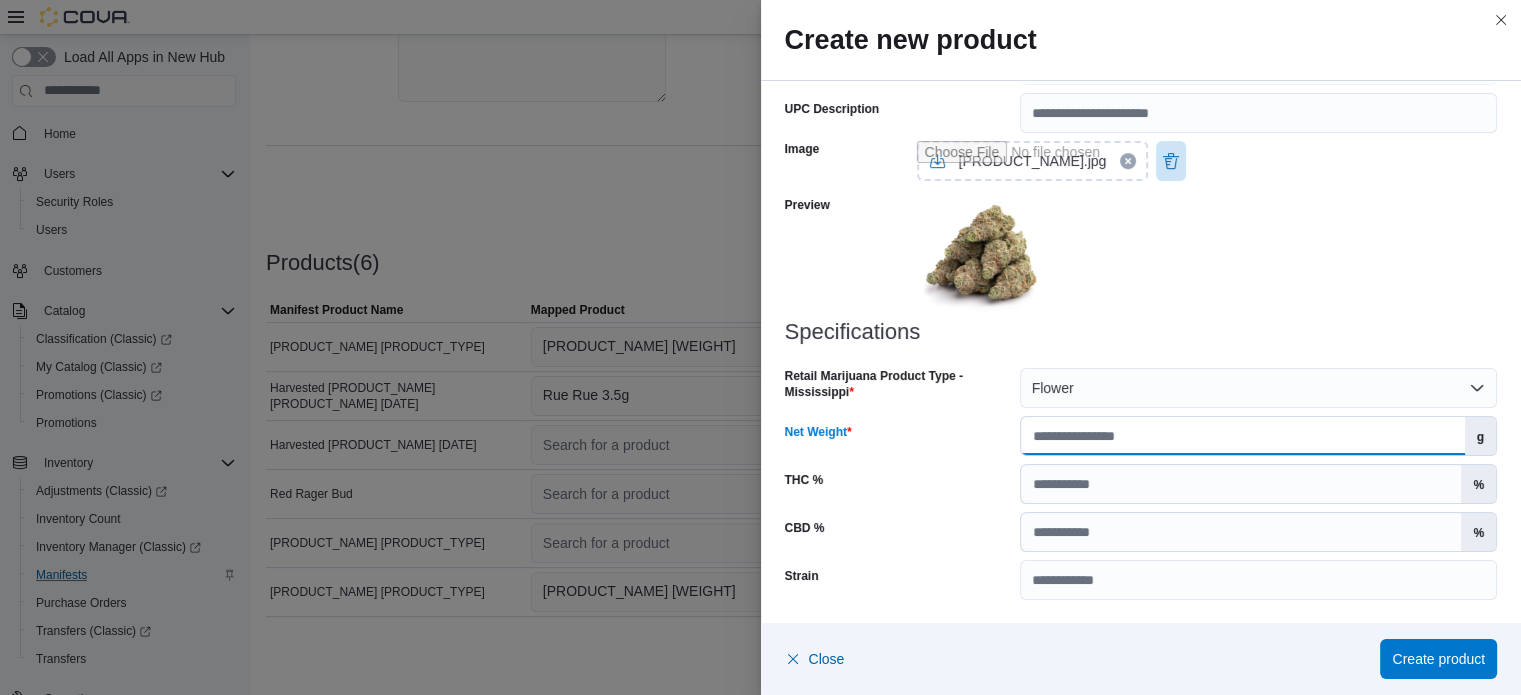 click on "Net Weight" at bounding box center (1243, 436) 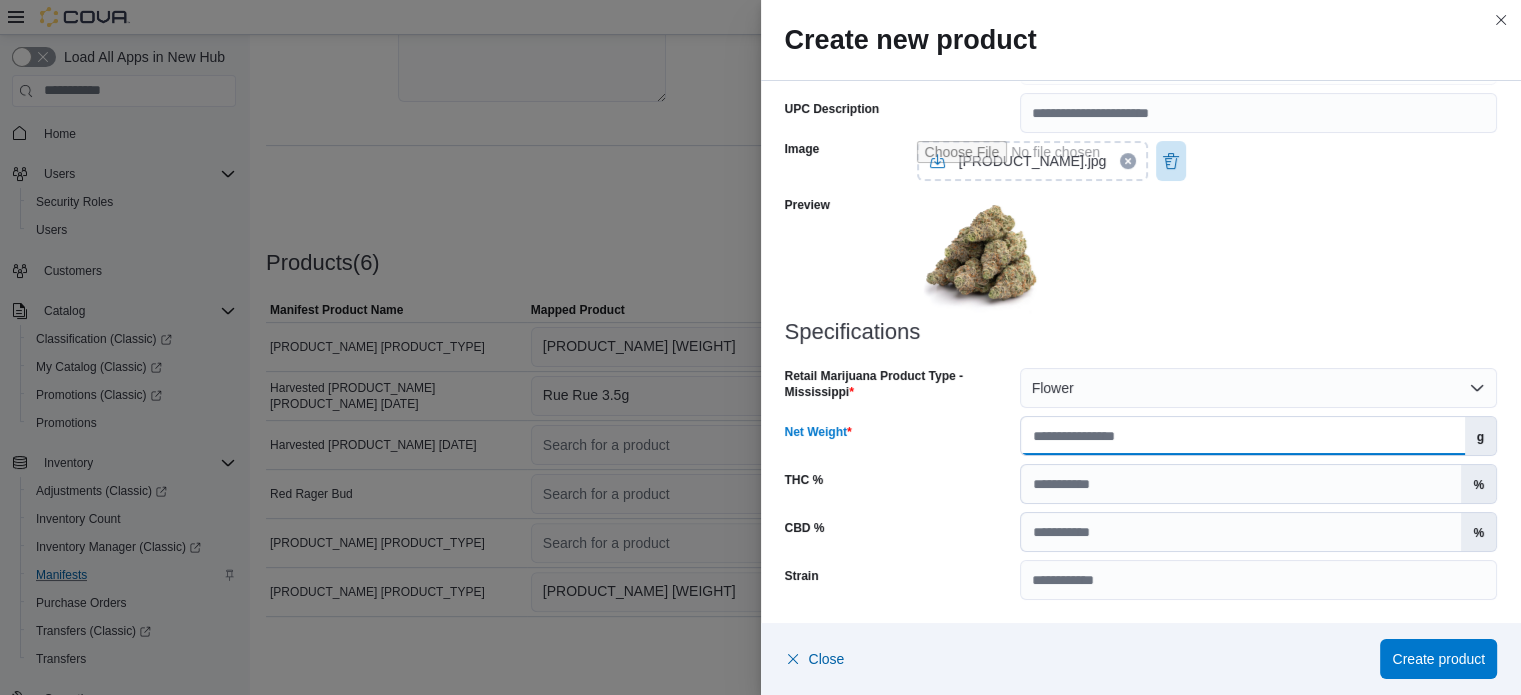 type on "*" 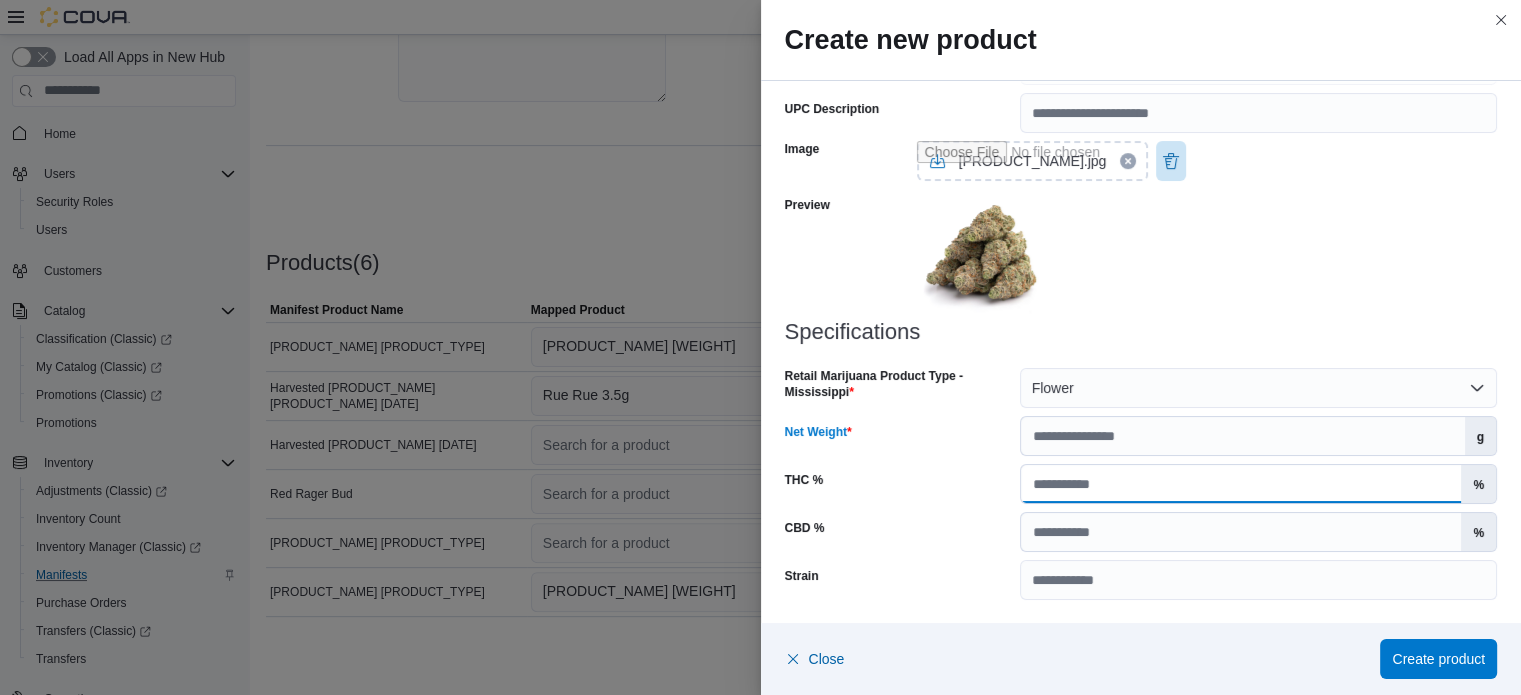click on "THC %" at bounding box center [1241, 484] 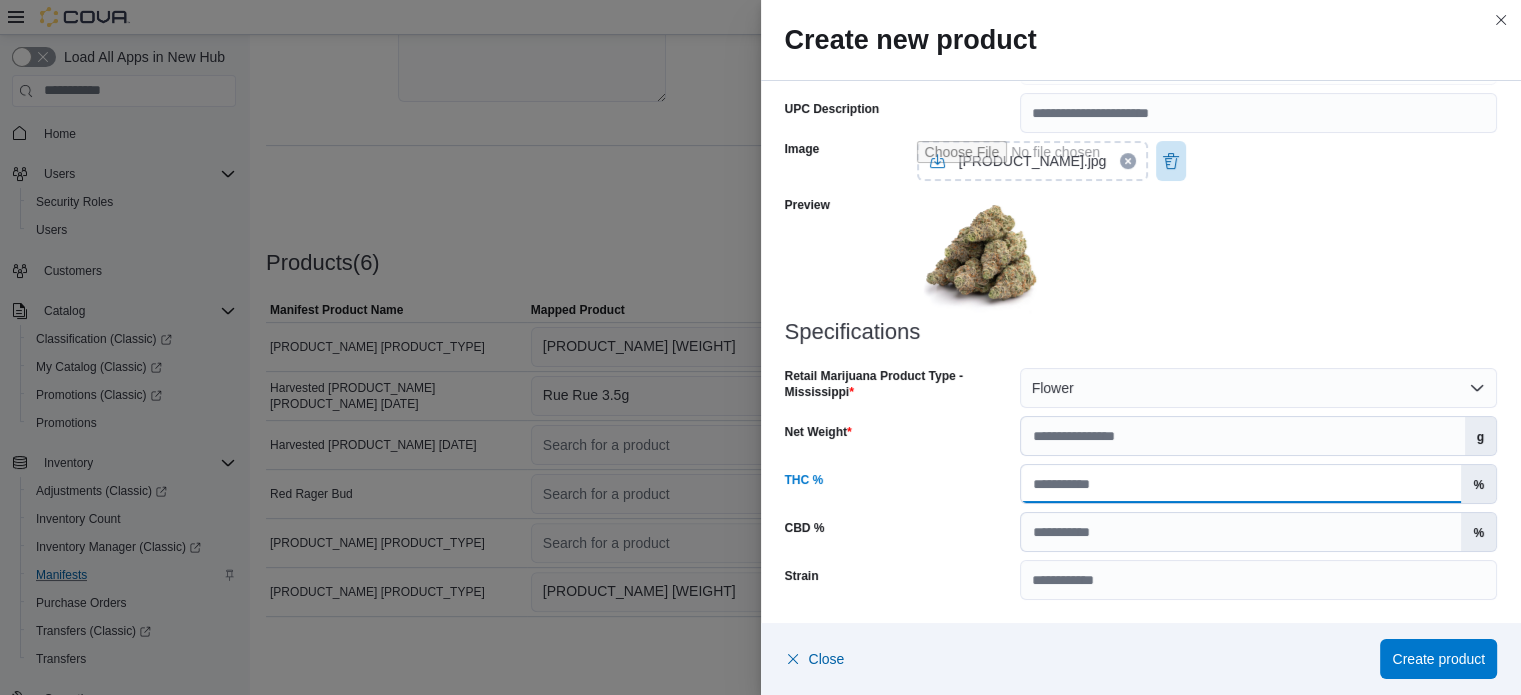 type on "****" 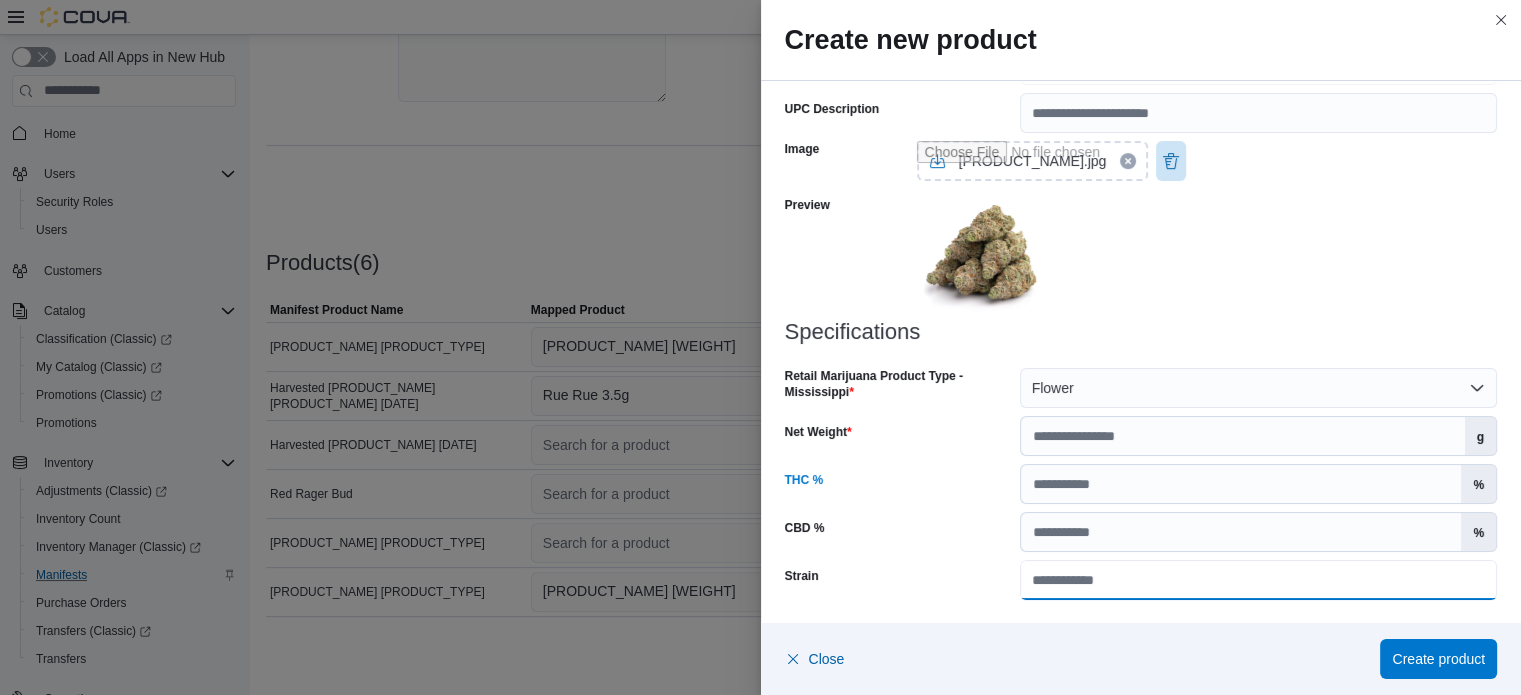 click on "Strain" at bounding box center (1258, 580) 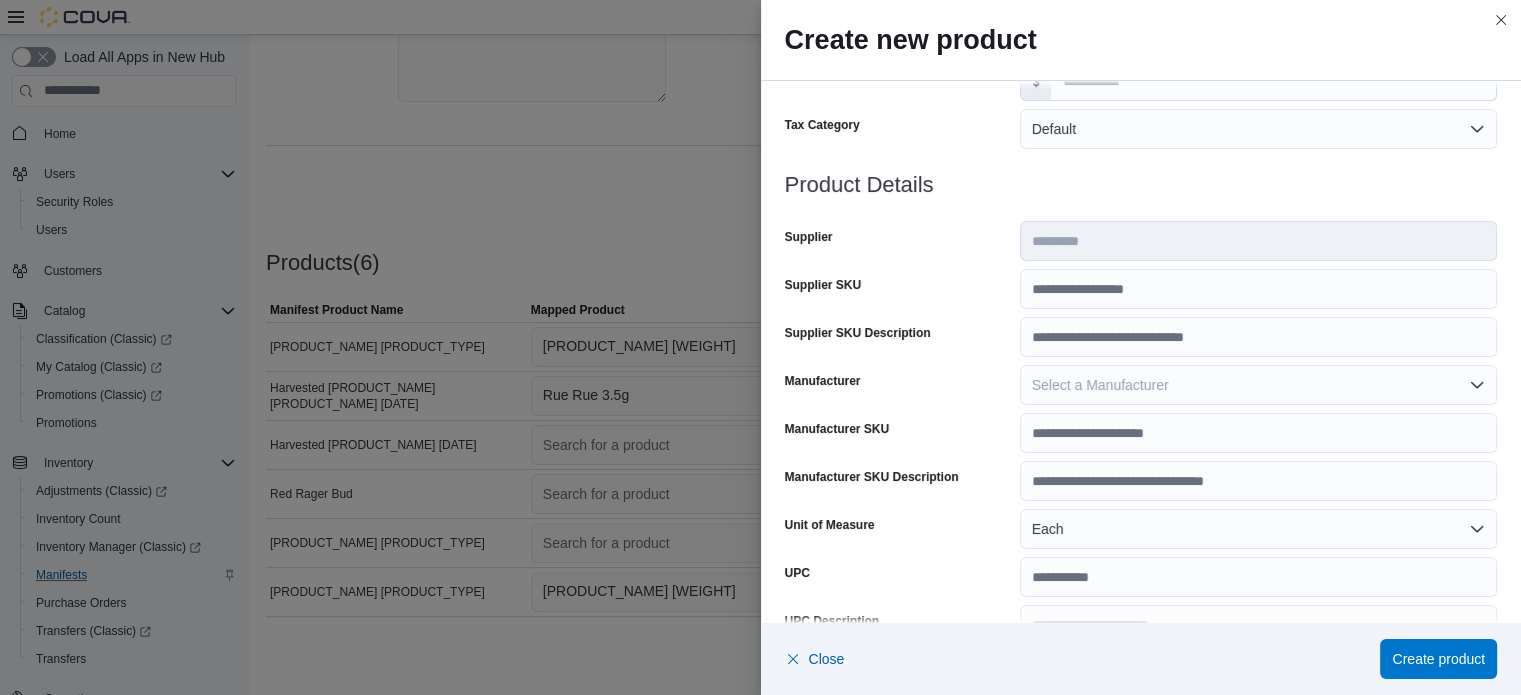 scroll, scrollTop: 264, scrollLeft: 0, axis: vertical 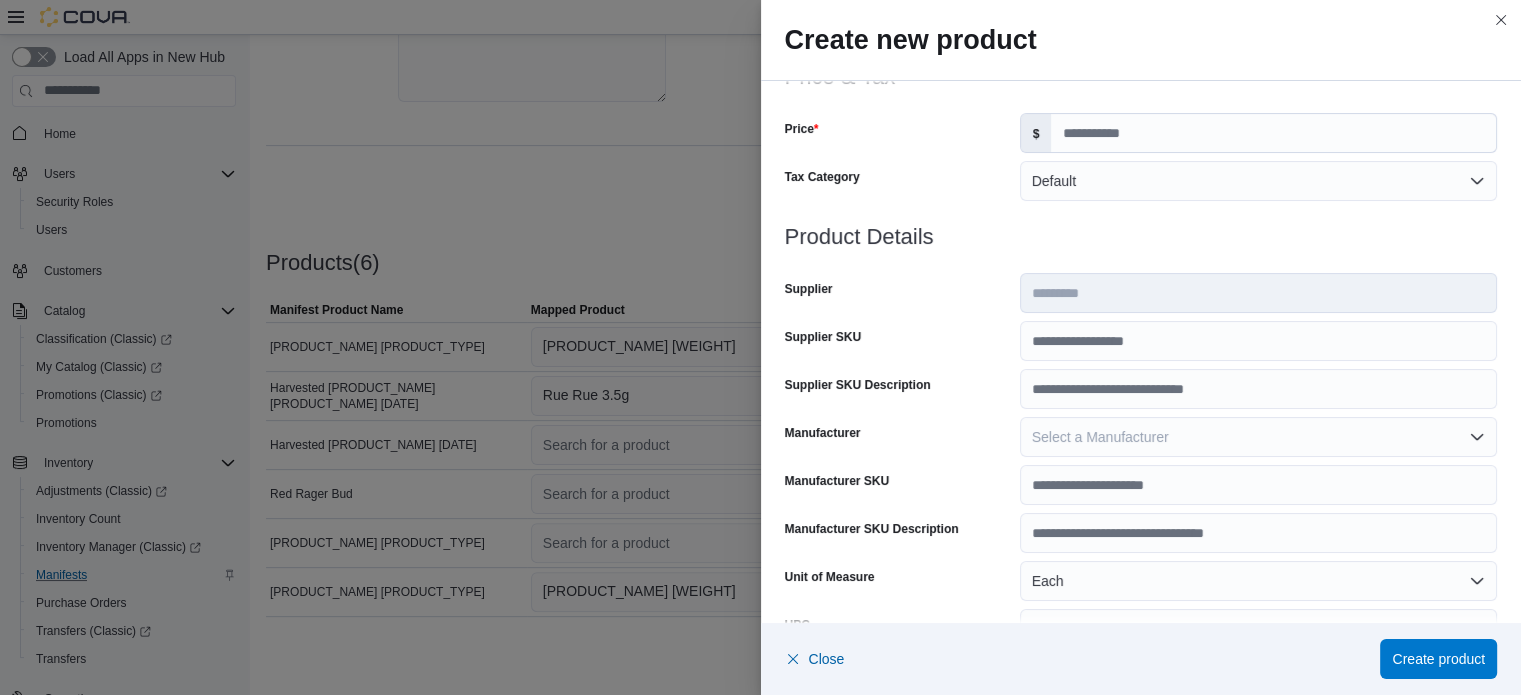 type on "**********" 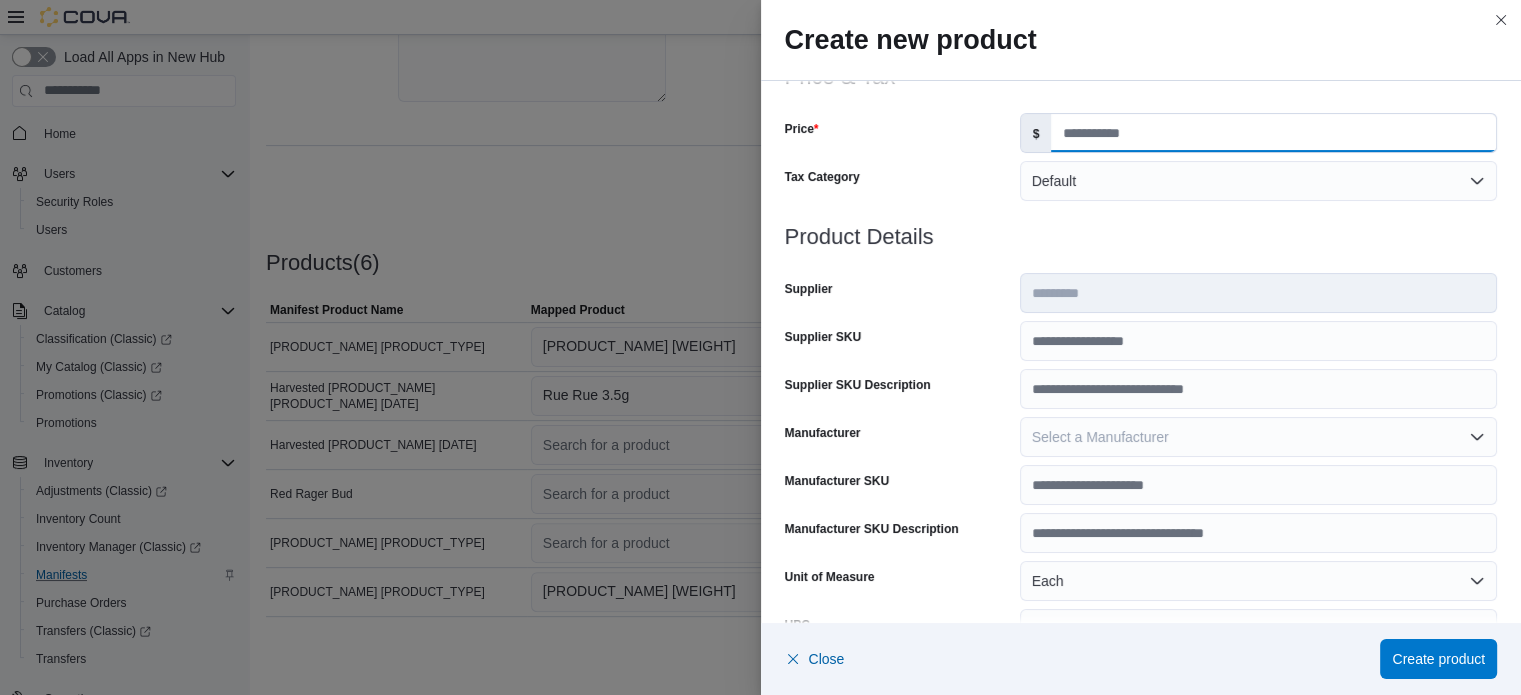 click on "**" at bounding box center (1273, 133) 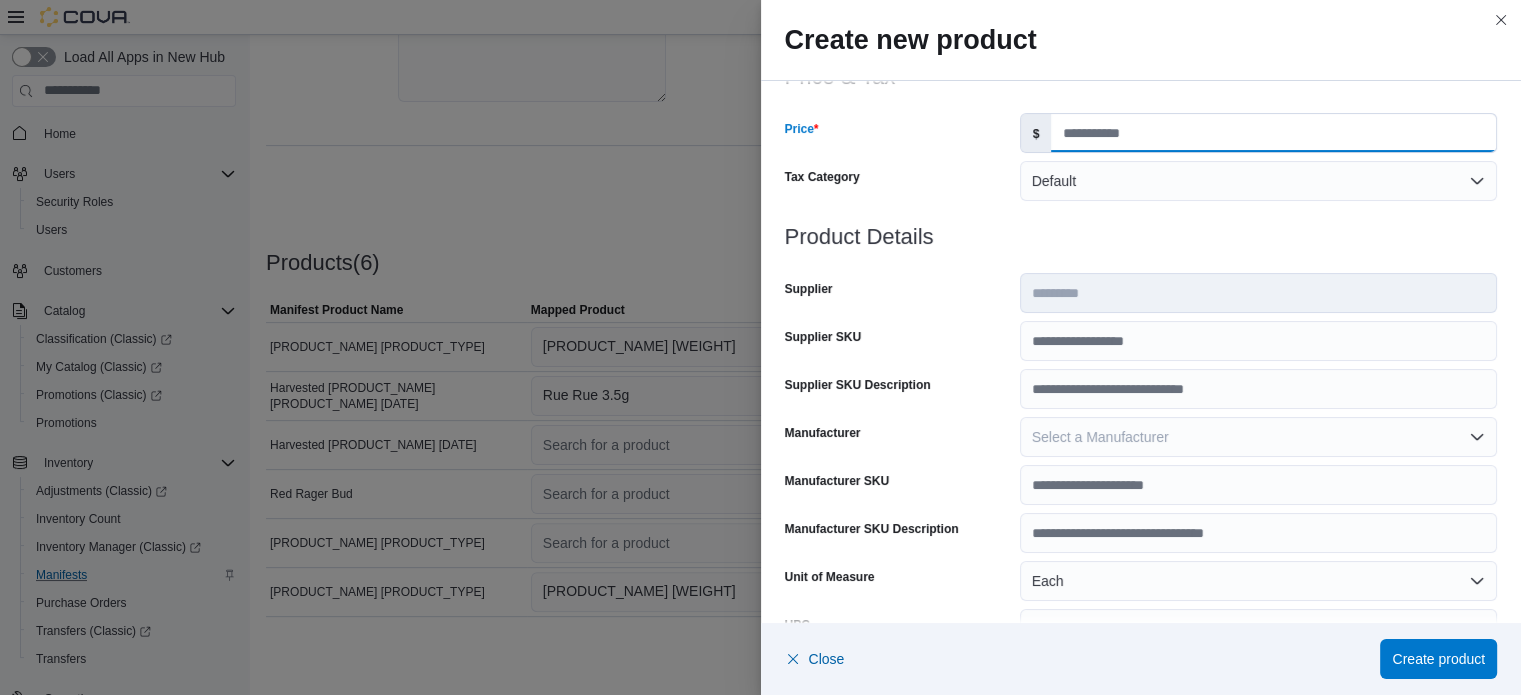 type on "*" 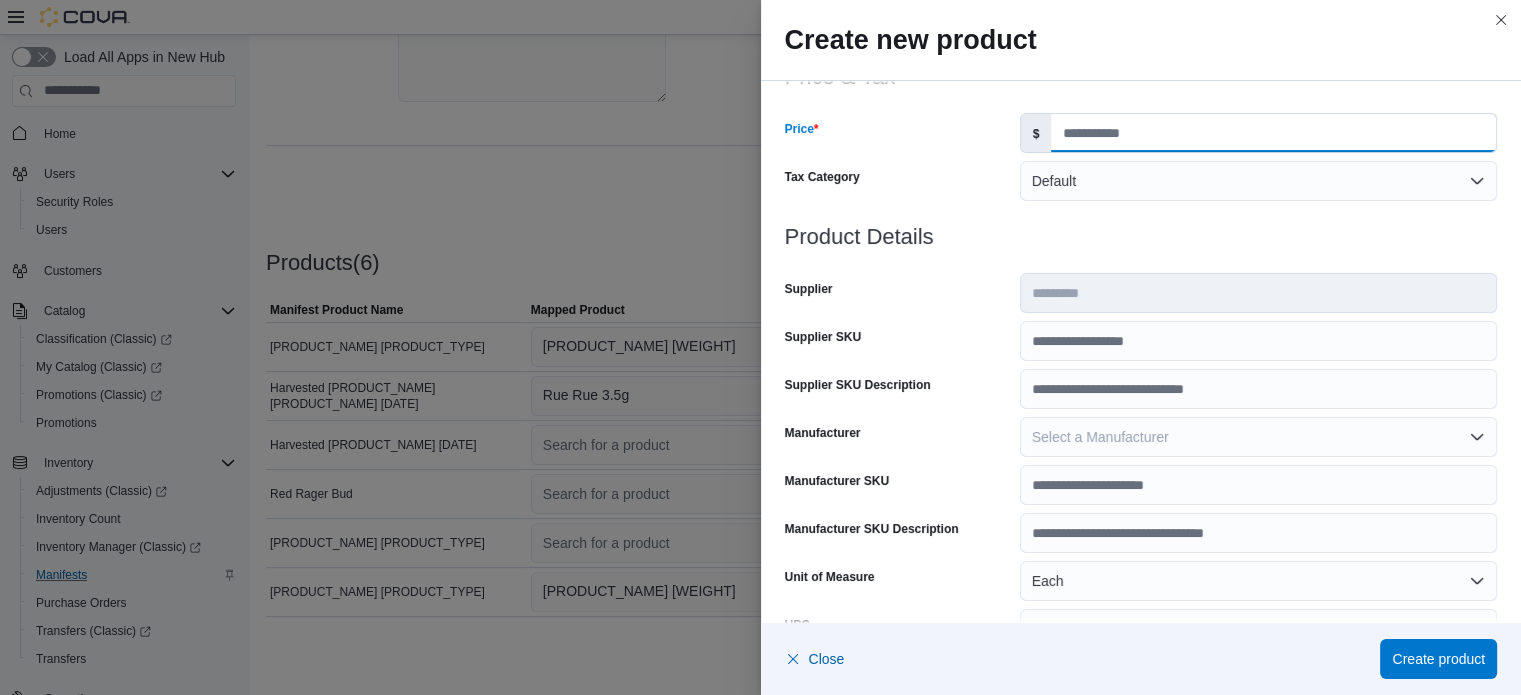 type on "**" 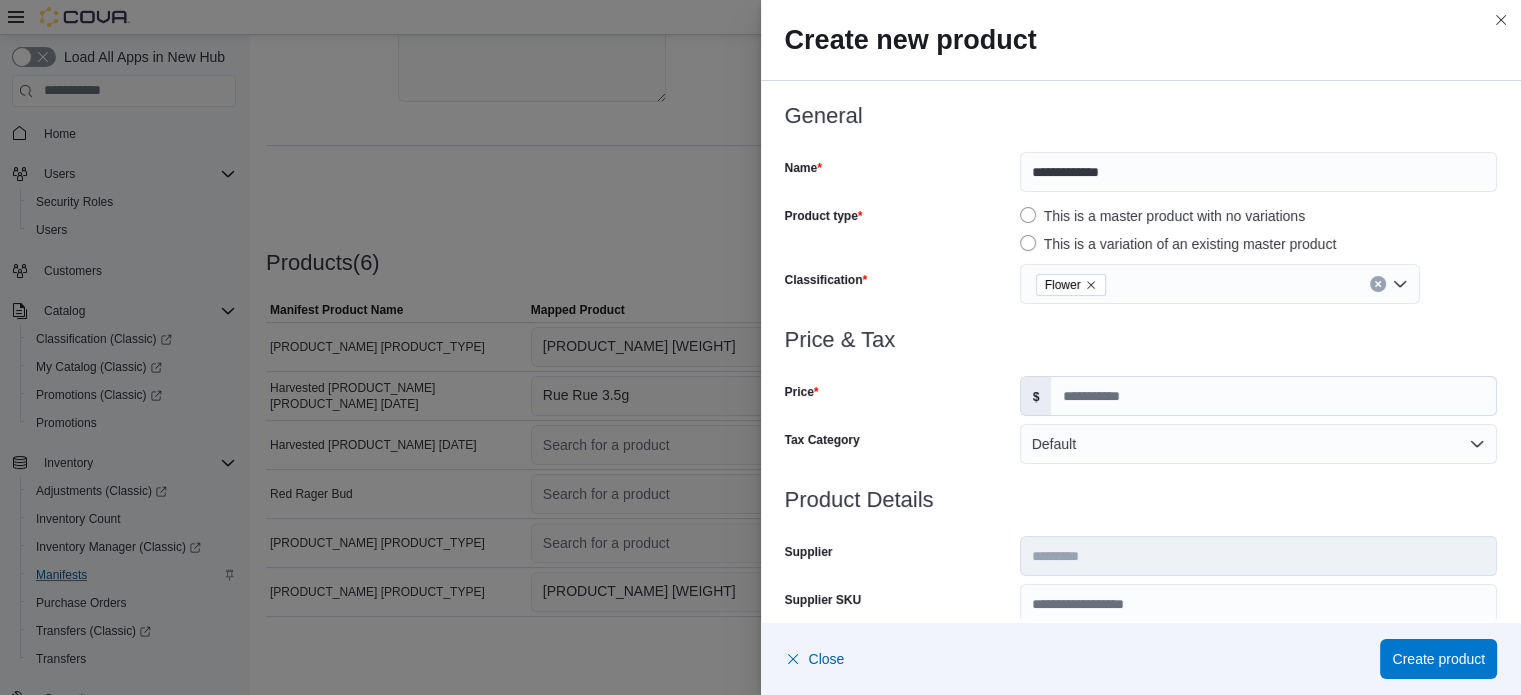 scroll, scrollTop: 0, scrollLeft: 0, axis: both 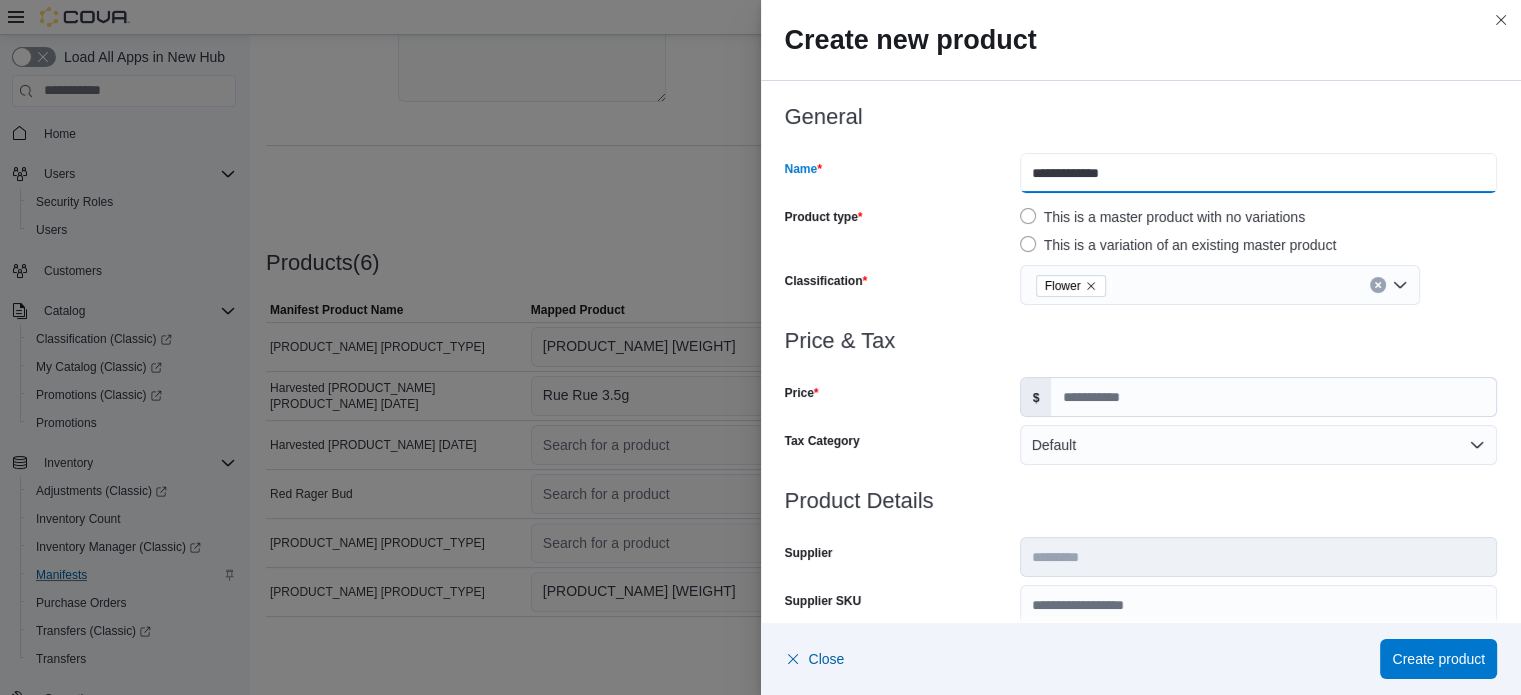 click on "**********" at bounding box center [1258, 173] 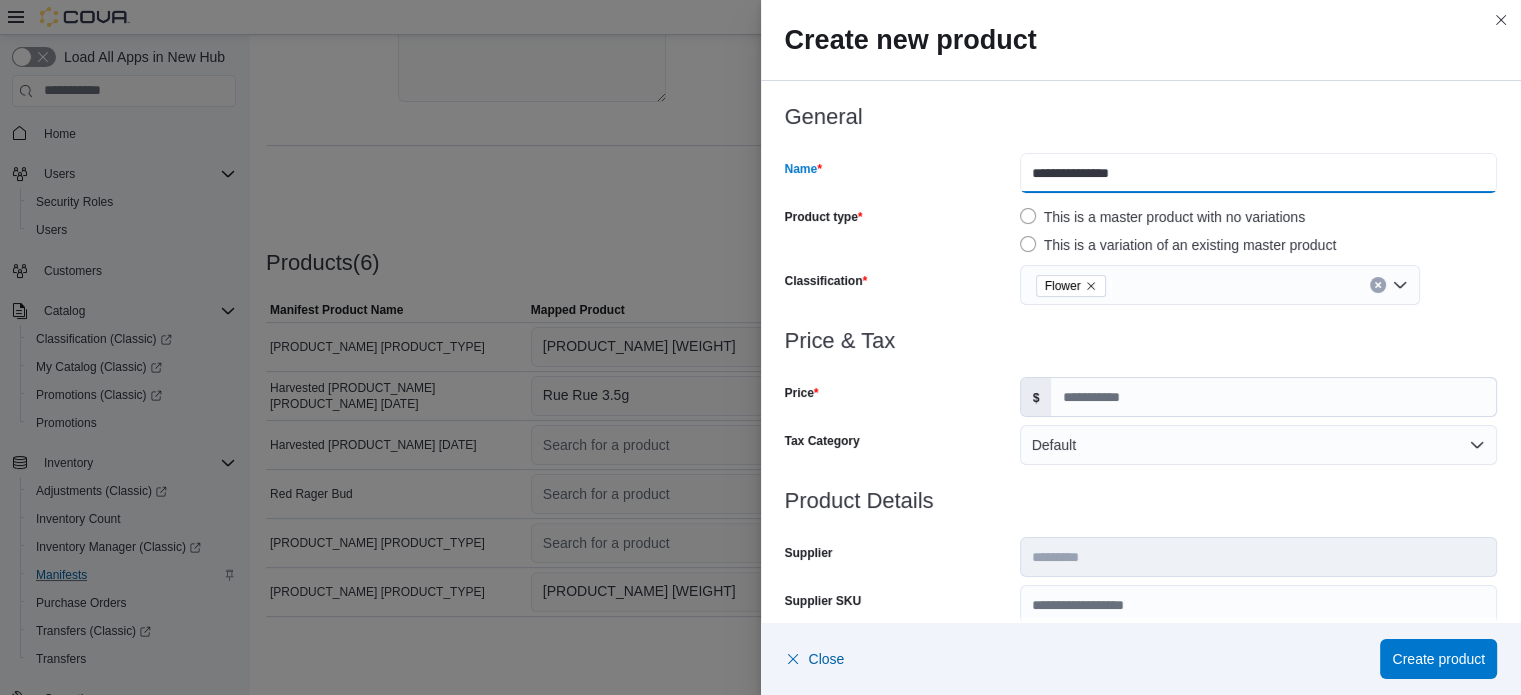 type on "**********" 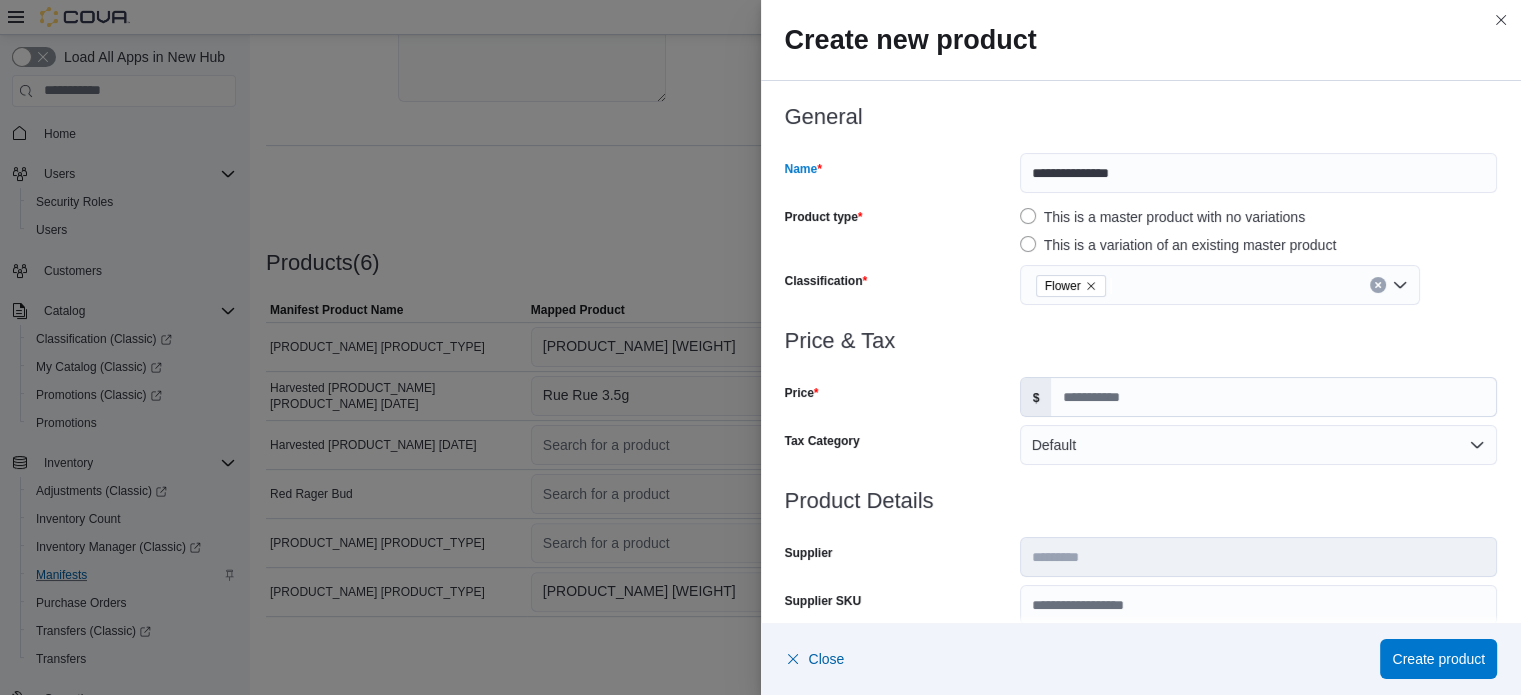 click at bounding box center [1141, 317] 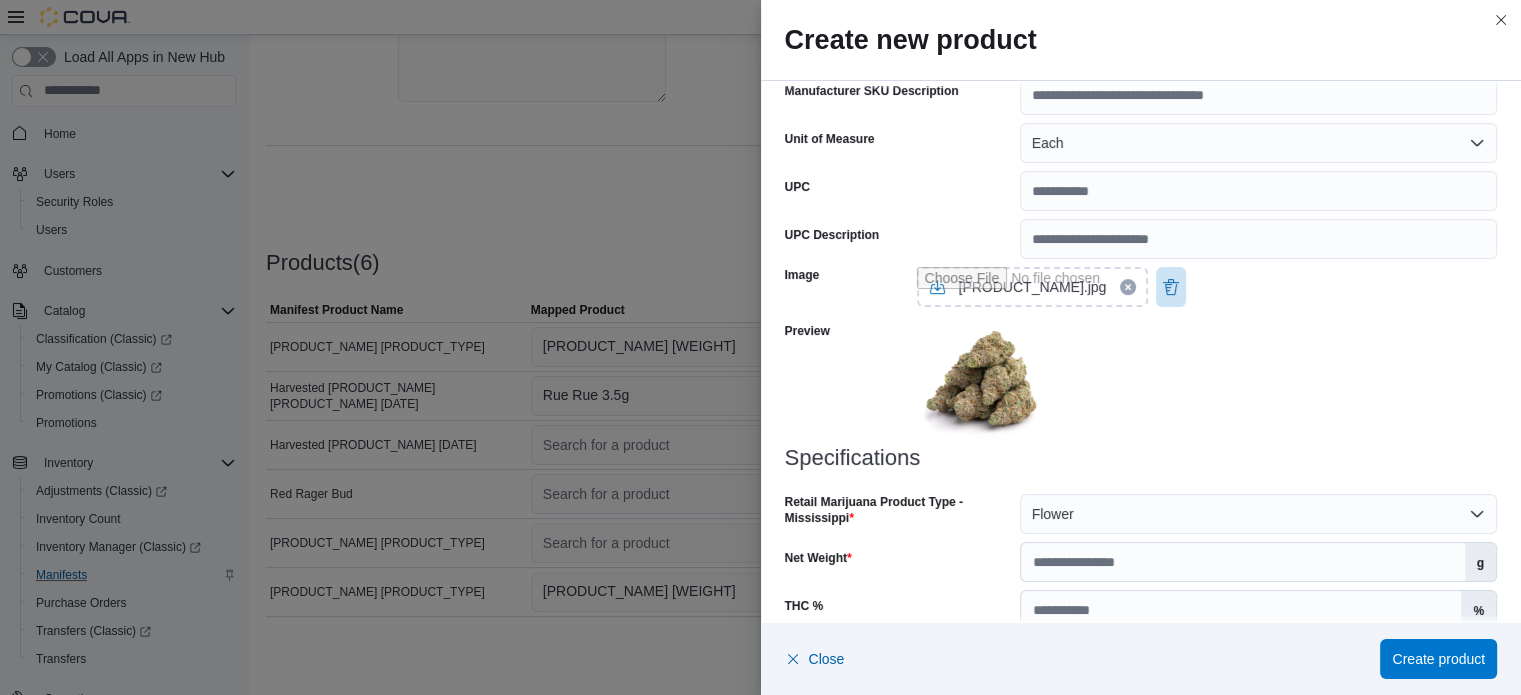 scroll, scrollTop: 716, scrollLeft: 0, axis: vertical 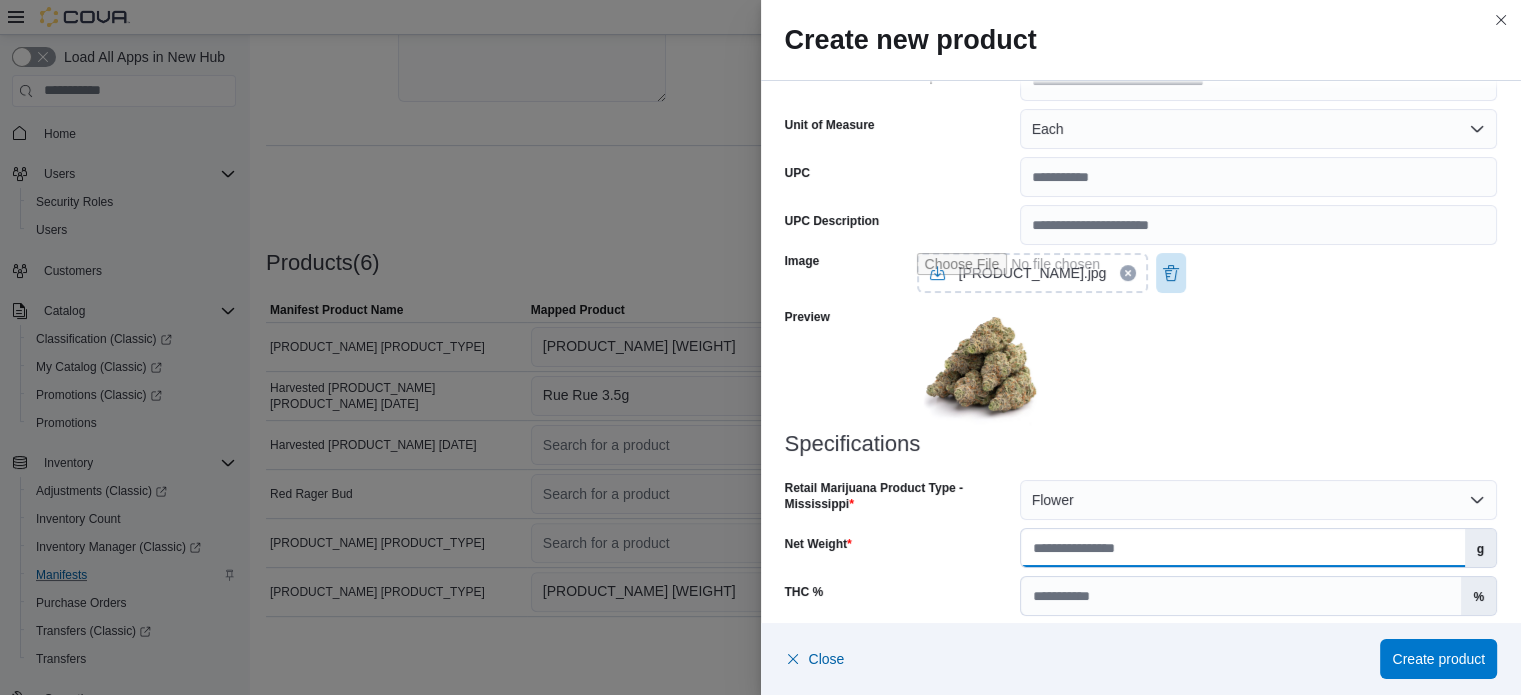 click on "*" at bounding box center (1243, 548) 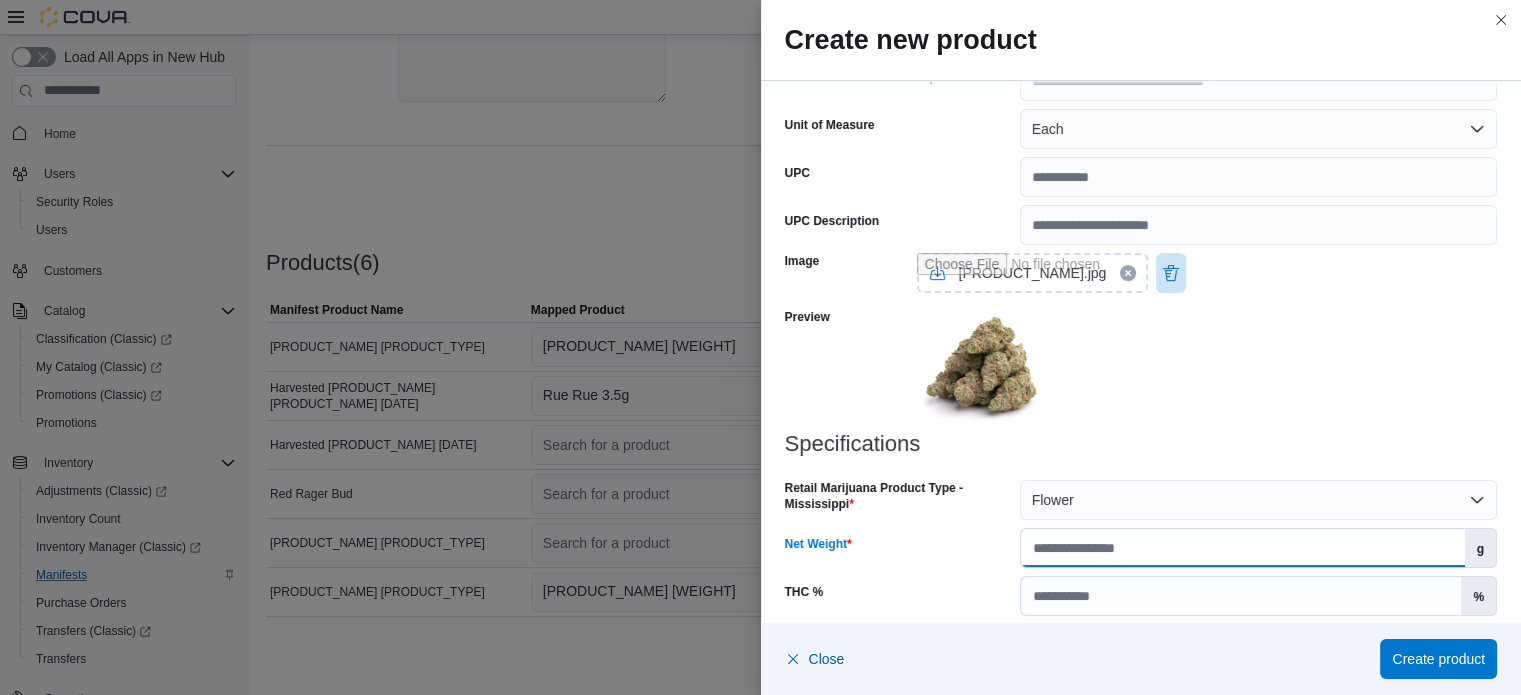 click on "***" at bounding box center [1243, 548] 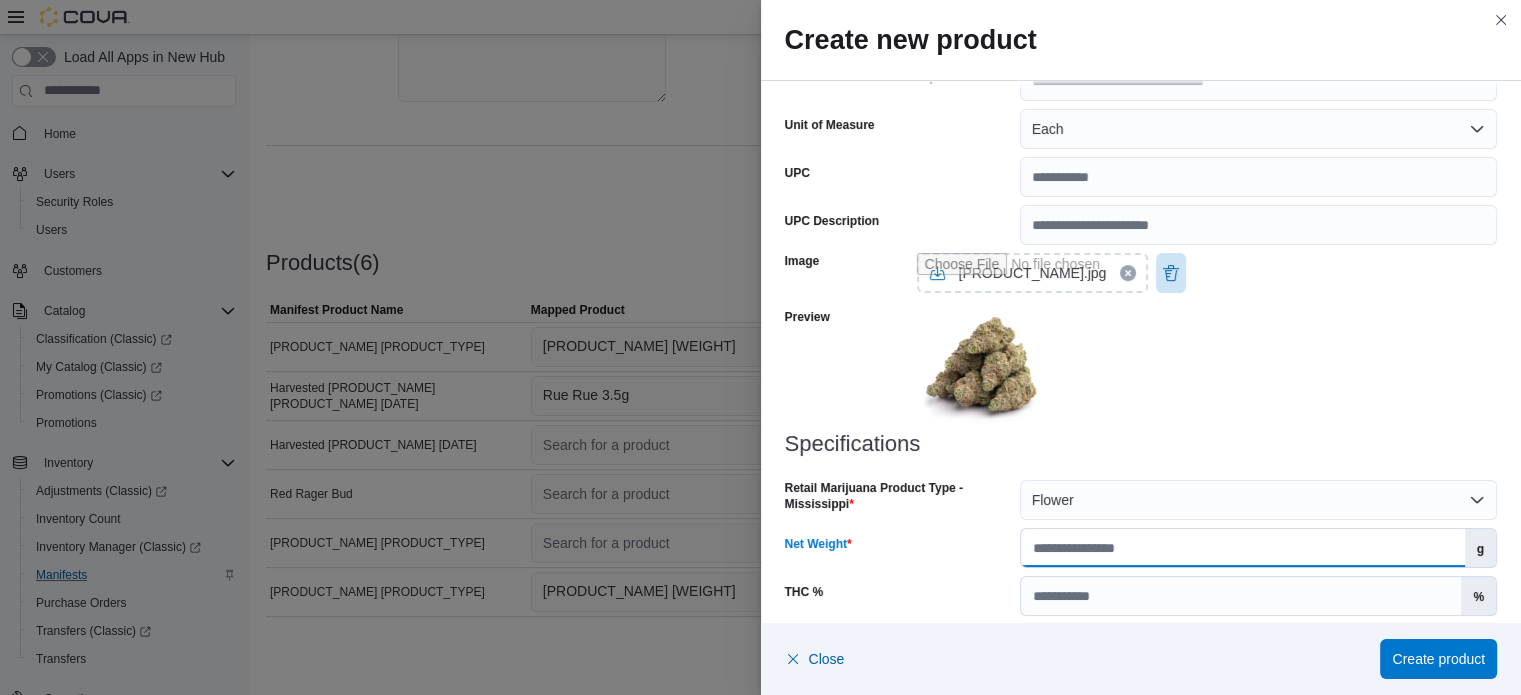 type on "***" 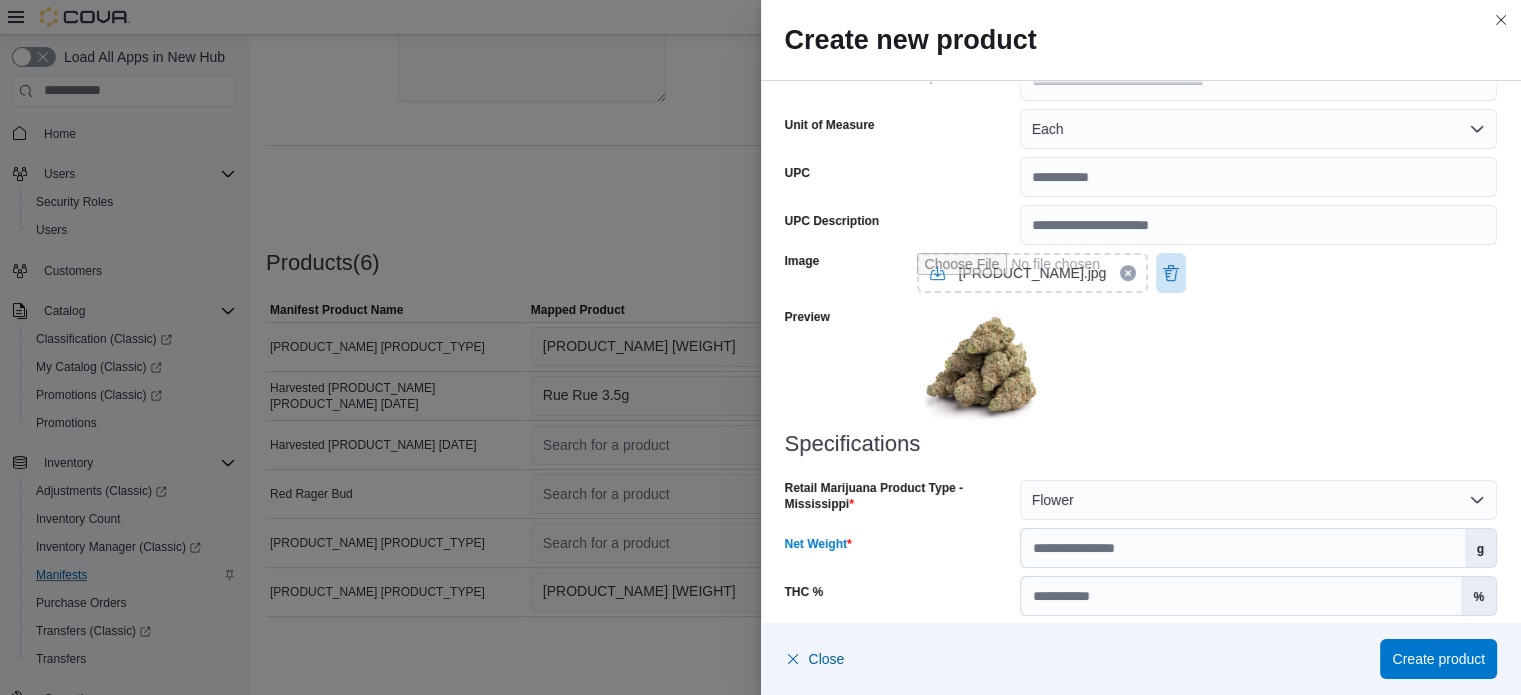 click on "Specifications" at bounding box center [1141, 444] 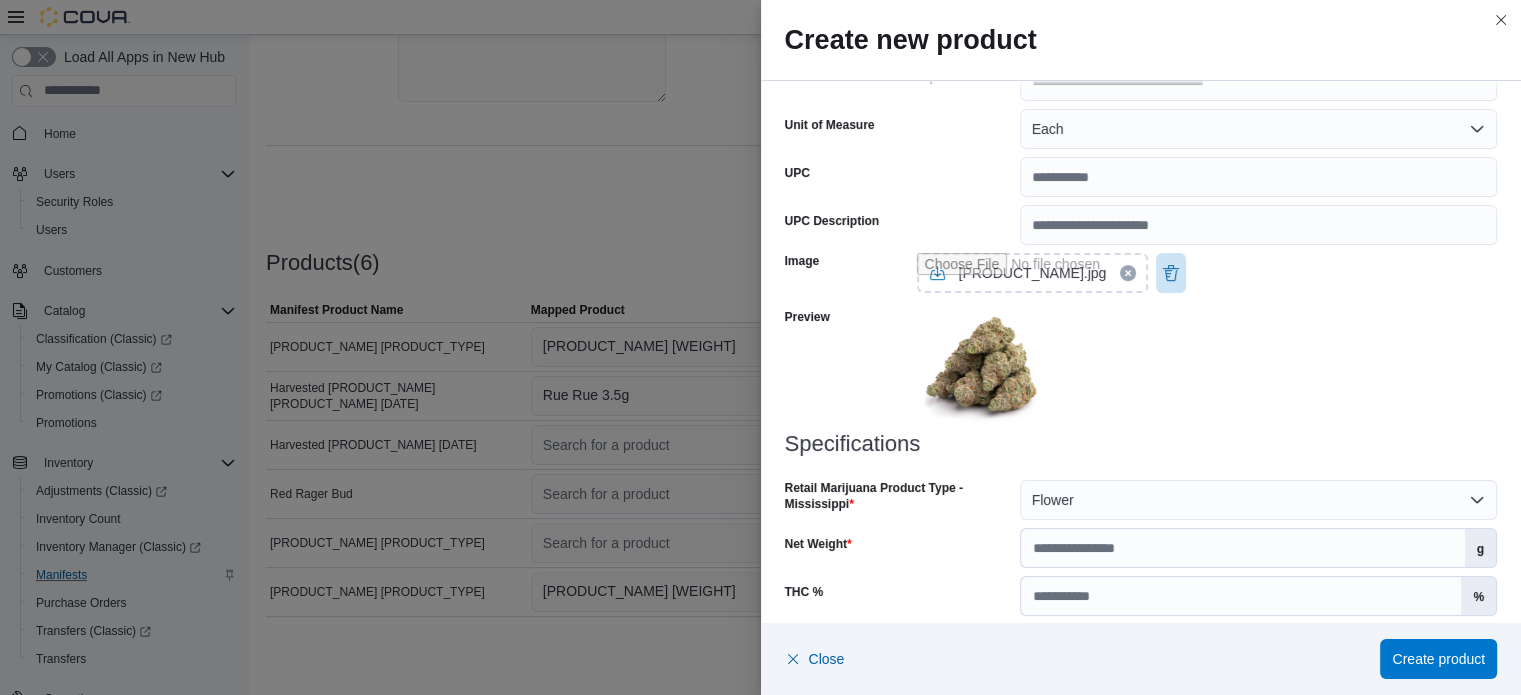 scroll, scrollTop: 828, scrollLeft: 0, axis: vertical 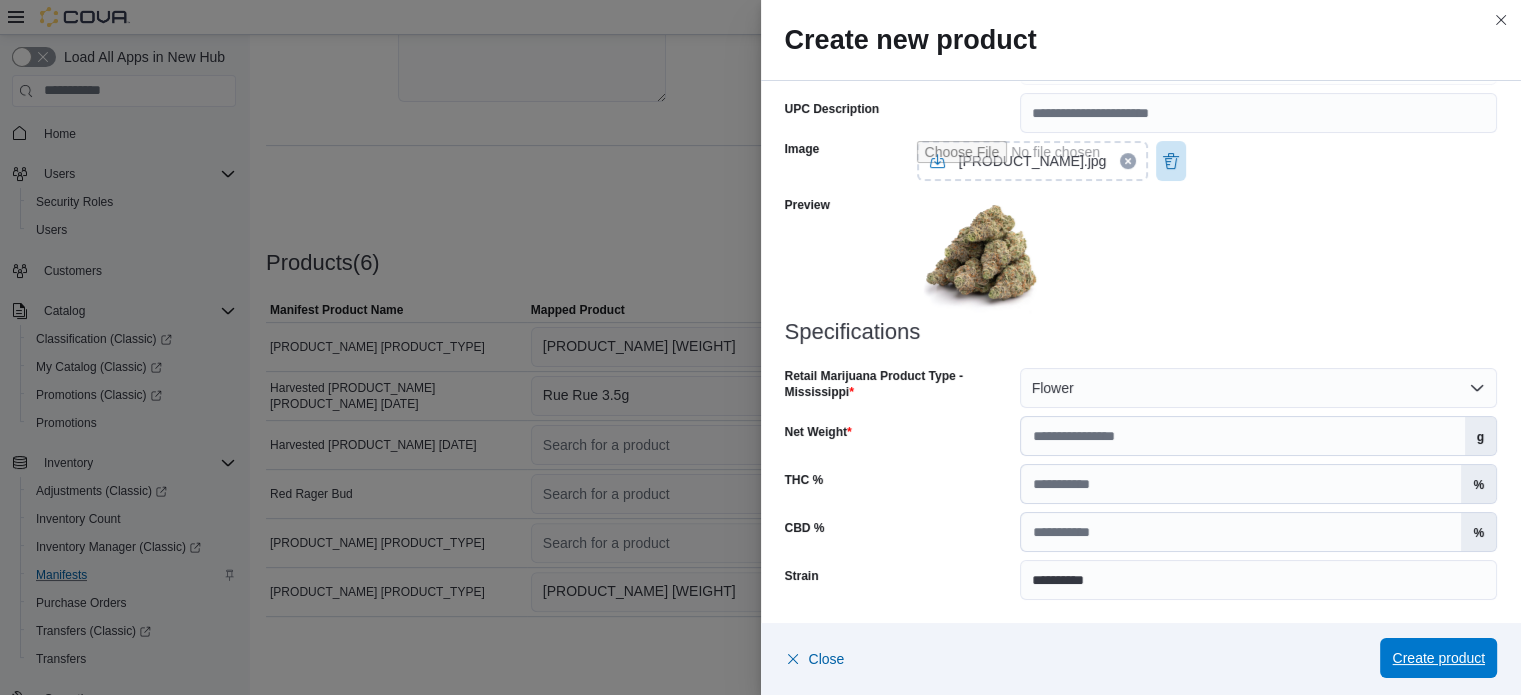 click on "Create product" at bounding box center (1438, 658) 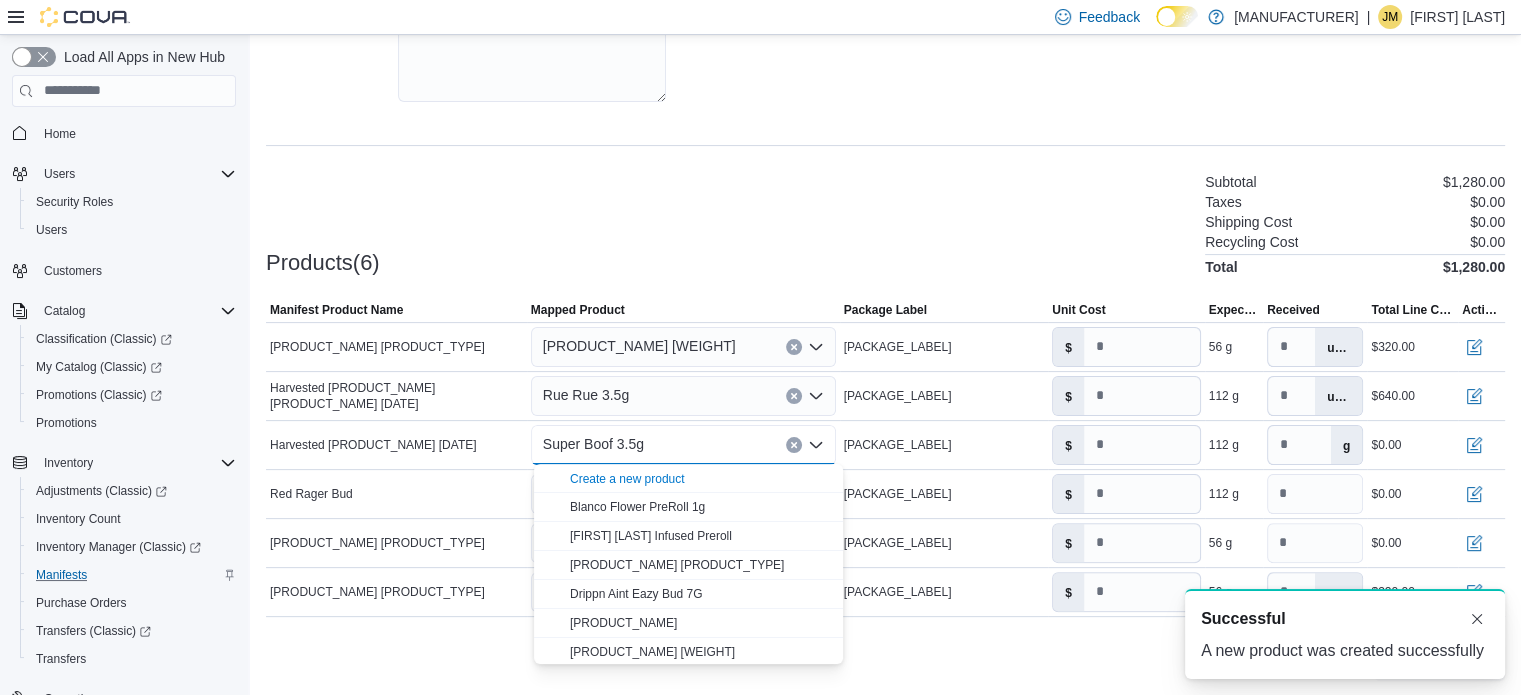 scroll, scrollTop: 0, scrollLeft: 0, axis: both 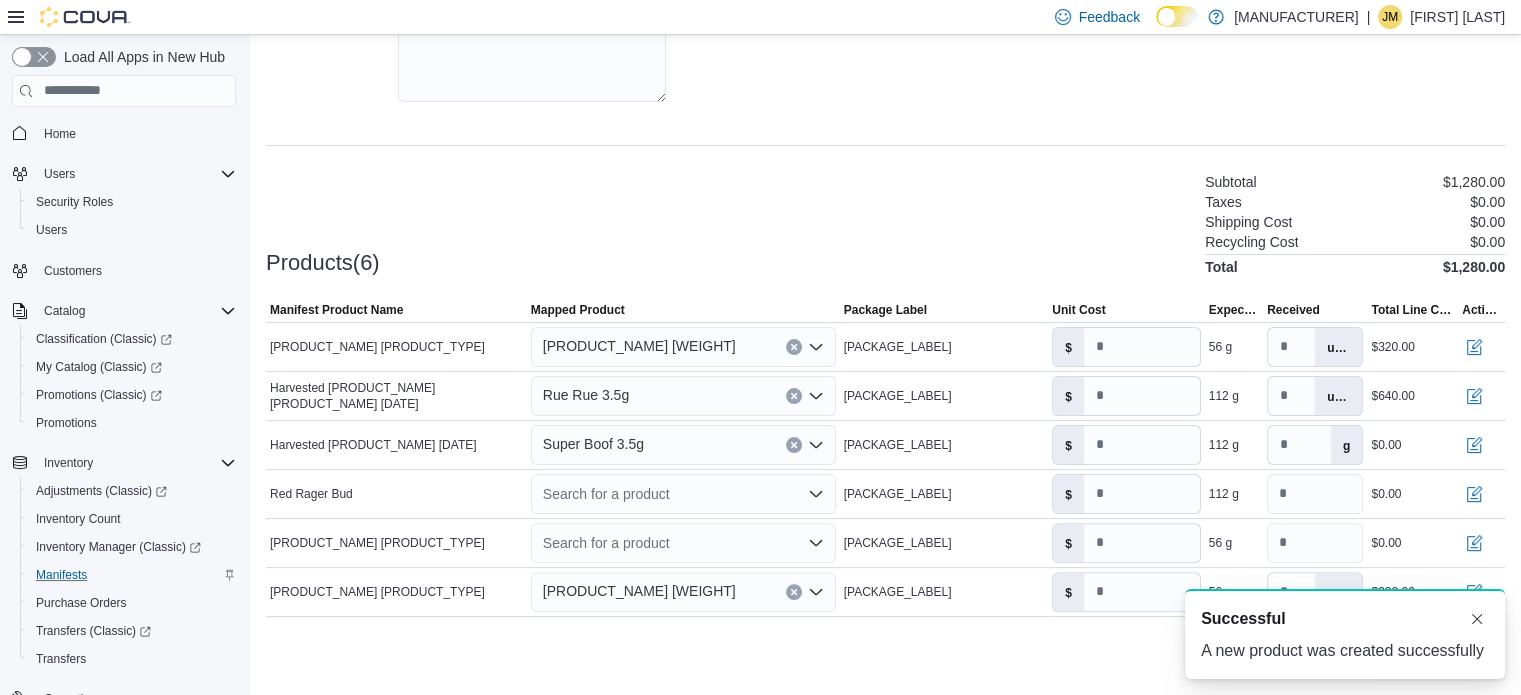 click on "Products(6)     Subtotal $1,280.00 Taxes $0.00 Shipping Cost $0.00 Recycling Cost $0.00 Total $1,280.00" at bounding box center [885, 222] 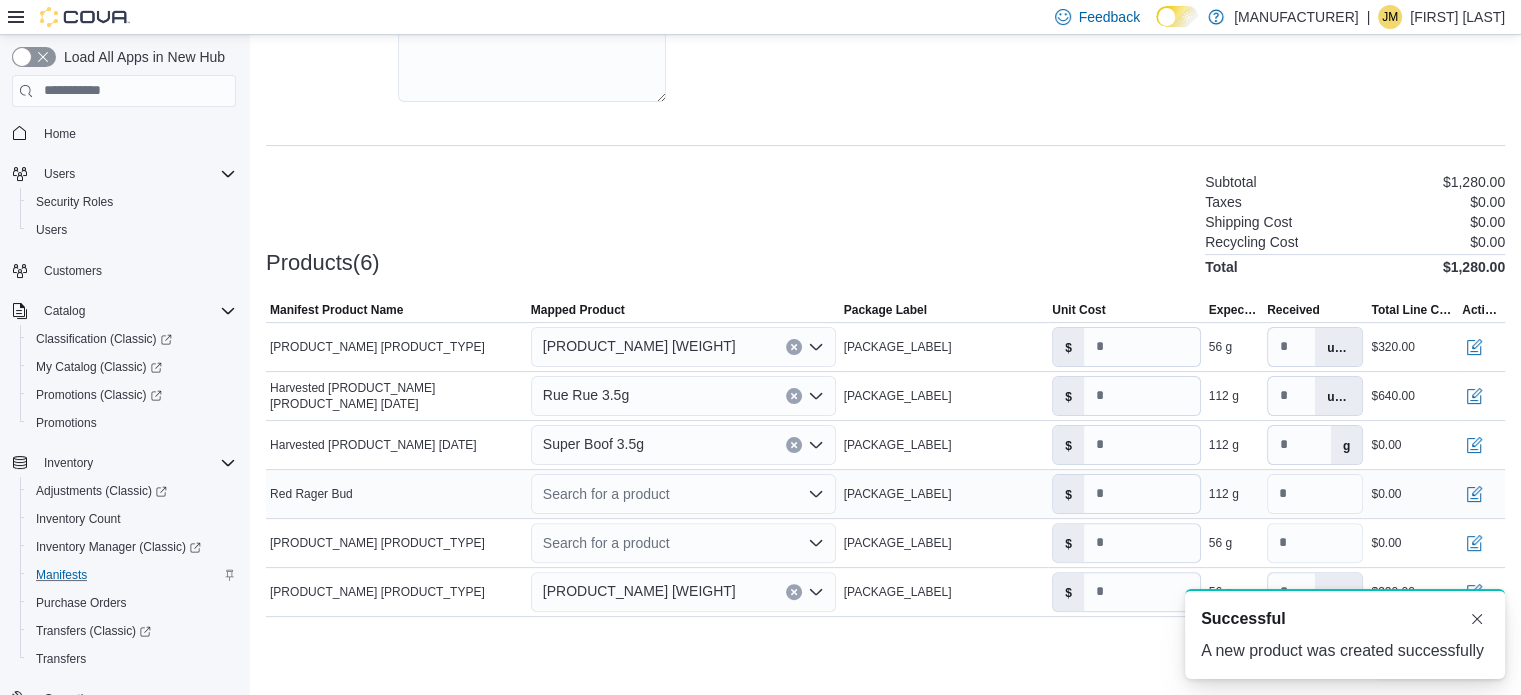 click on "Search for a product" at bounding box center [683, 494] 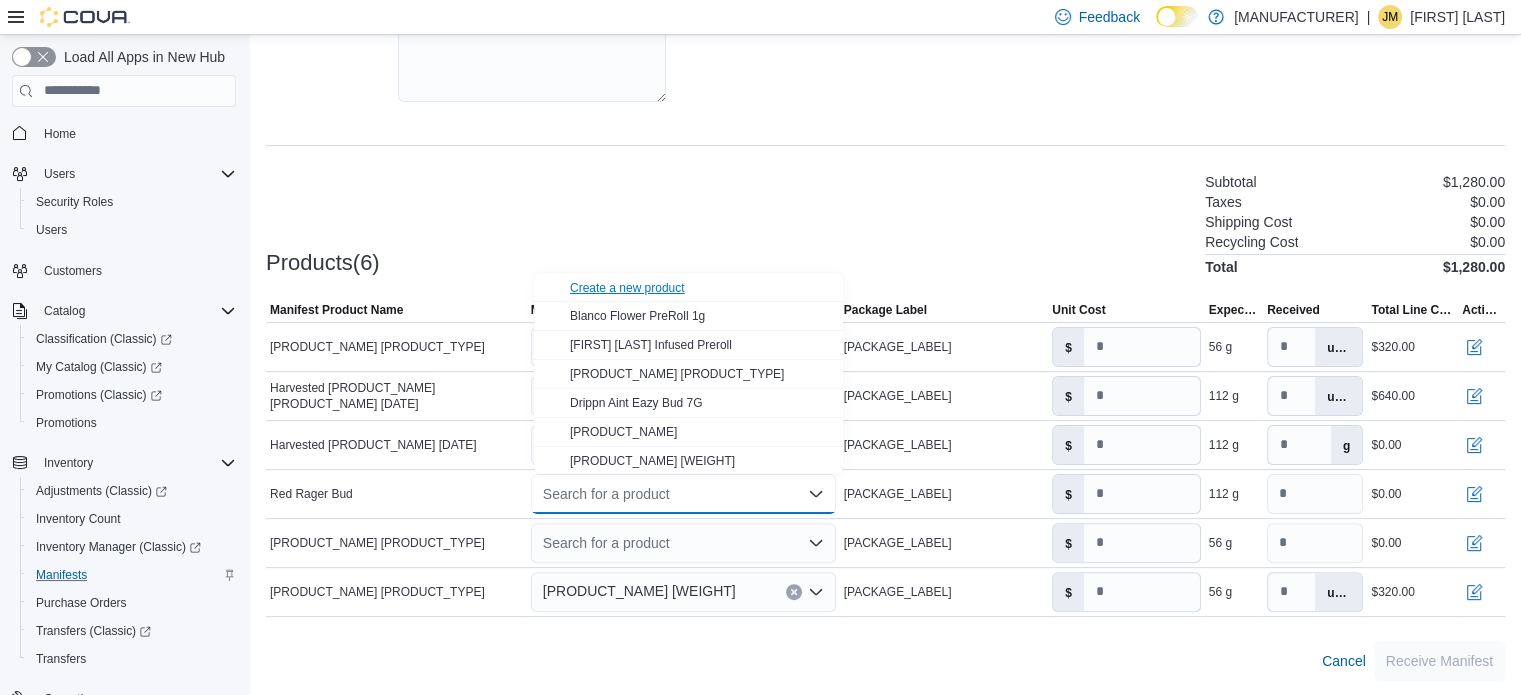 click on "Create a new product" at bounding box center (627, 288) 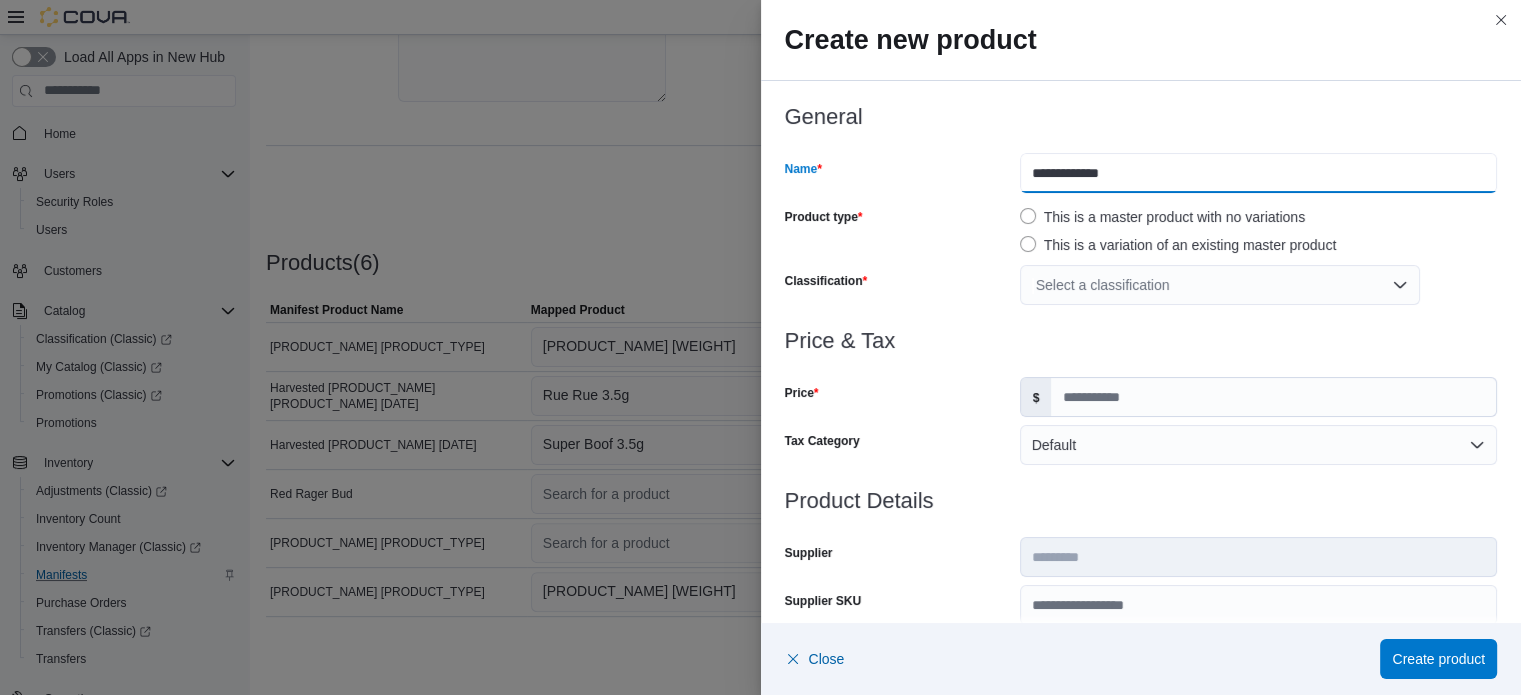 click on "**********" at bounding box center (1258, 173) 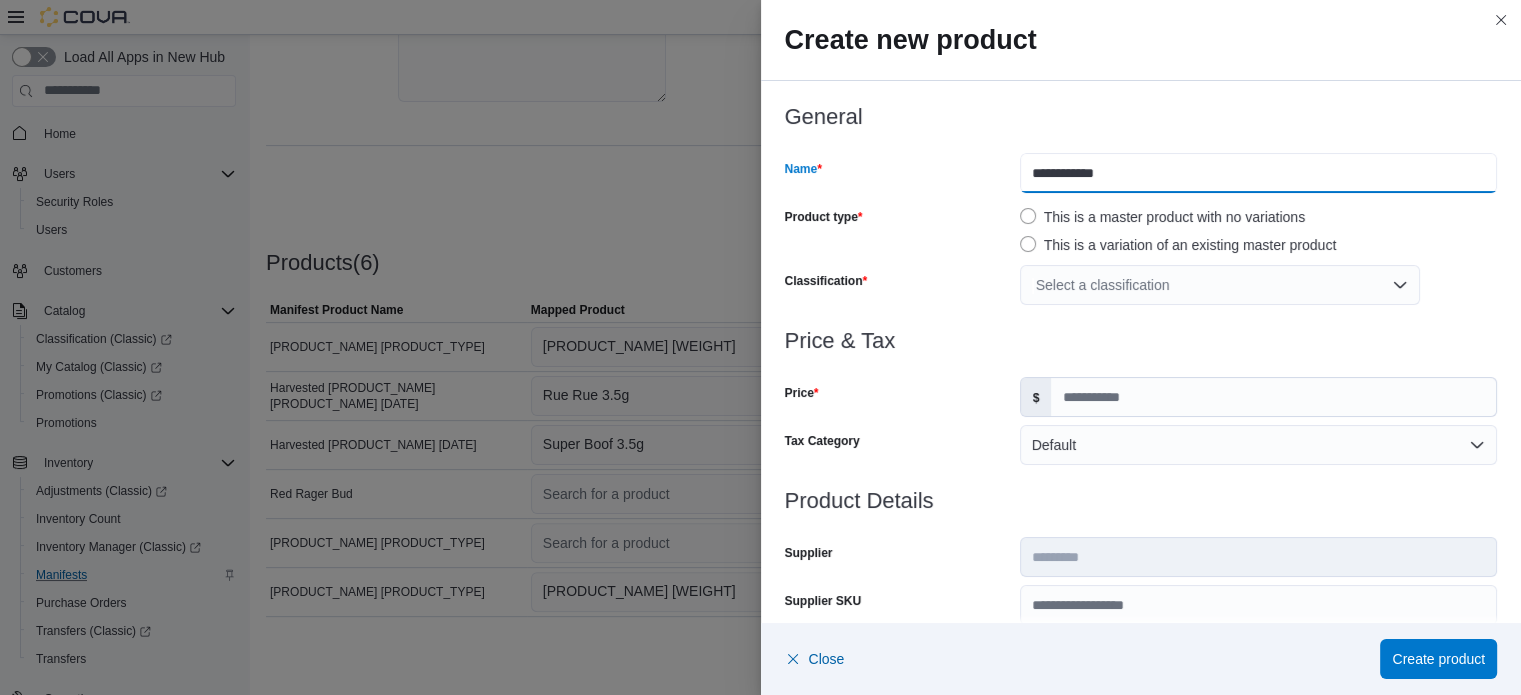 type on "**********" 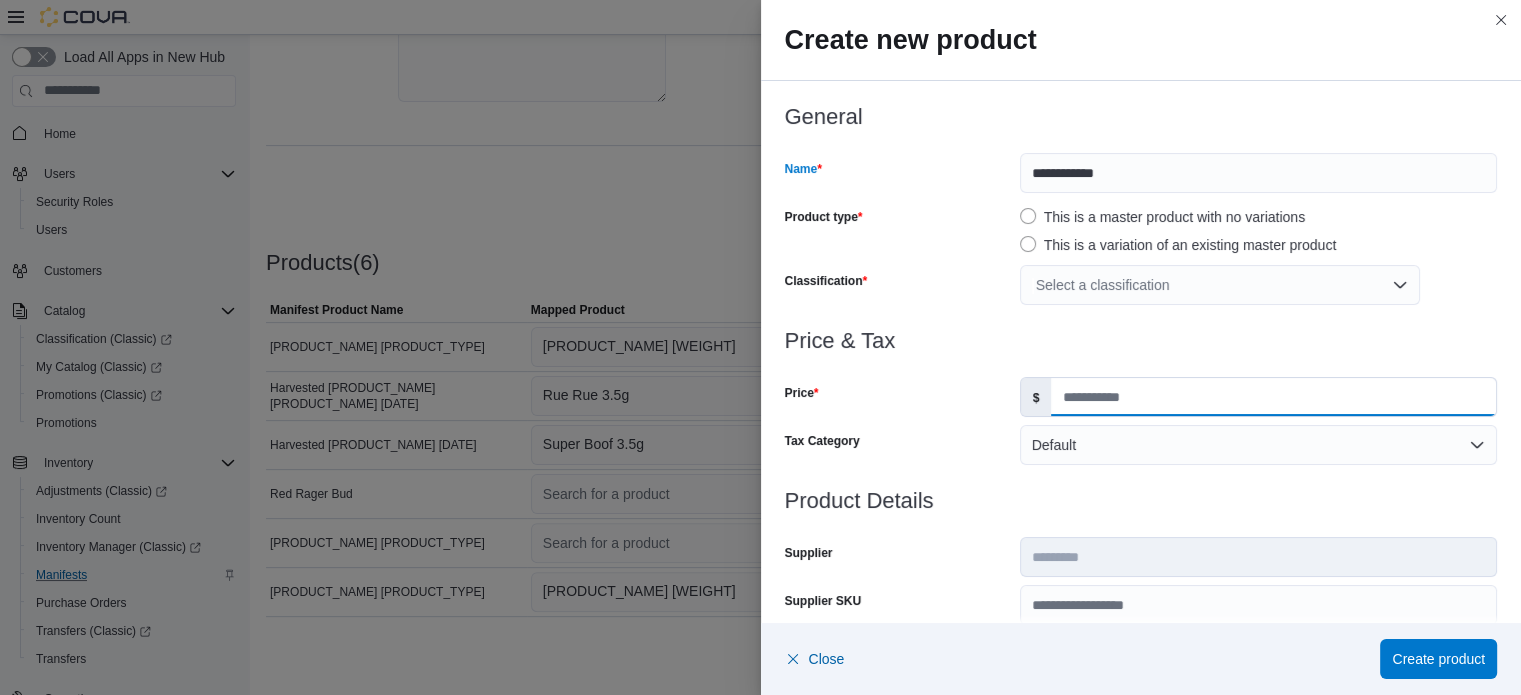 click on "Price" at bounding box center (1273, 397) 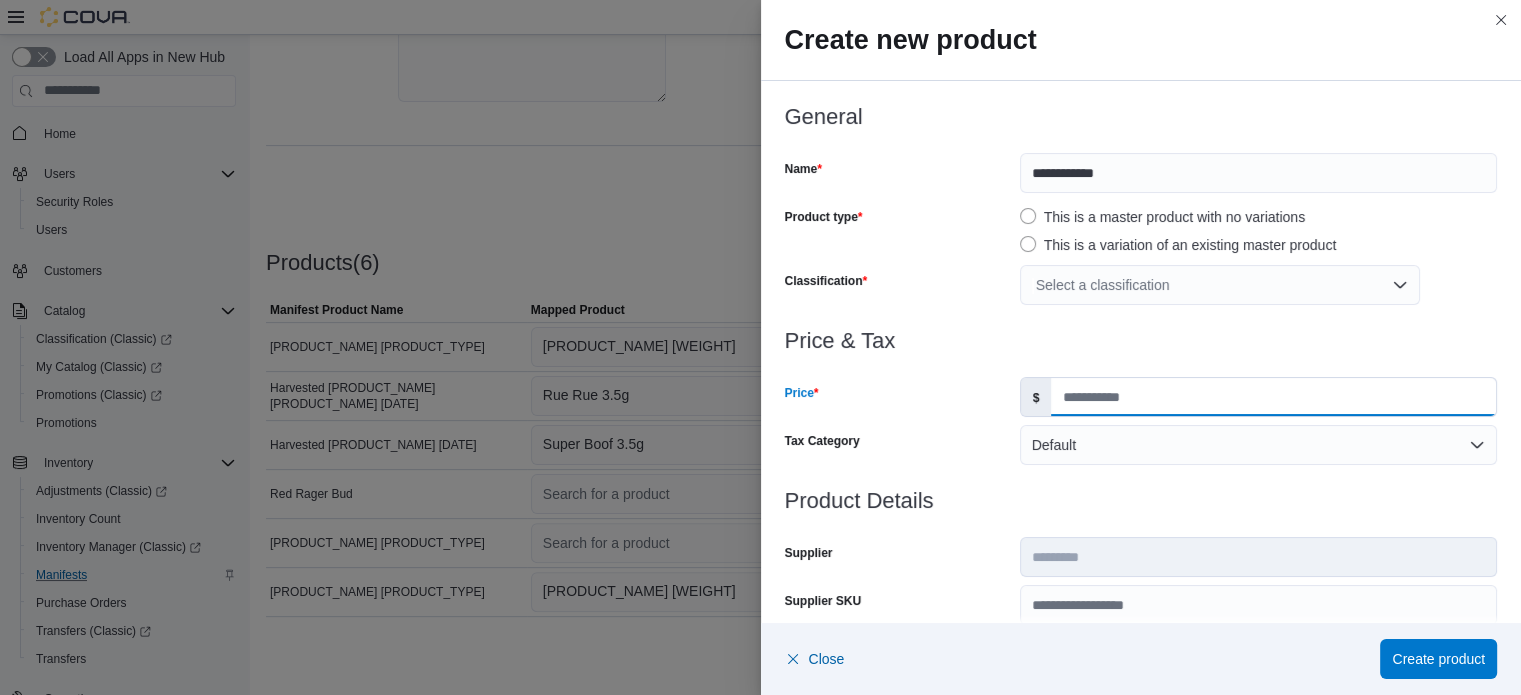 type on "**" 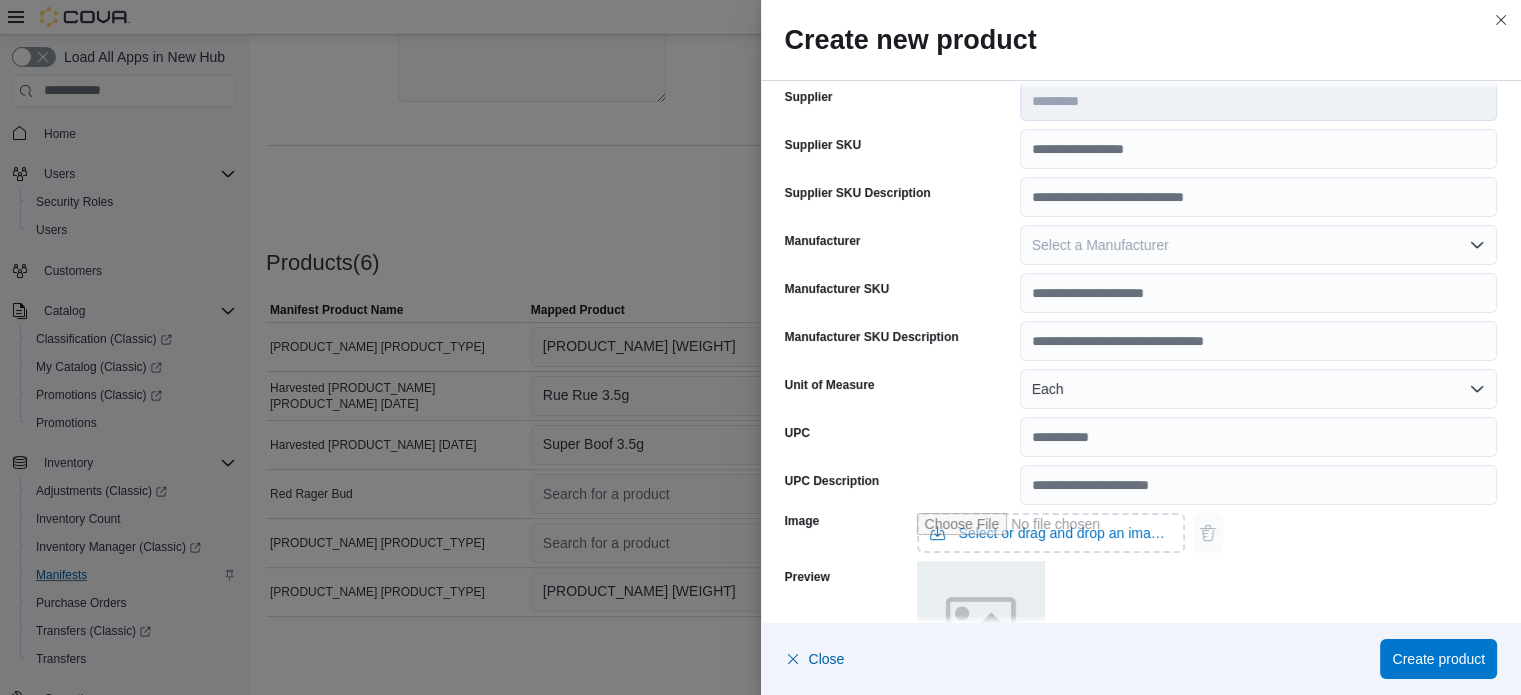 scroll, scrollTop: 548, scrollLeft: 0, axis: vertical 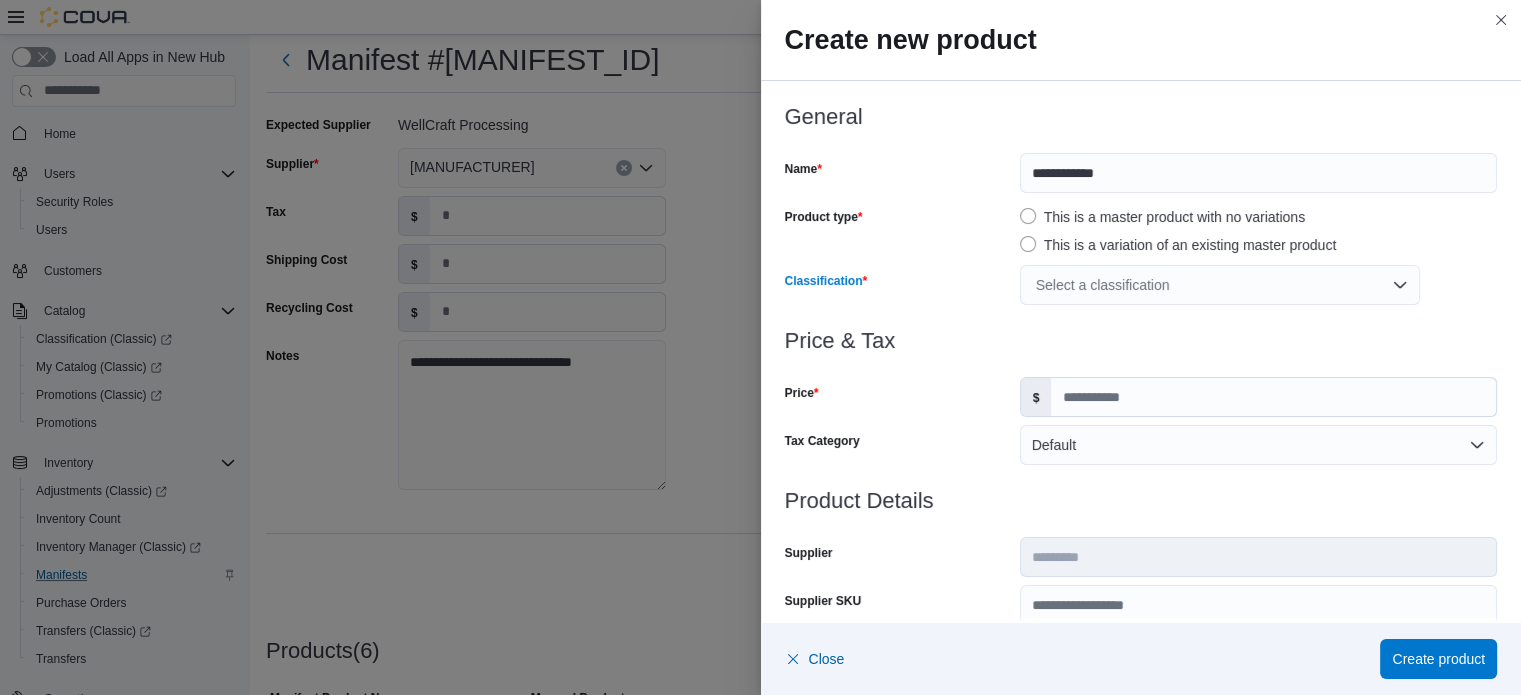 click on "Select a classification" at bounding box center (1220, 285) 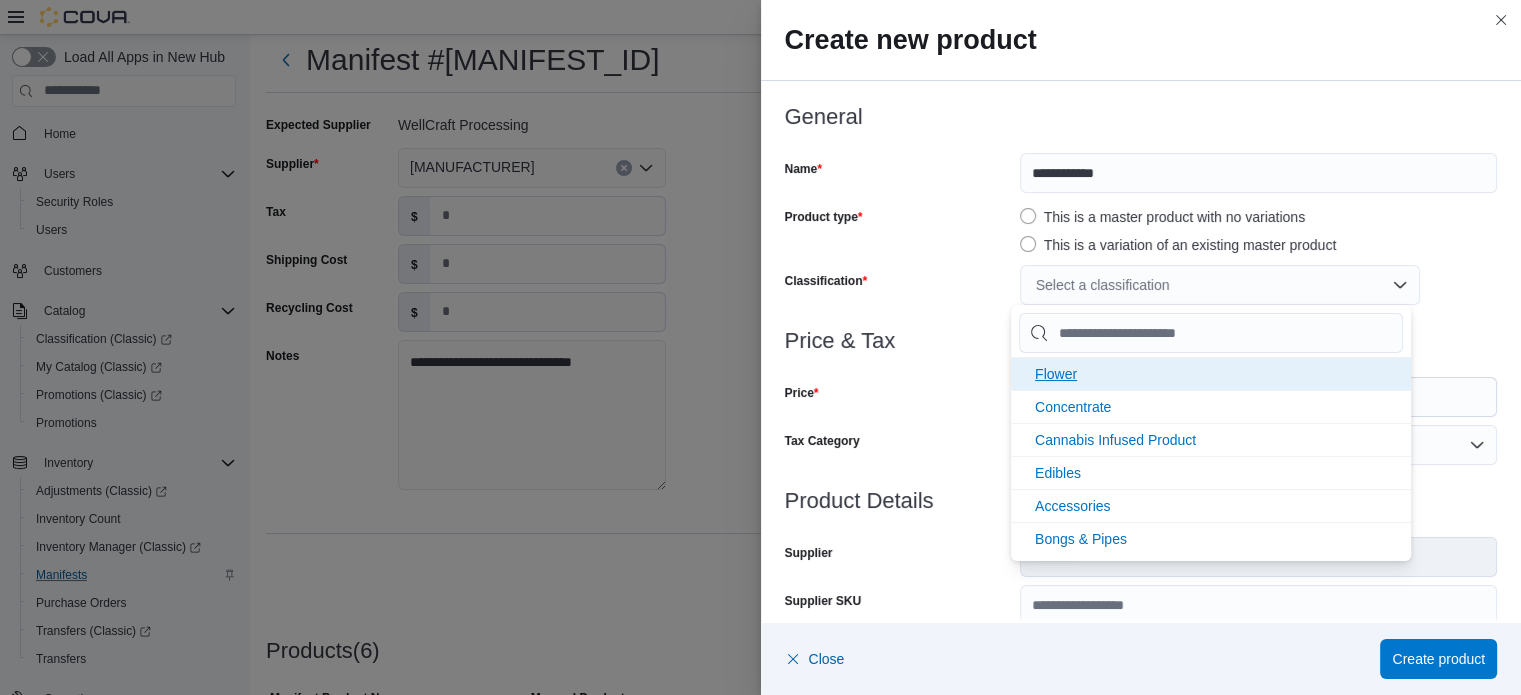 click on "Flower" at bounding box center (1211, 373) 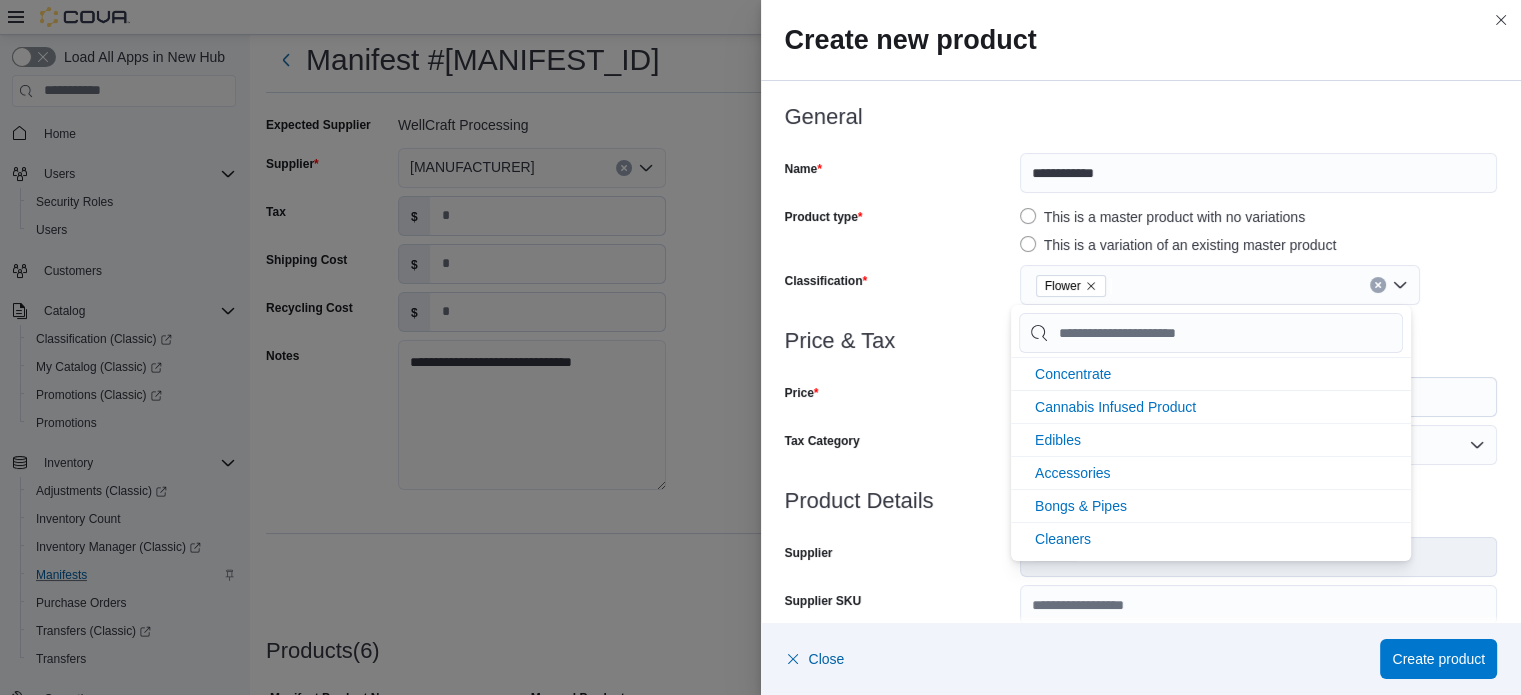 scroll, scrollTop: 0, scrollLeft: 0, axis: both 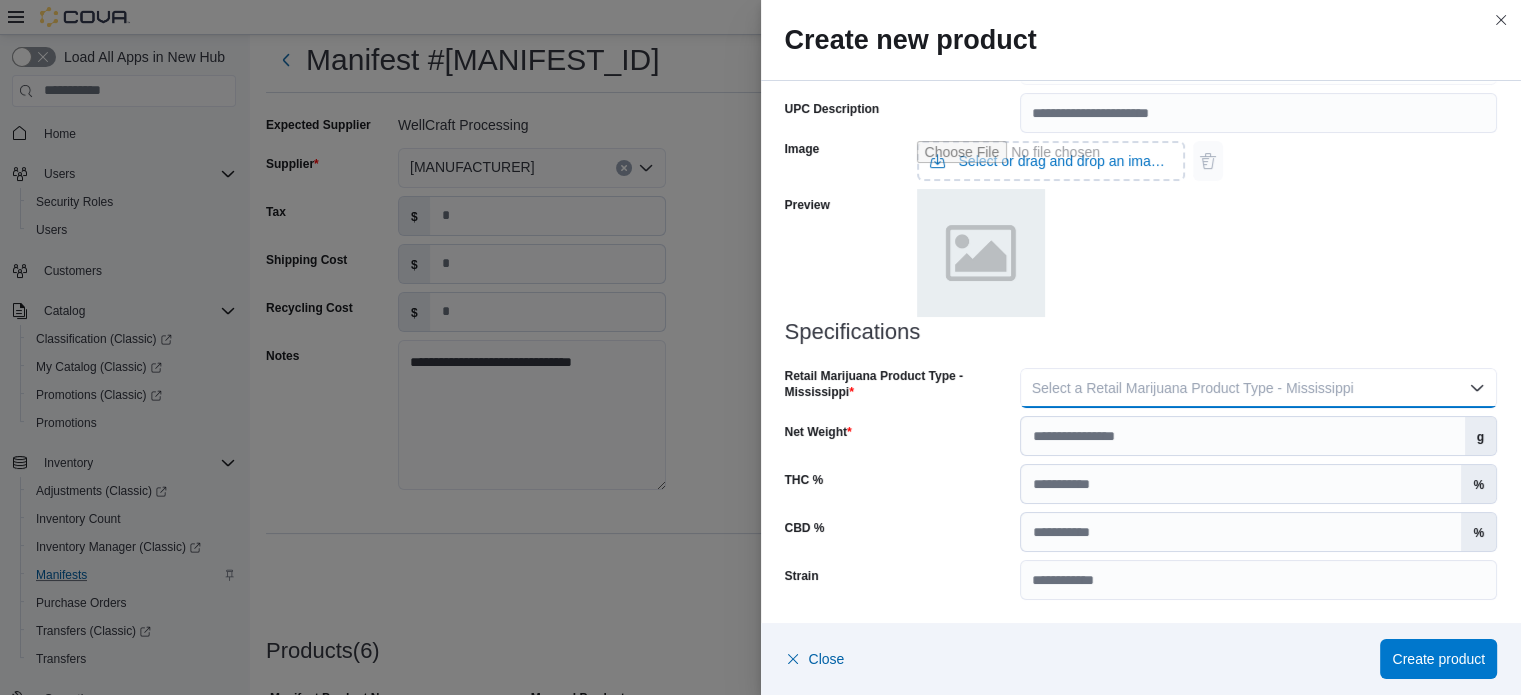 click on "Select a Retail Marijuana Product Type - Mississippi" at bounding box center (1193, 388) 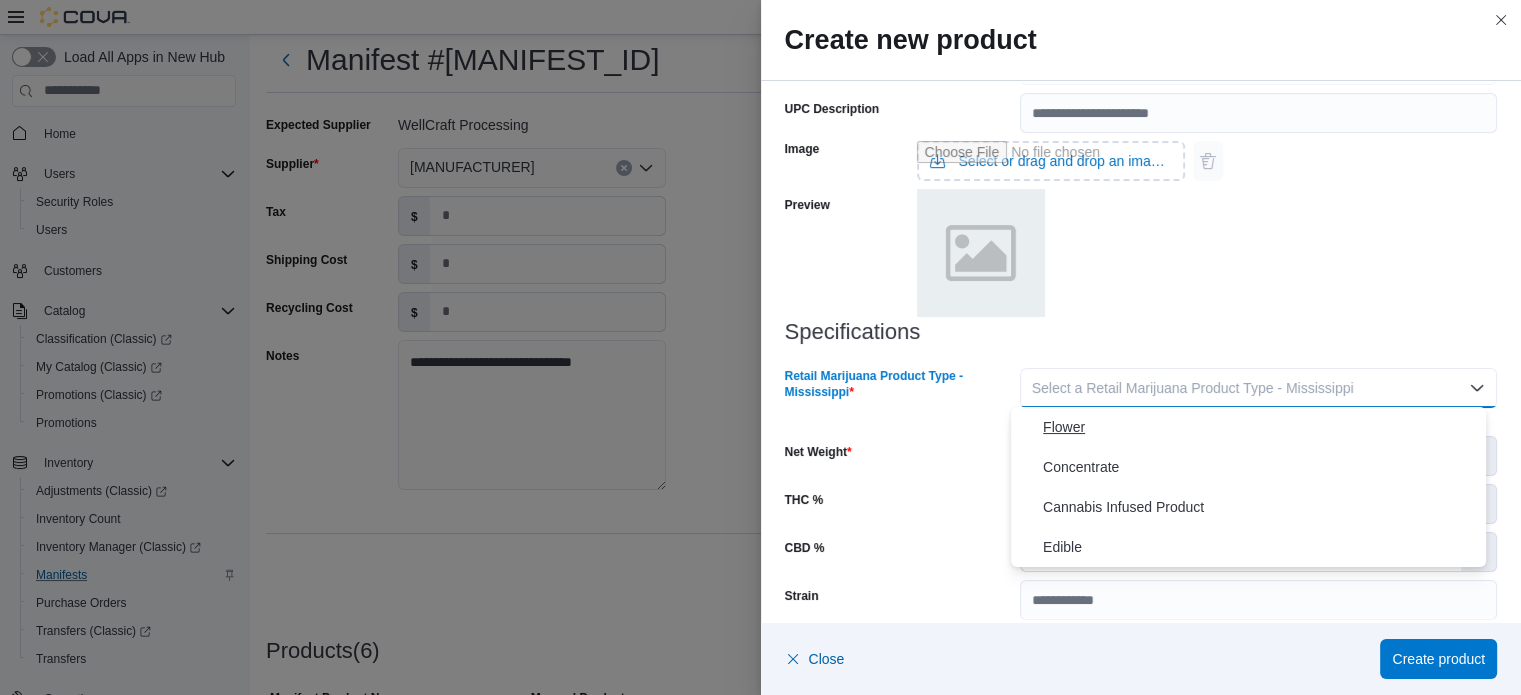 click on "Flower" at bounding box center (1260, 427) 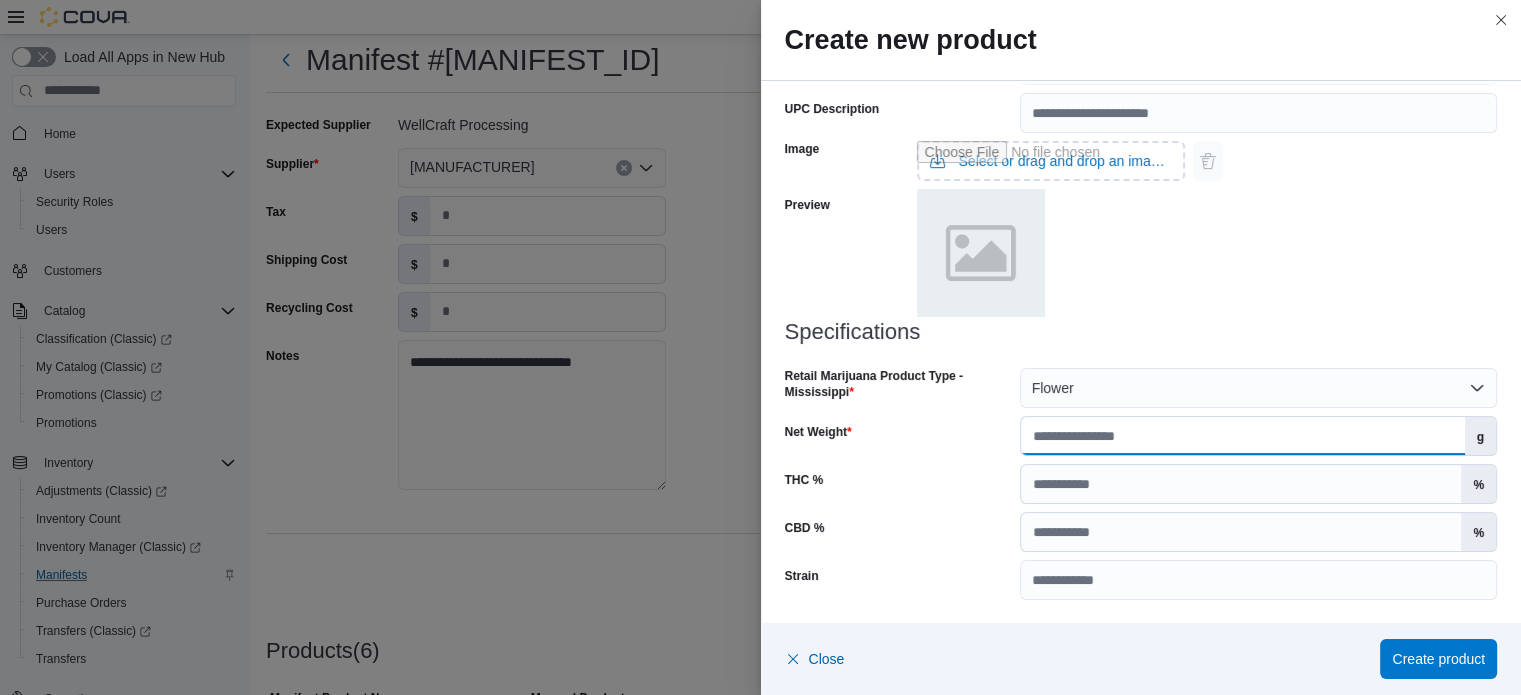 click on "Net Weight" at bounding box center (1243, 436) 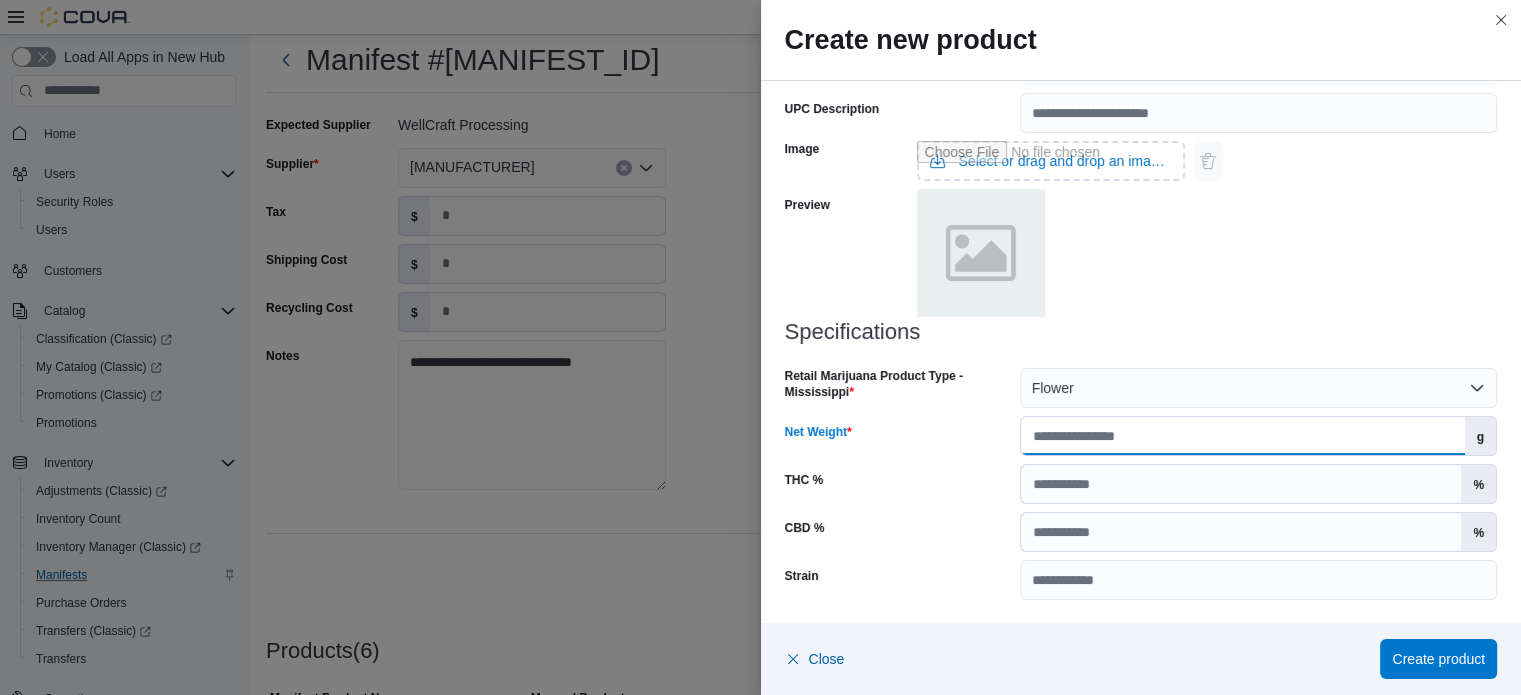 type on "*" 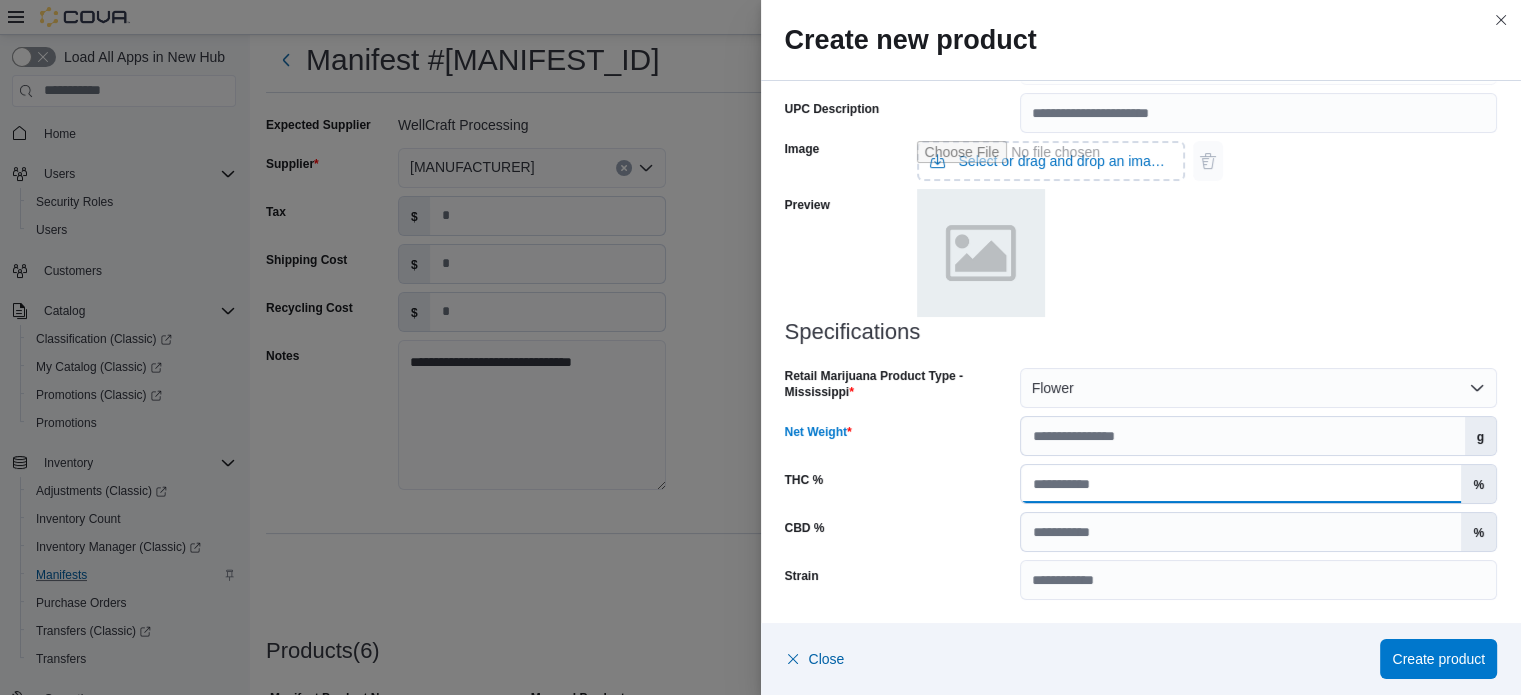 click on "THC %" at bounding box center (1241, 484) 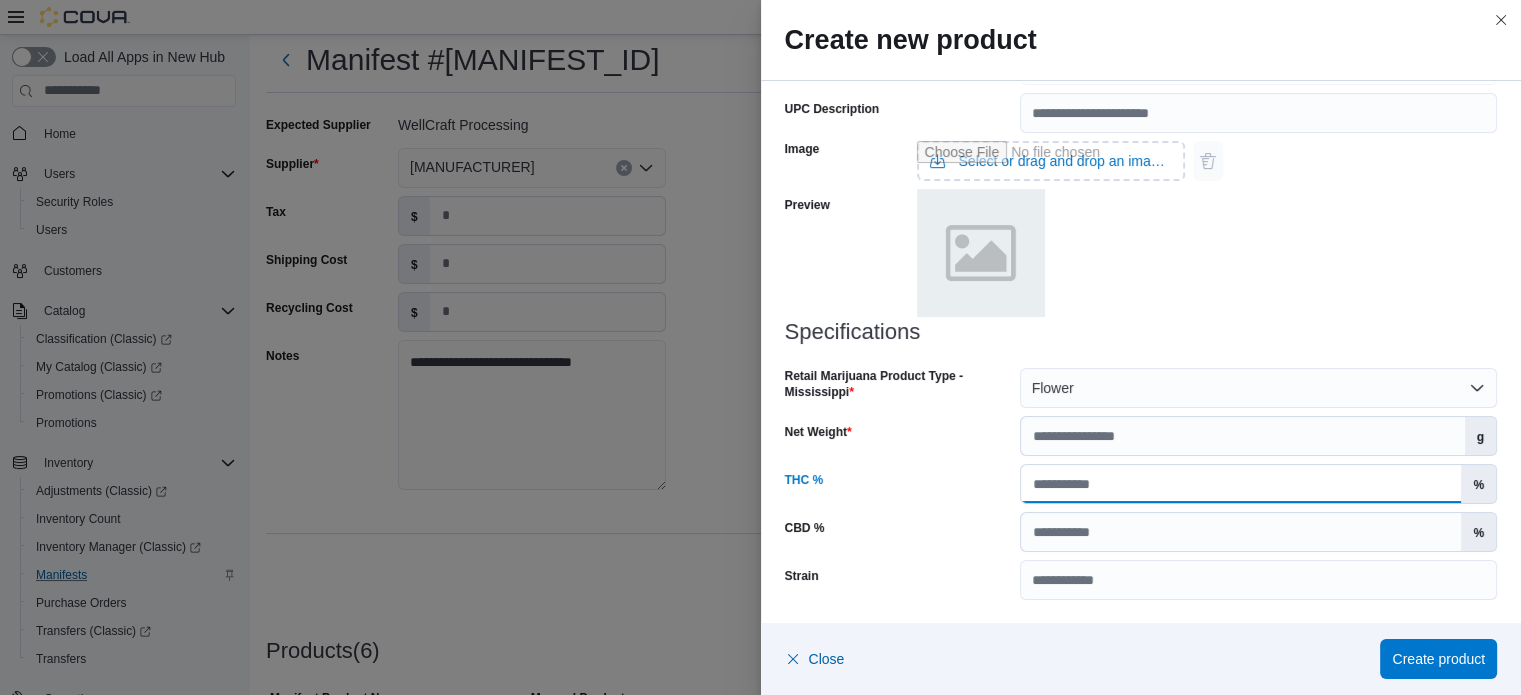 type on "****" 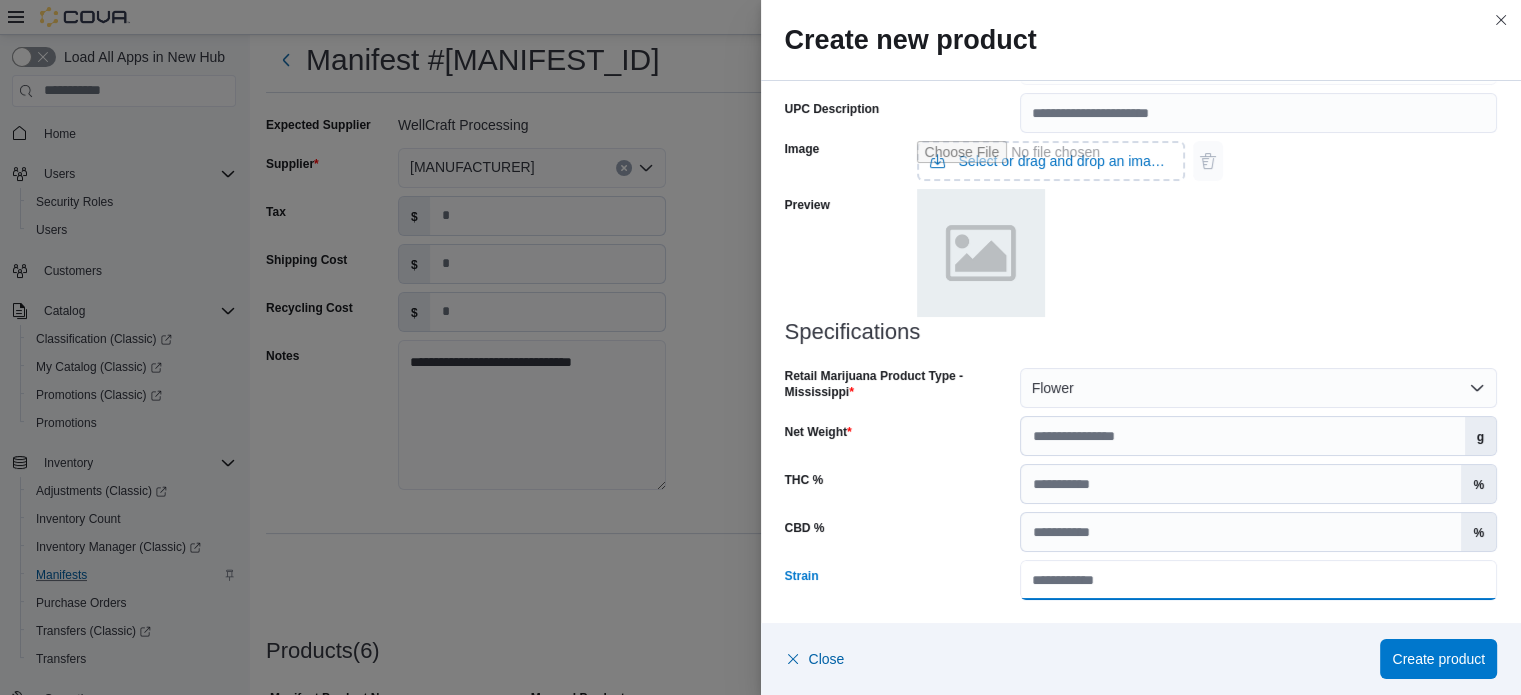 click on "Strain" at bounding box center [1258, 580] 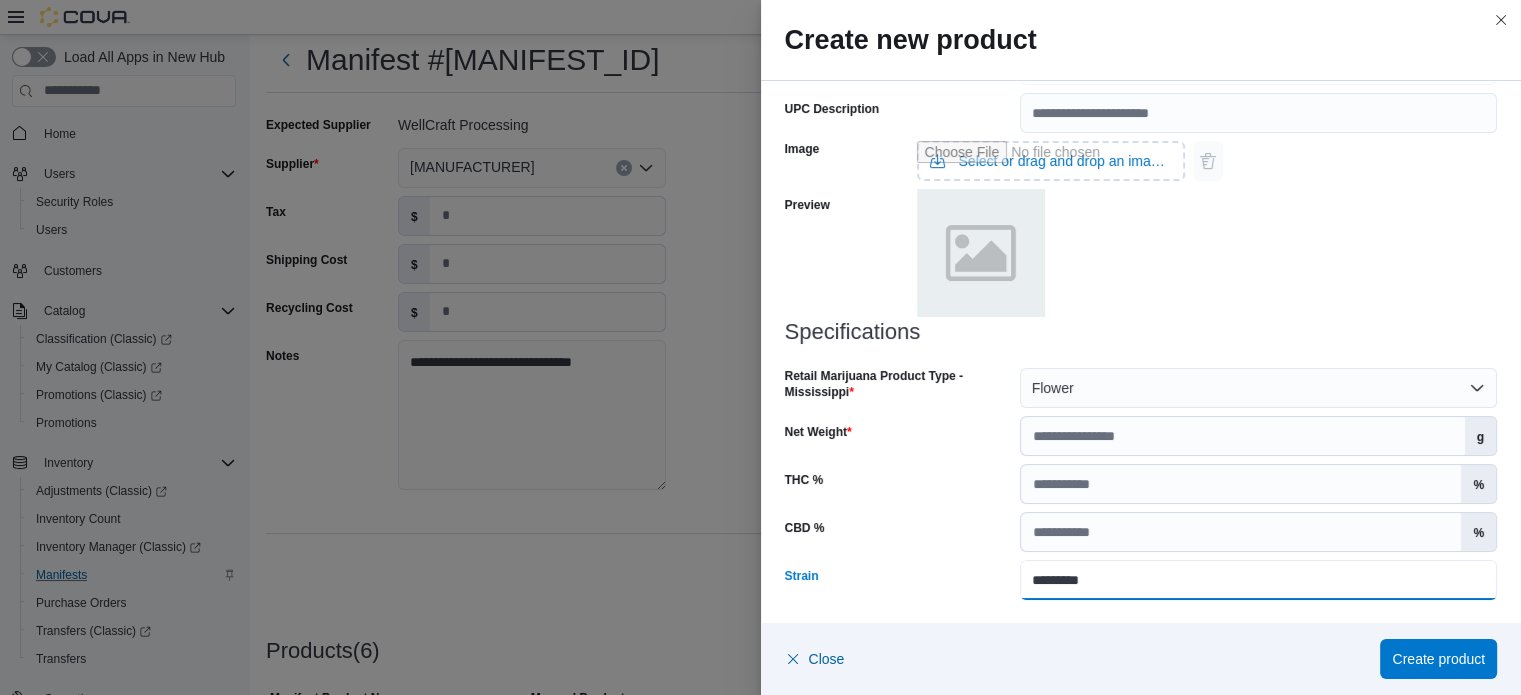 type on "*********" 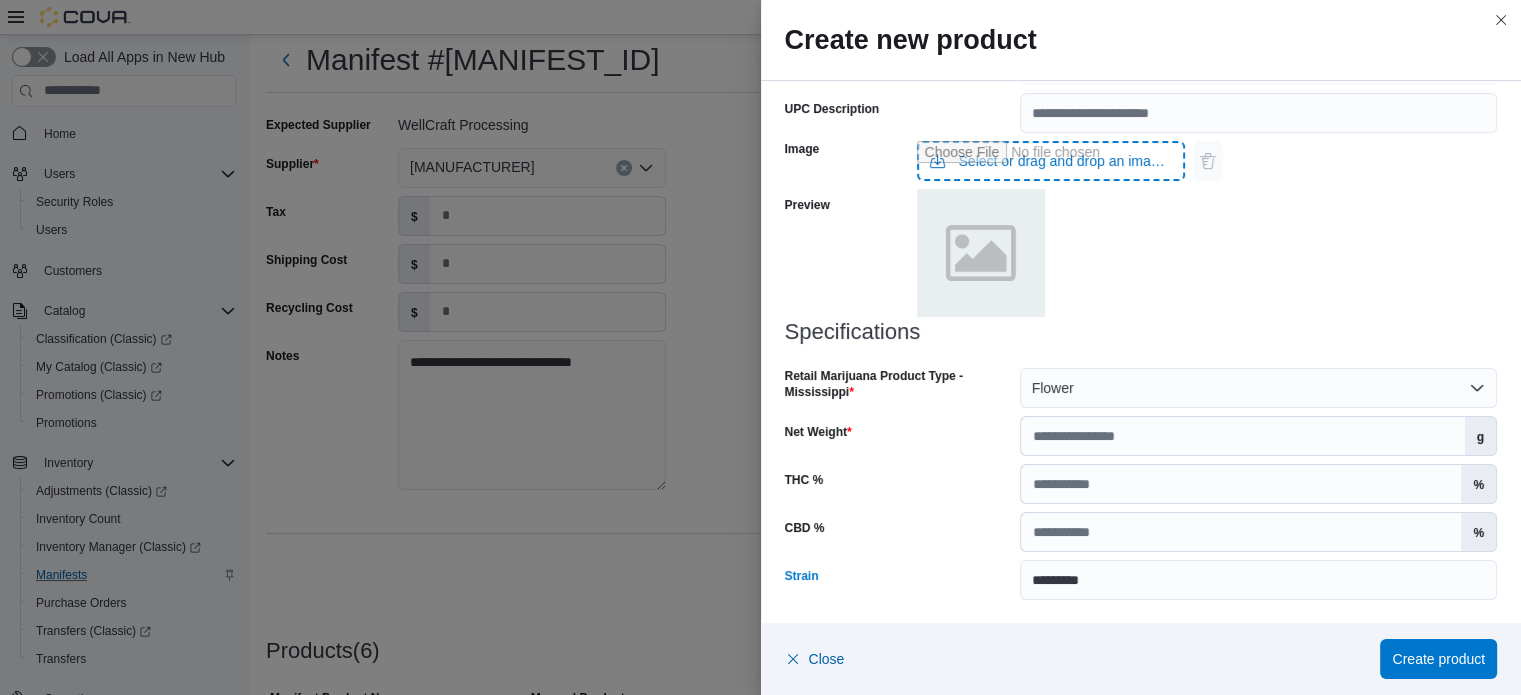 click at bounding box center (1051, 161) 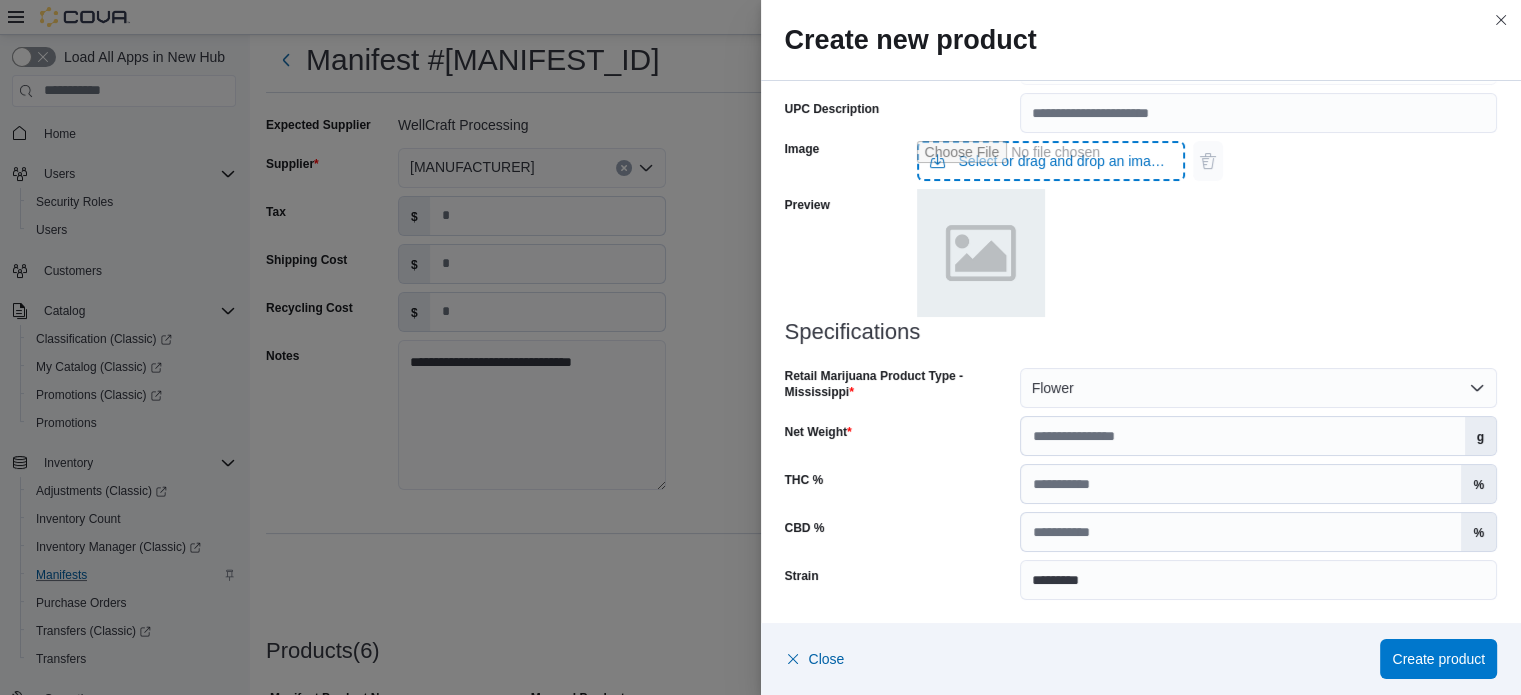 type on "**********" 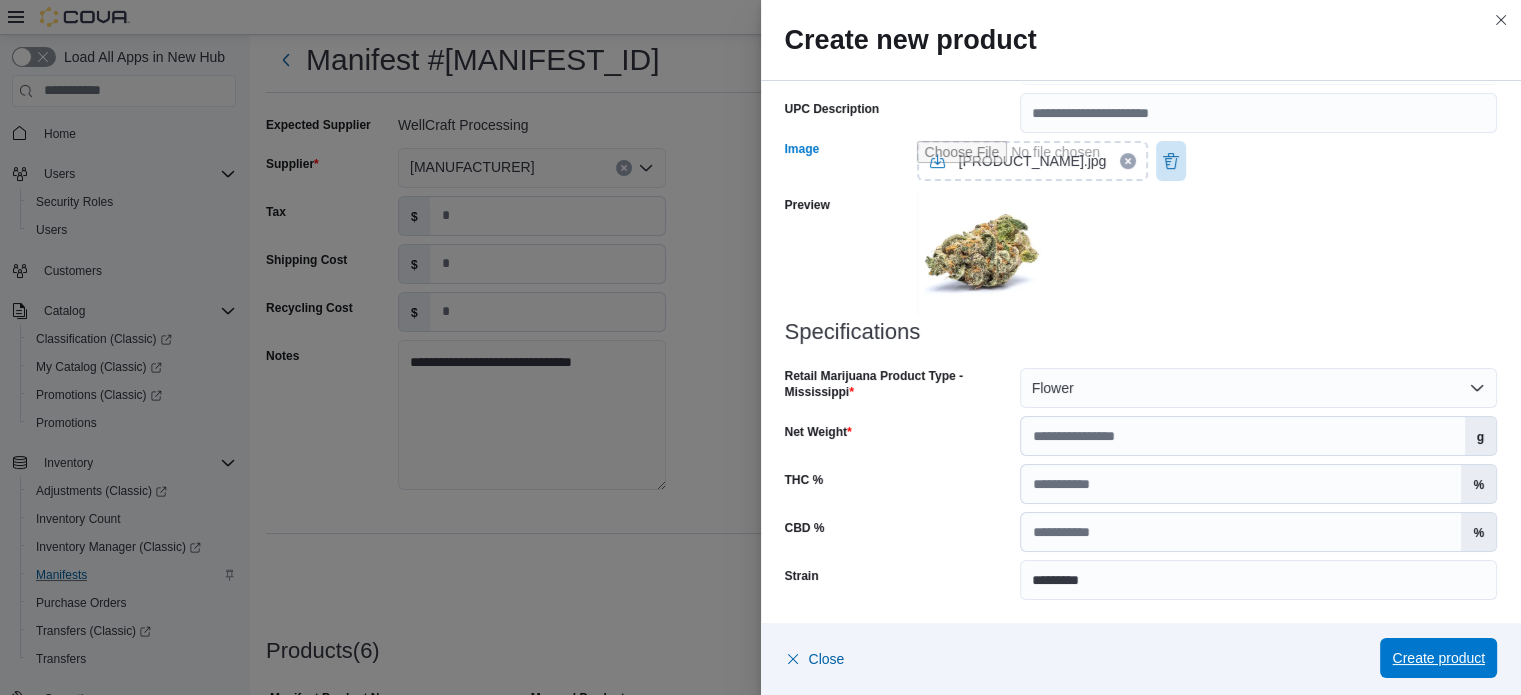 click on "Create product" at bounding box center (1438, 658) 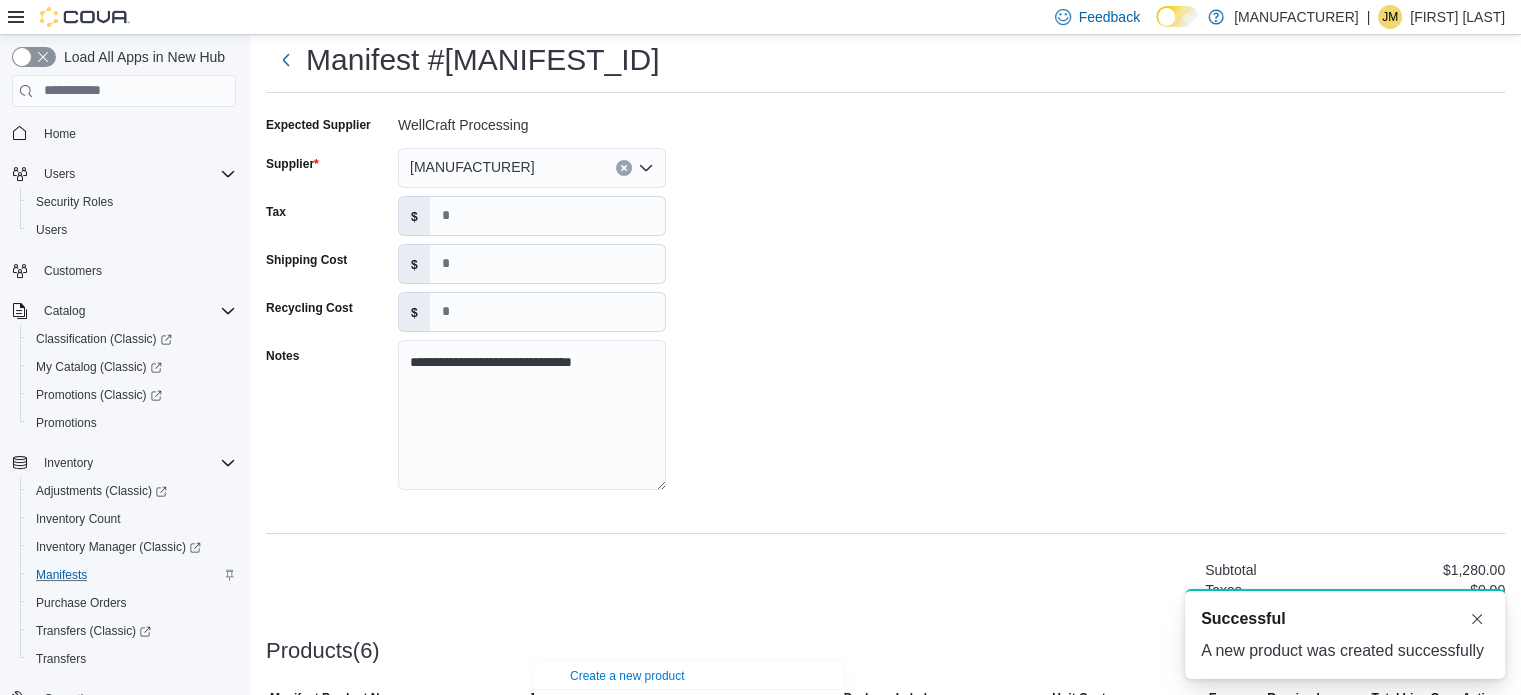 scroll, scrollTop: 435, scrollLeft: 0, axis: vertical 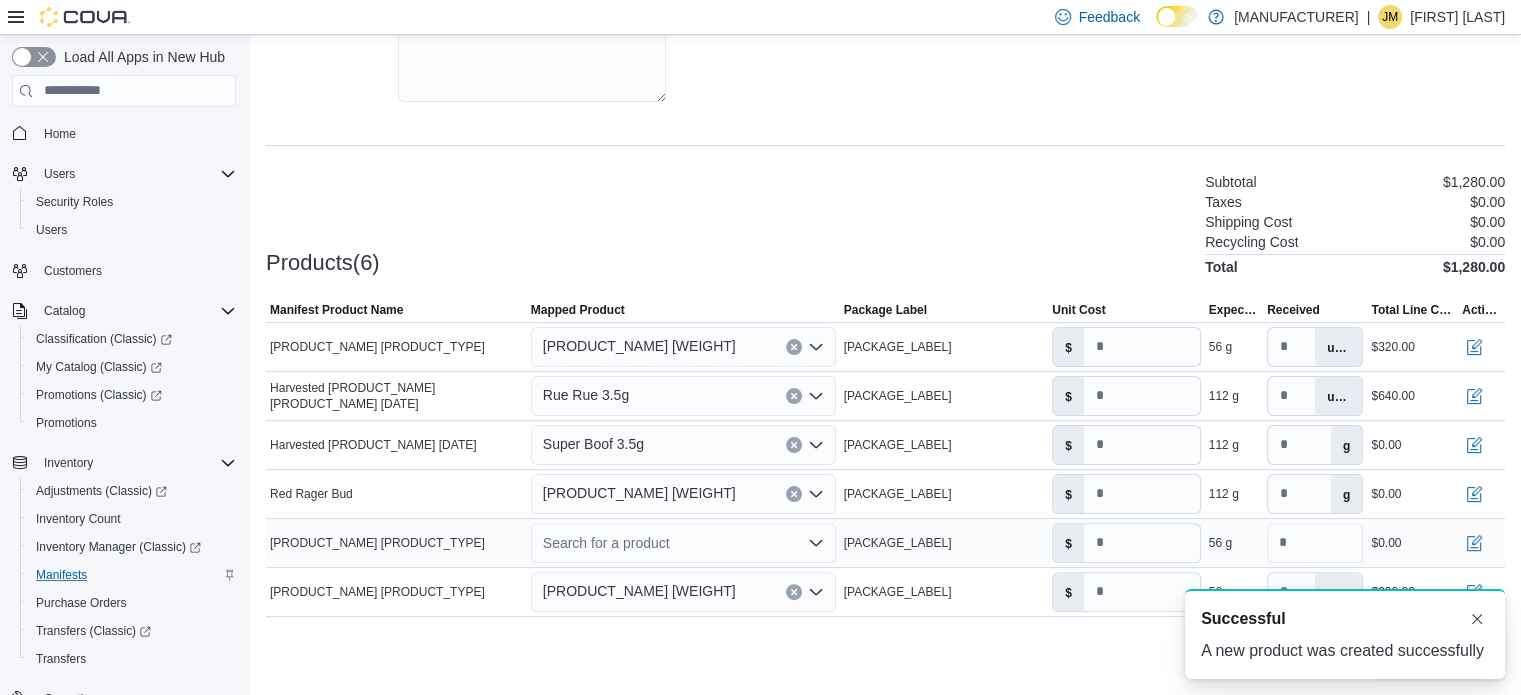 click on "Search for a product" at bounding box center (683, 543) 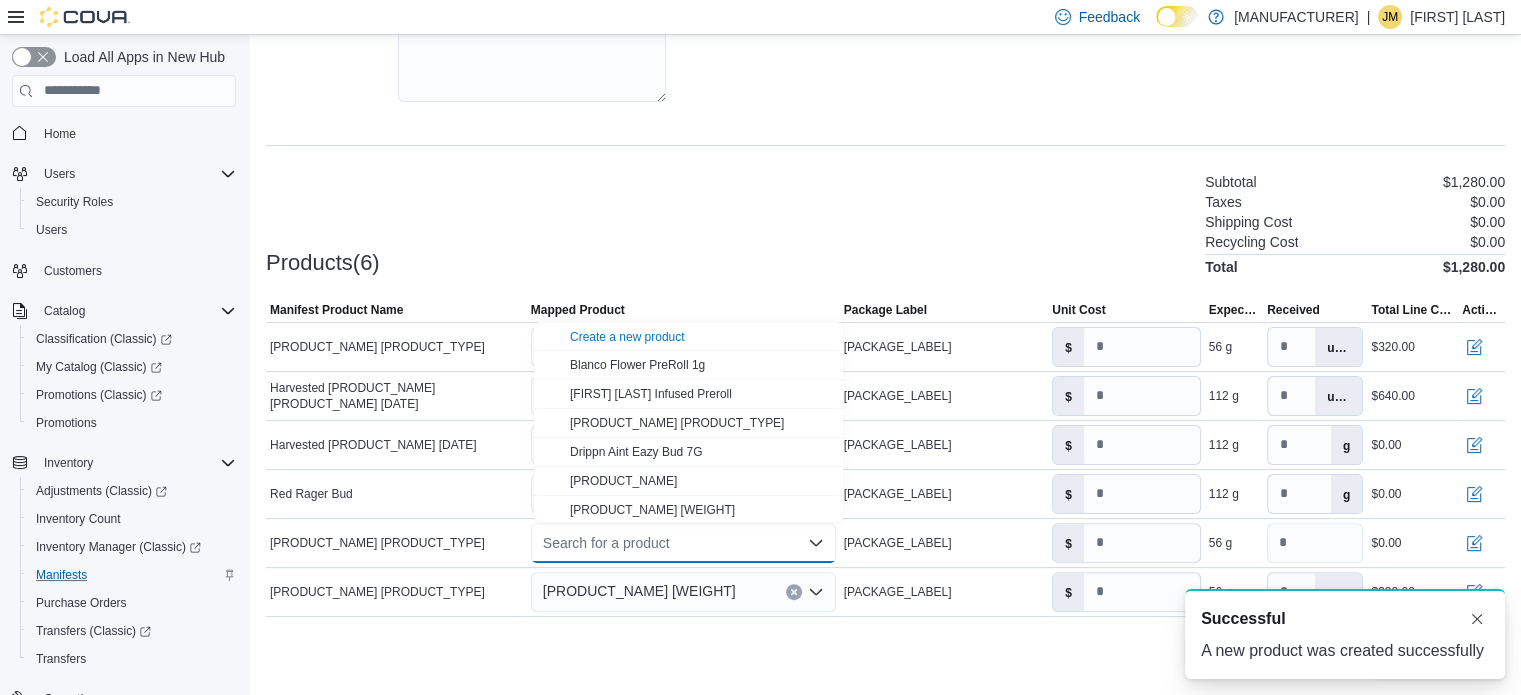 click on "Create a new product" at bounding box center [700, 336] 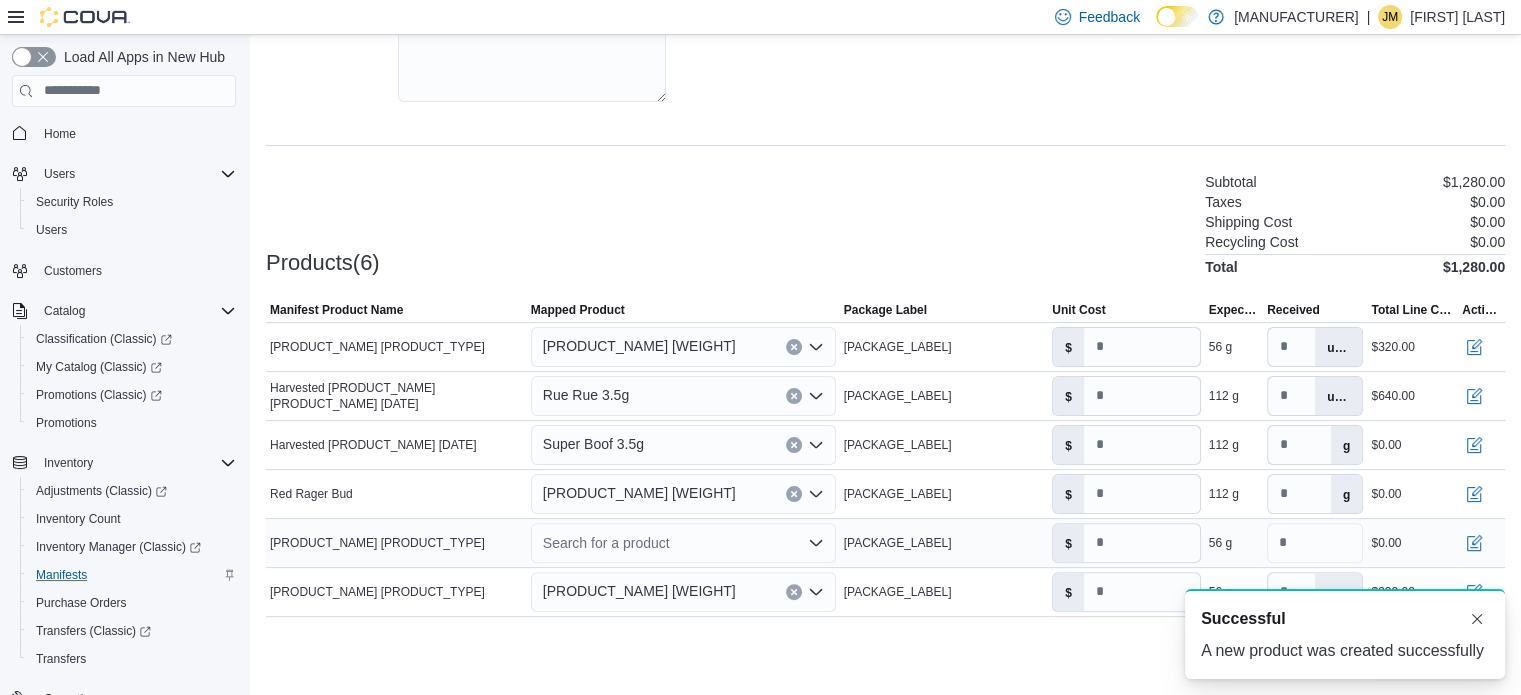 click on "Search for a product Combo box. Selected. Combo box input. Search for a product. Type some text or, to display a list of choices, press Down Arrow. To exit the list of choices, press Escape." at bounding box center [683, 543] 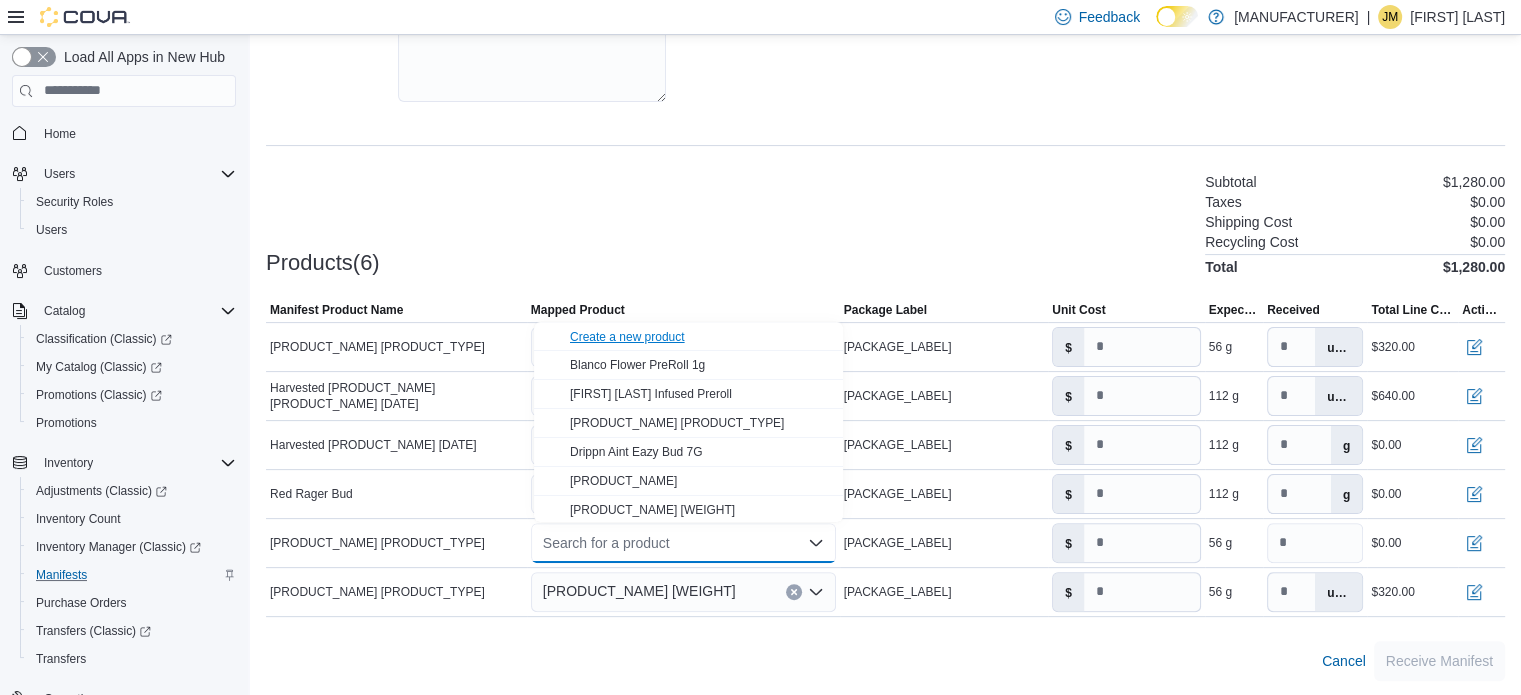 click on "Create a new product" at bounding box center [627, 337] 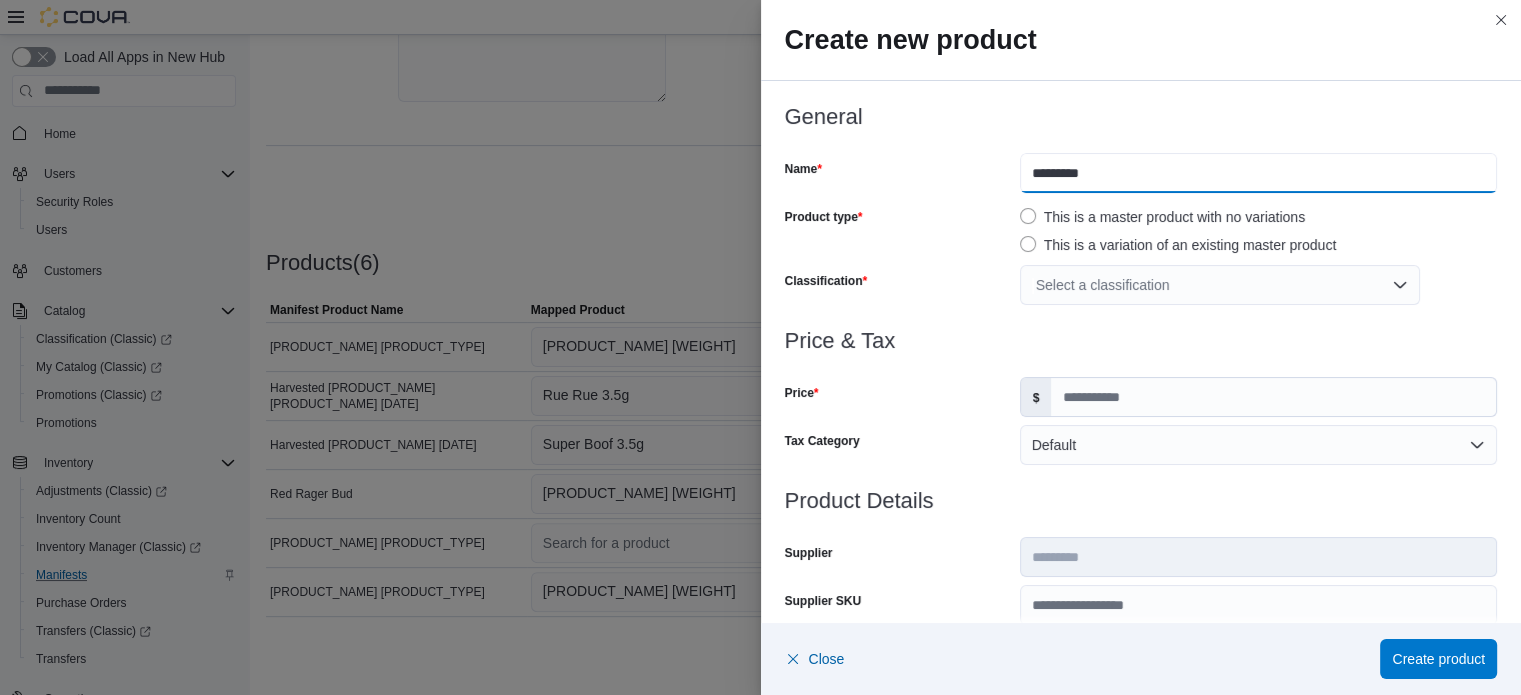click on "*********" at bounding box center (1258, 173) 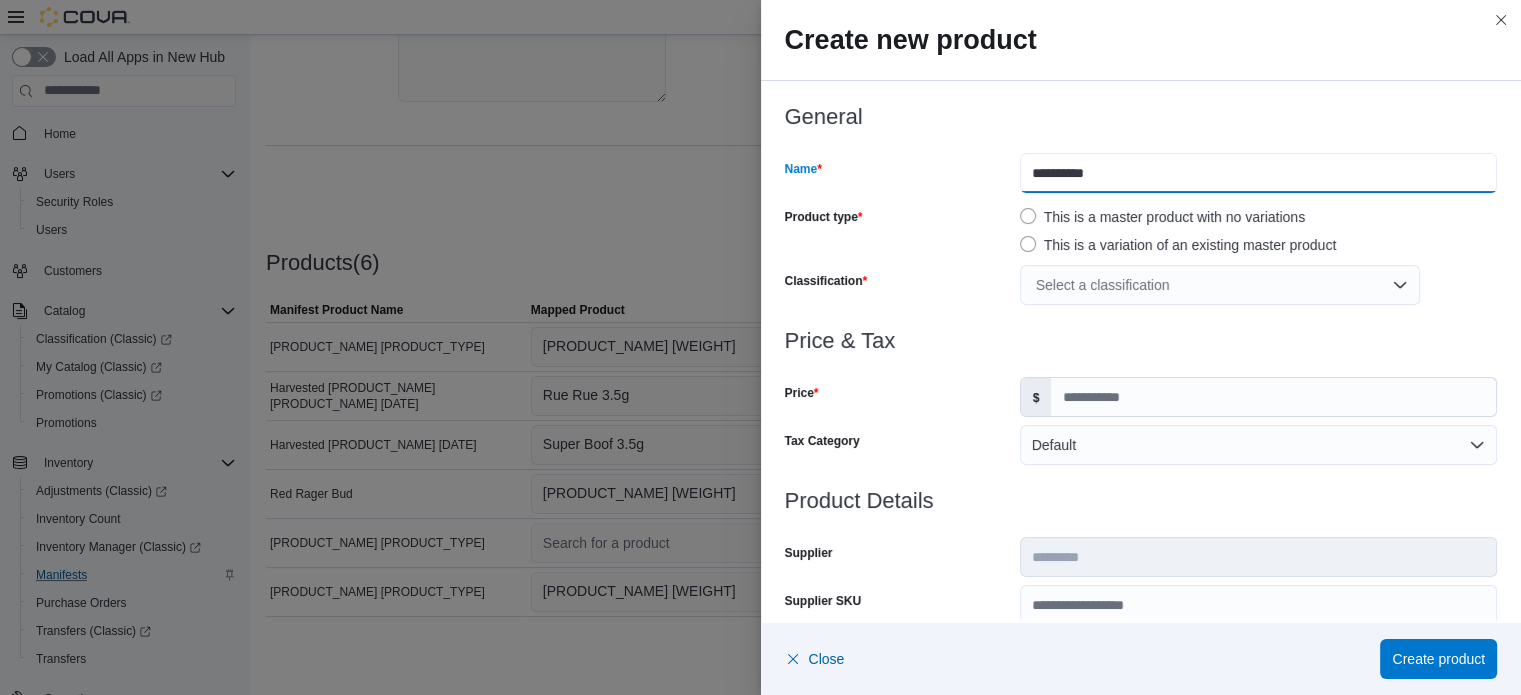 type on "**********" 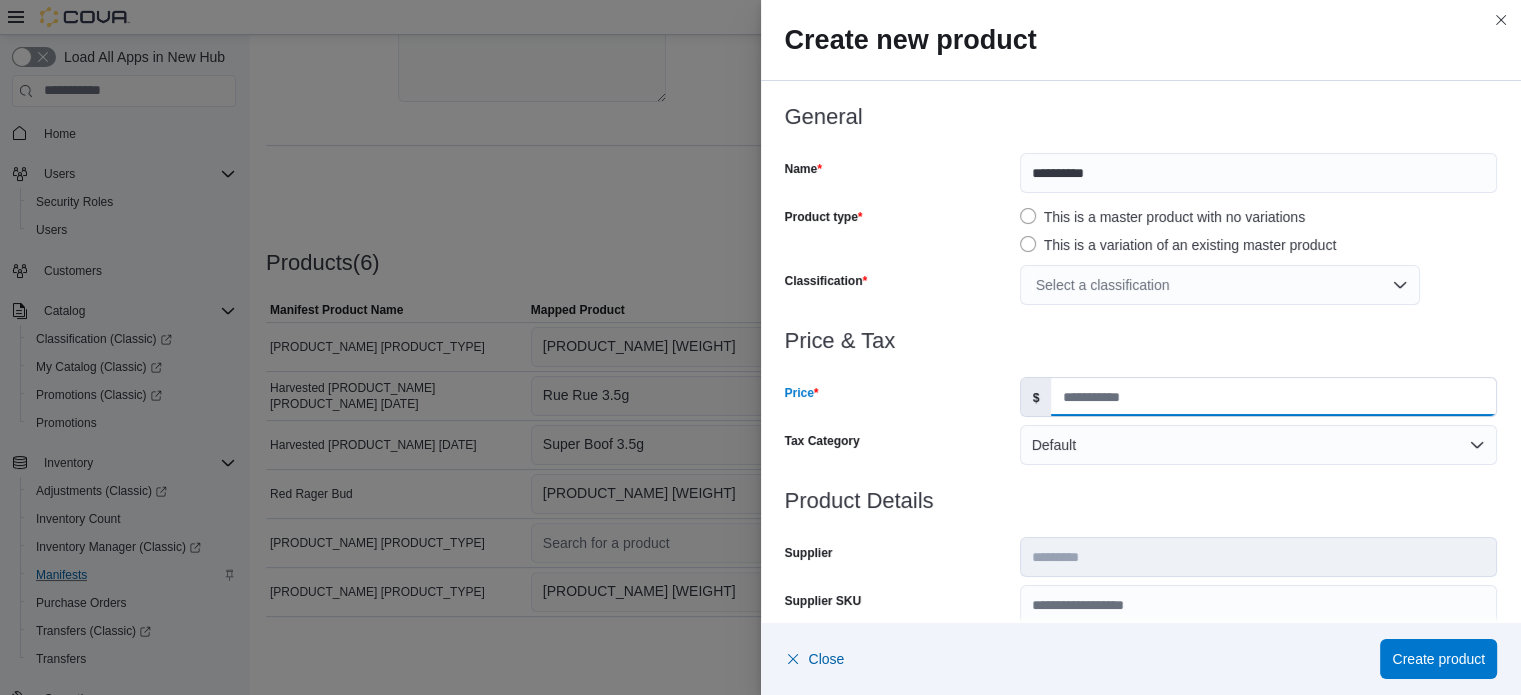 click on "Price" at bounding box center [1273, 397] 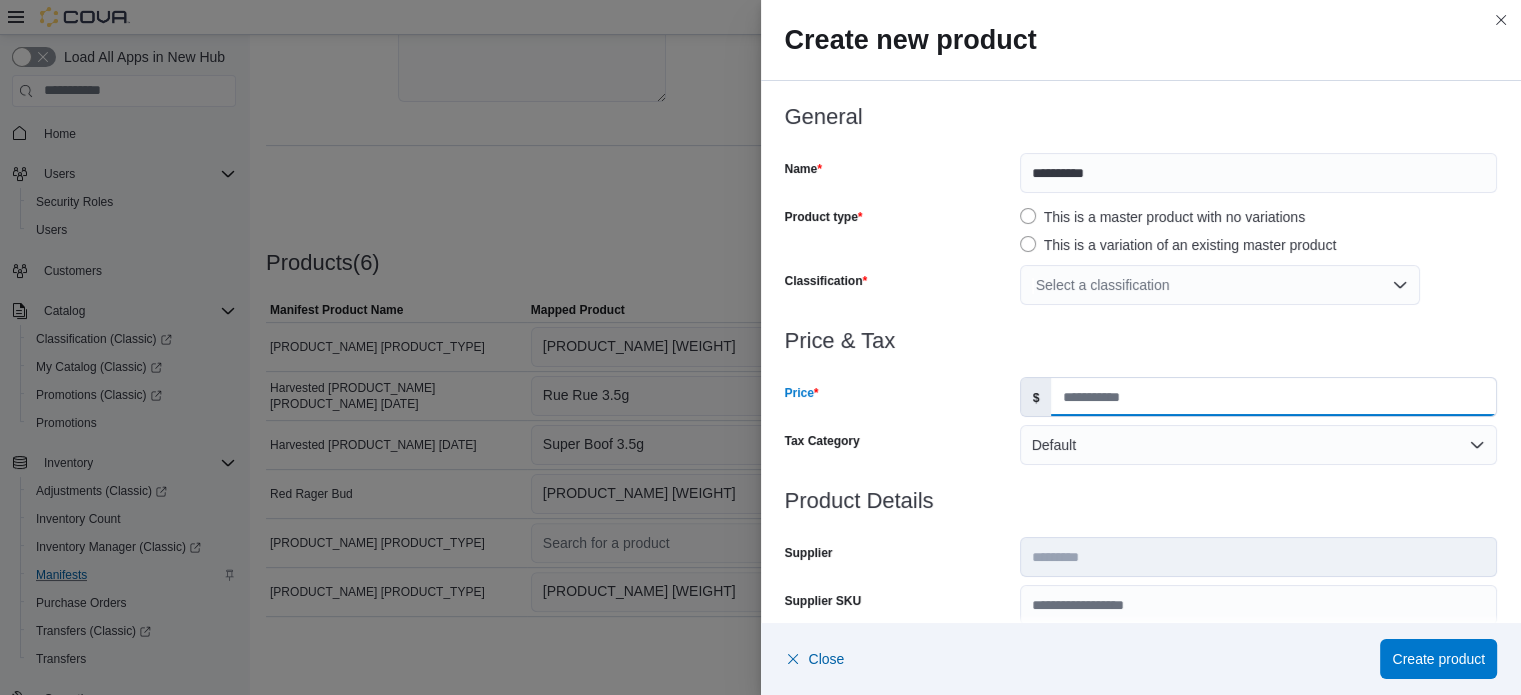type on "**" 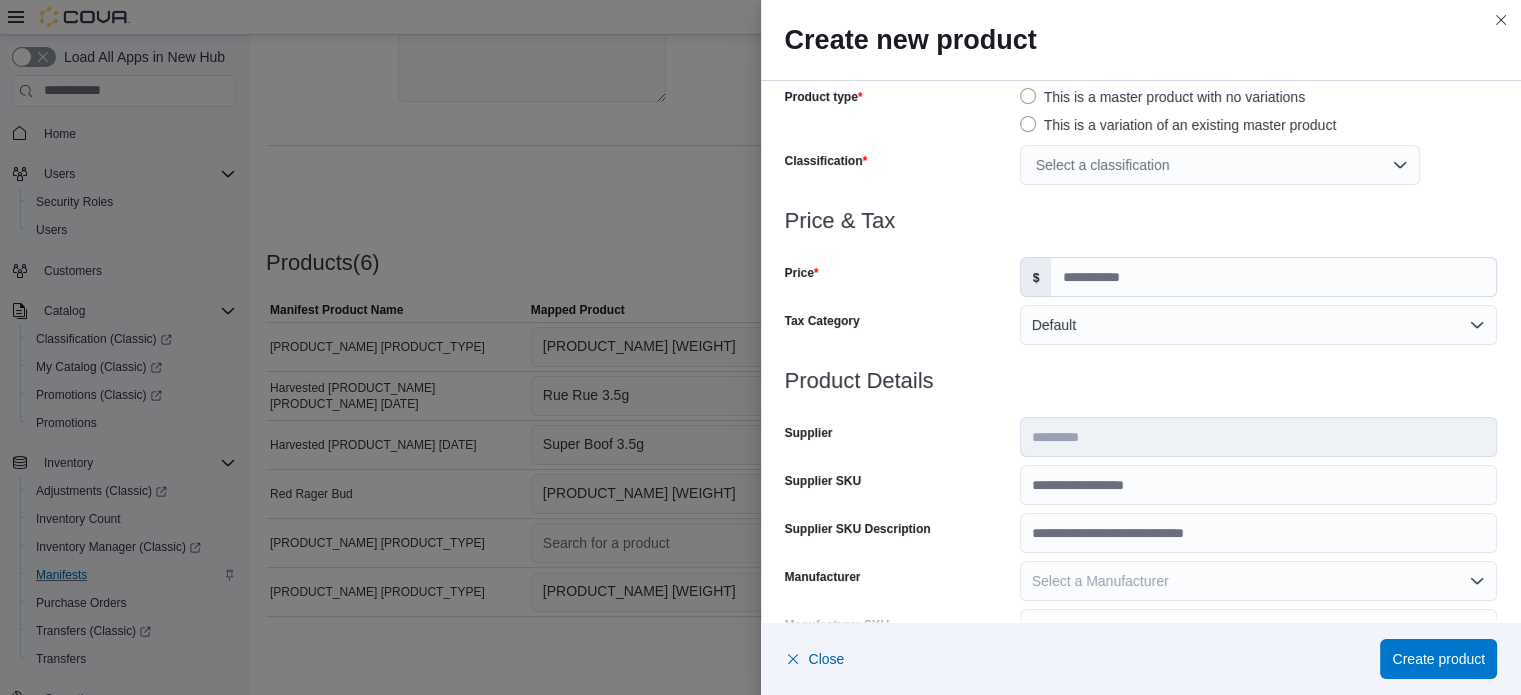 scroll, scrollTop: 121, scrollLeft: 0, axis: vertical 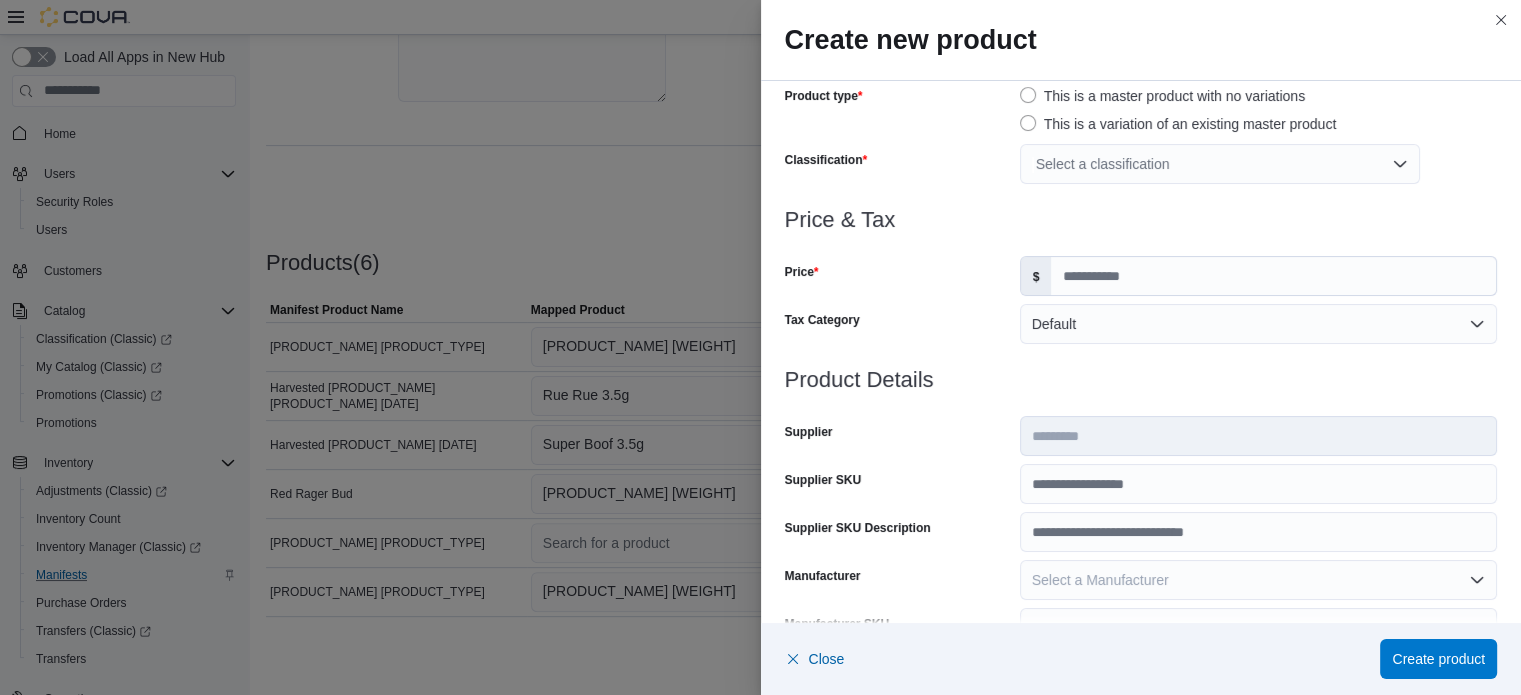 click on "Select a classification" at bounding box center [1220, 164] 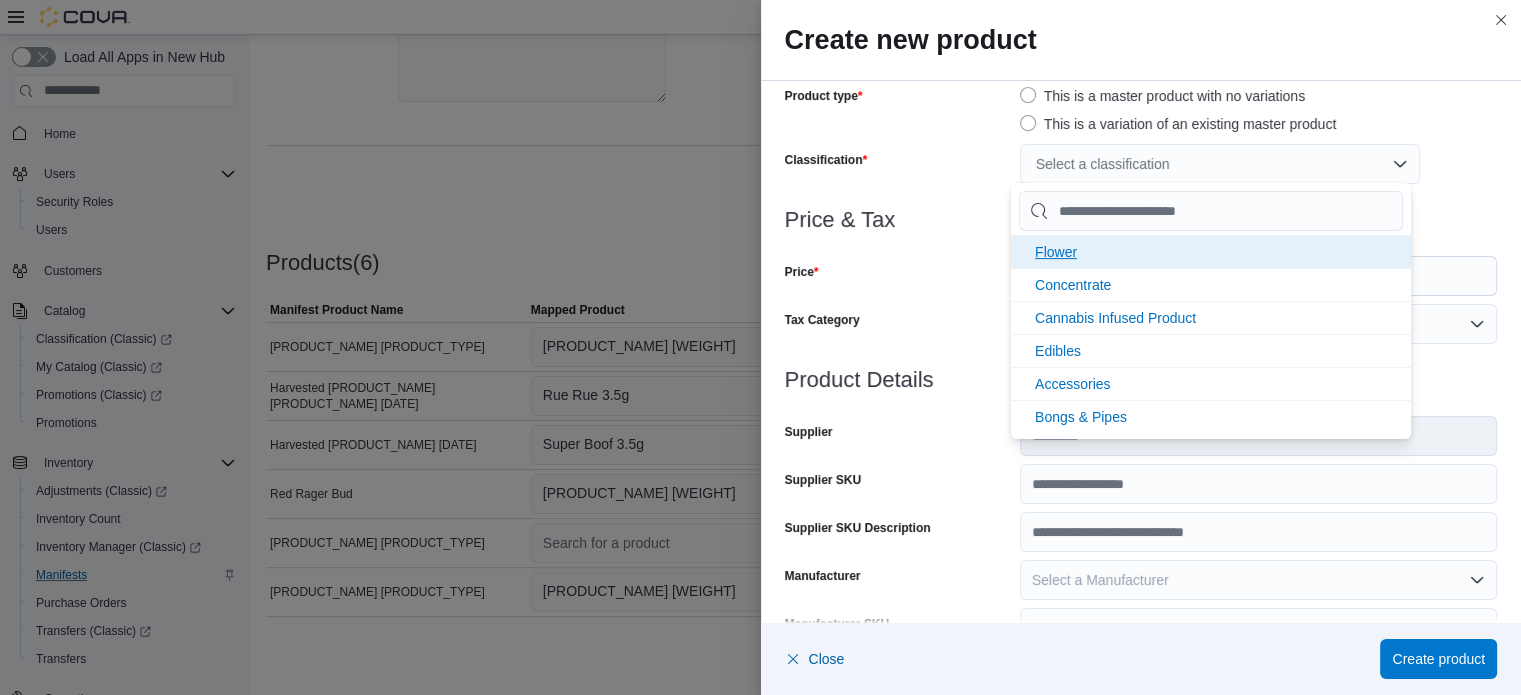 click on "Flower" at bounding box center [1056, 252] 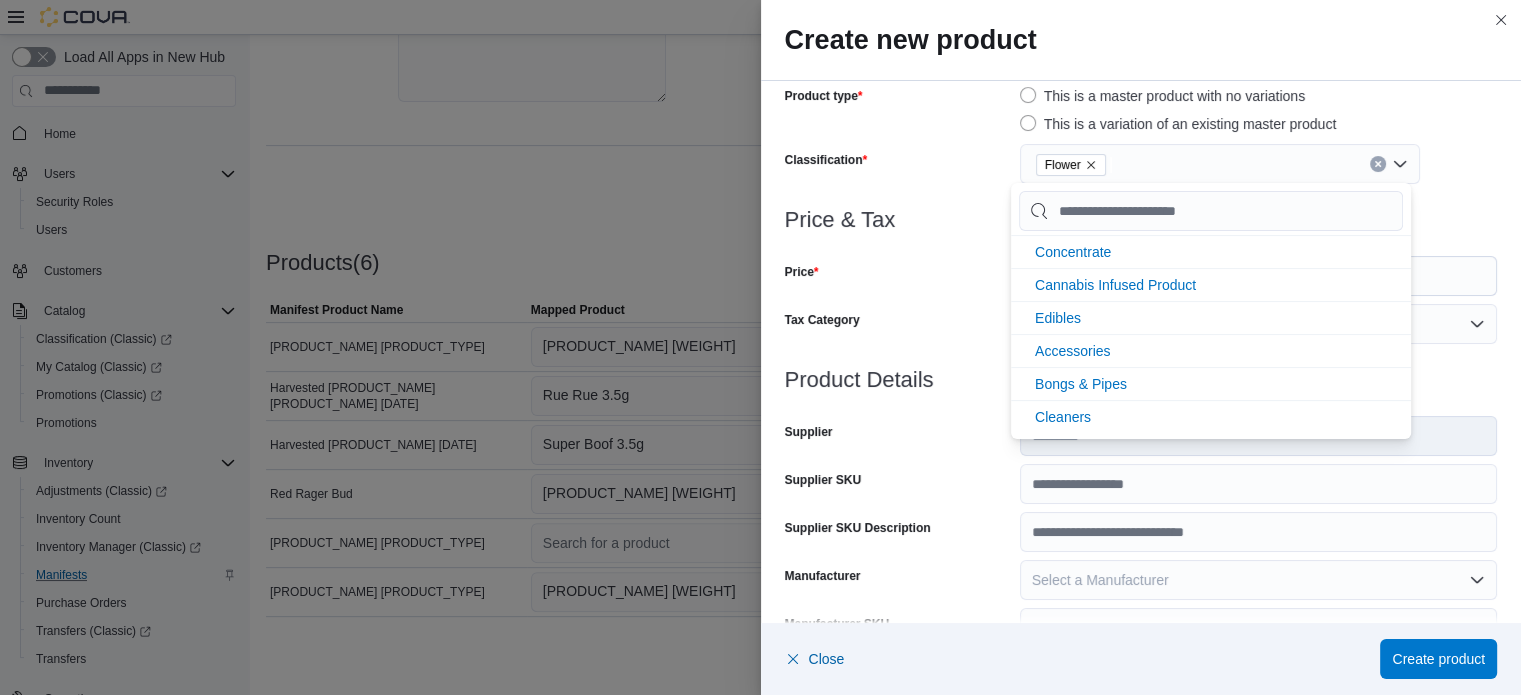 click on "Price & Tax" at bounding box center (1141, 220) 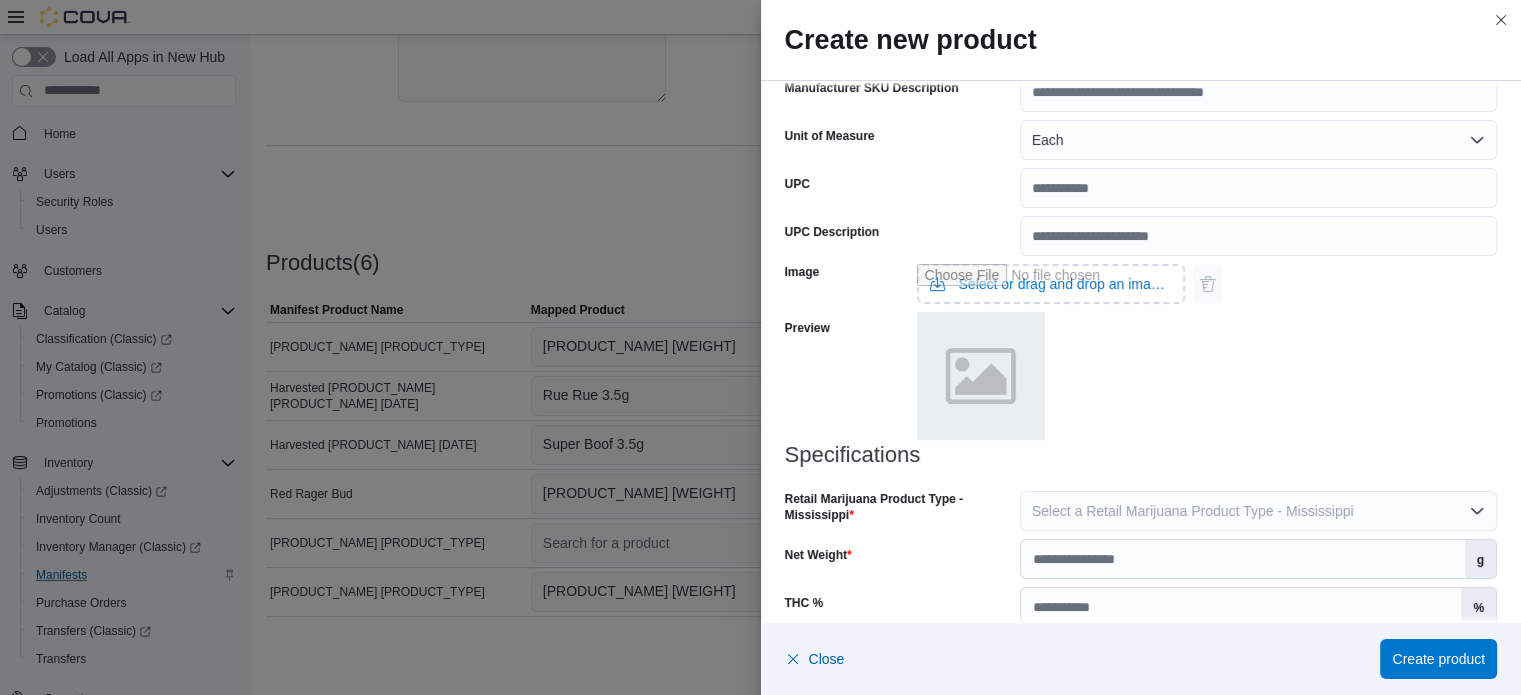 scroll, scrollTop: 712, scrollLeft: 0, axis: vertical 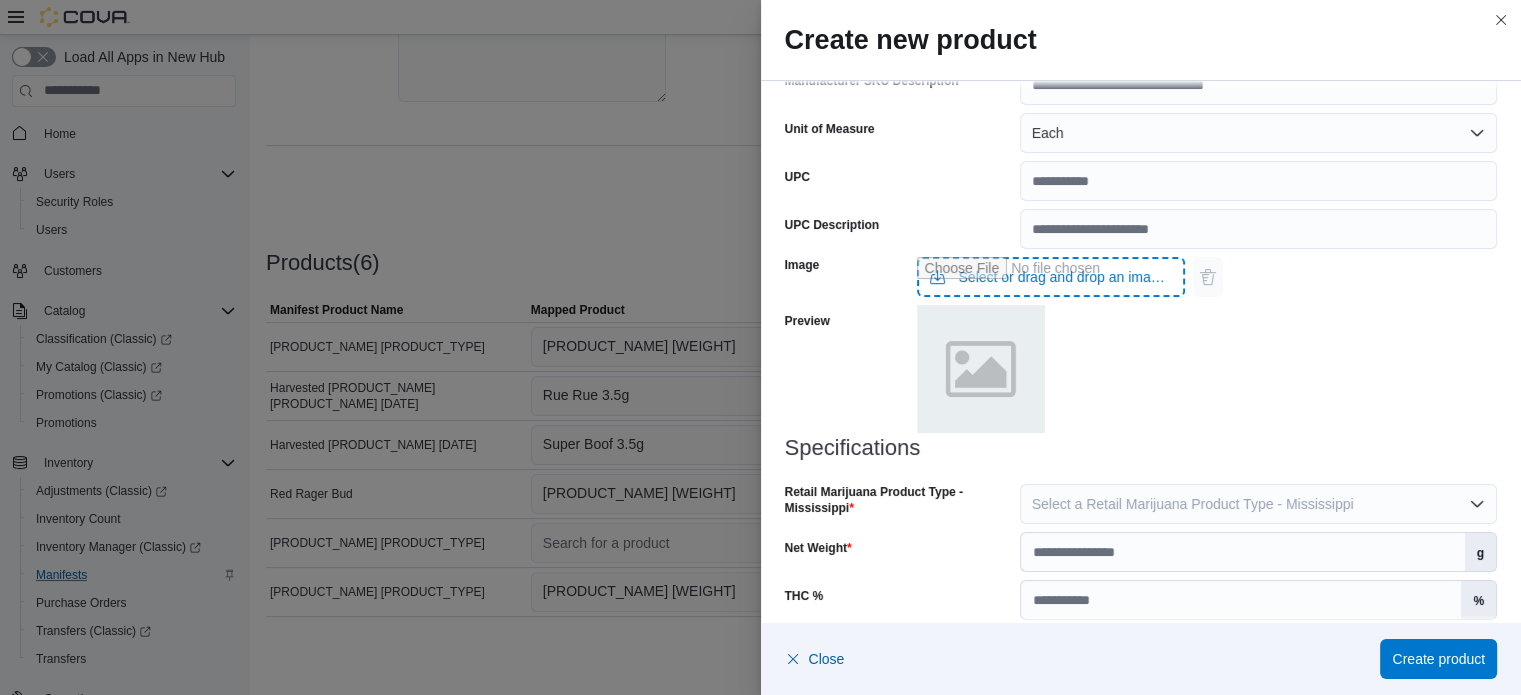click at bounding box center (1051, 277) 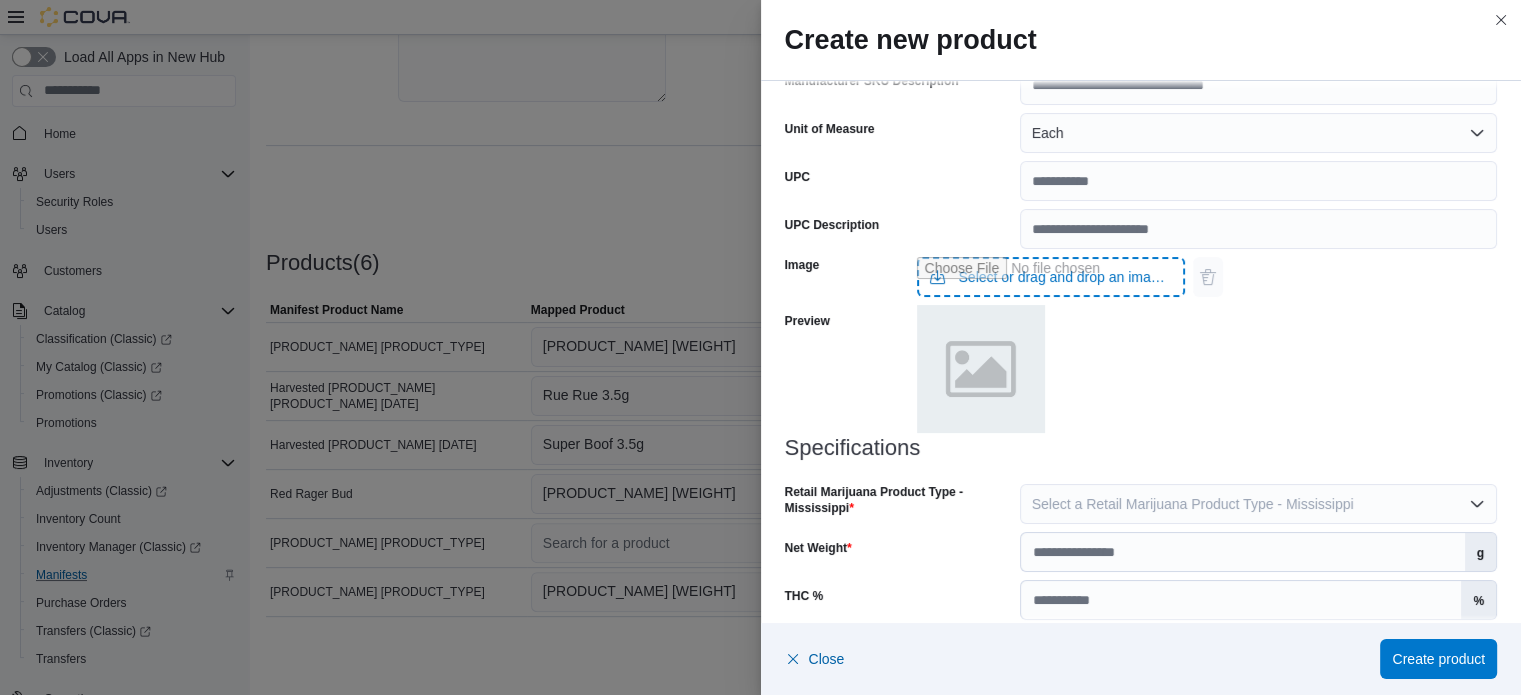 type on "**********" 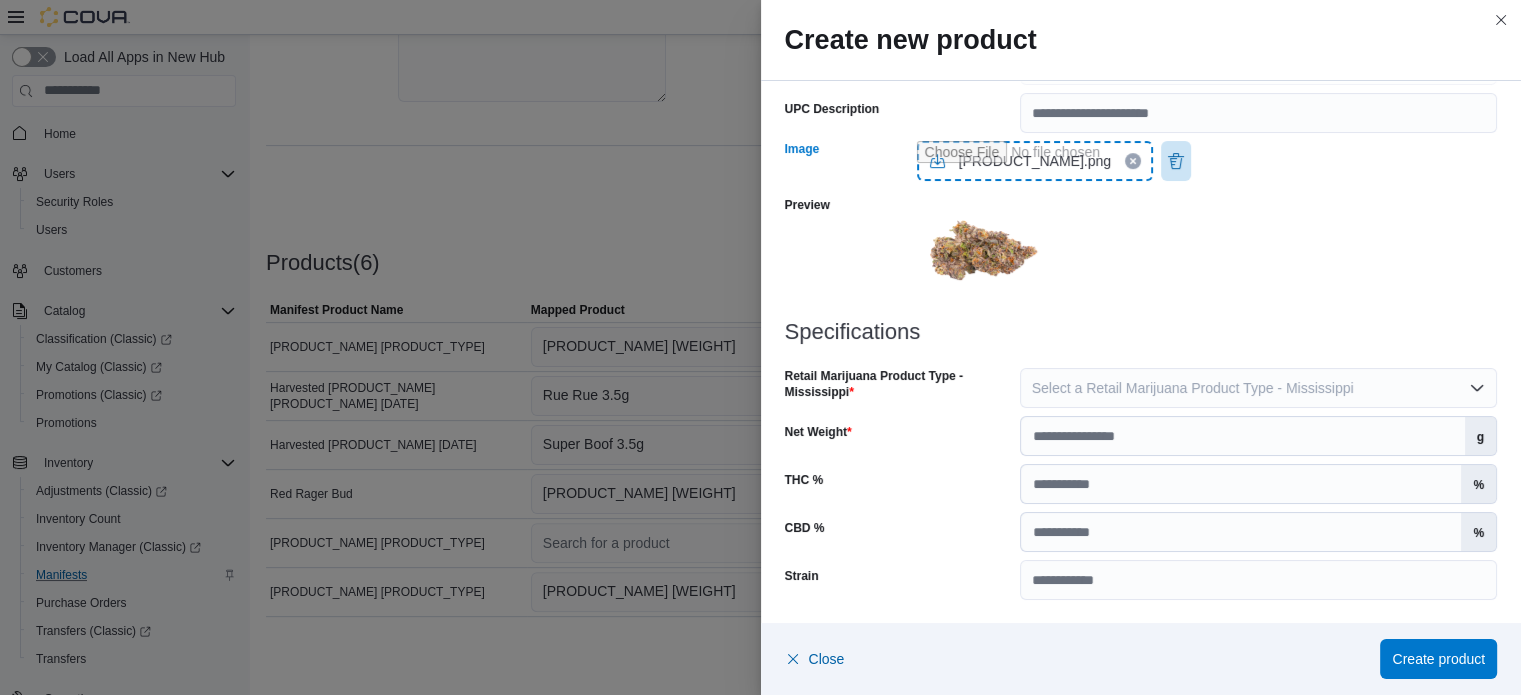 scroll, scrollTop: 828, scrollLeft: 0, axis: vertical 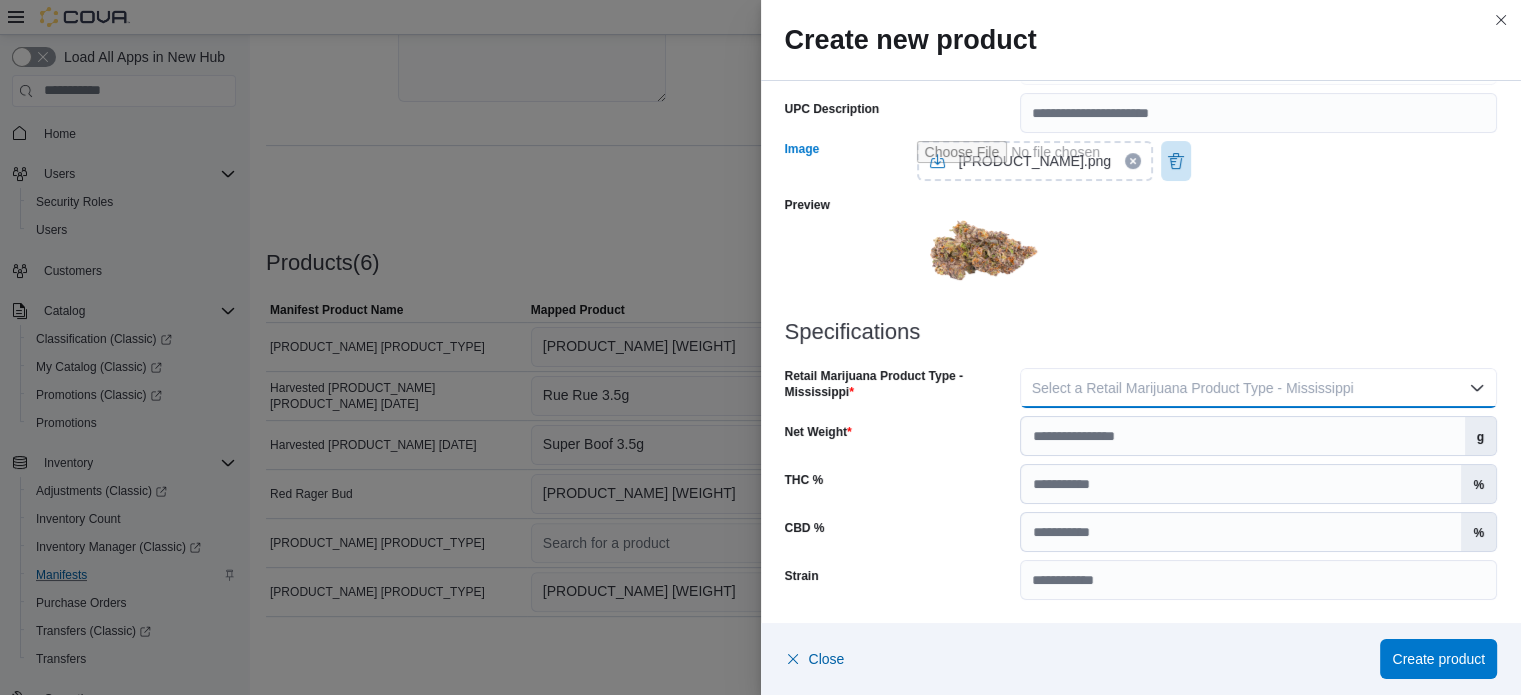 click on "Select a Retail Marijuana Product Type - Mississippi" at bounding box center (1193, 388) 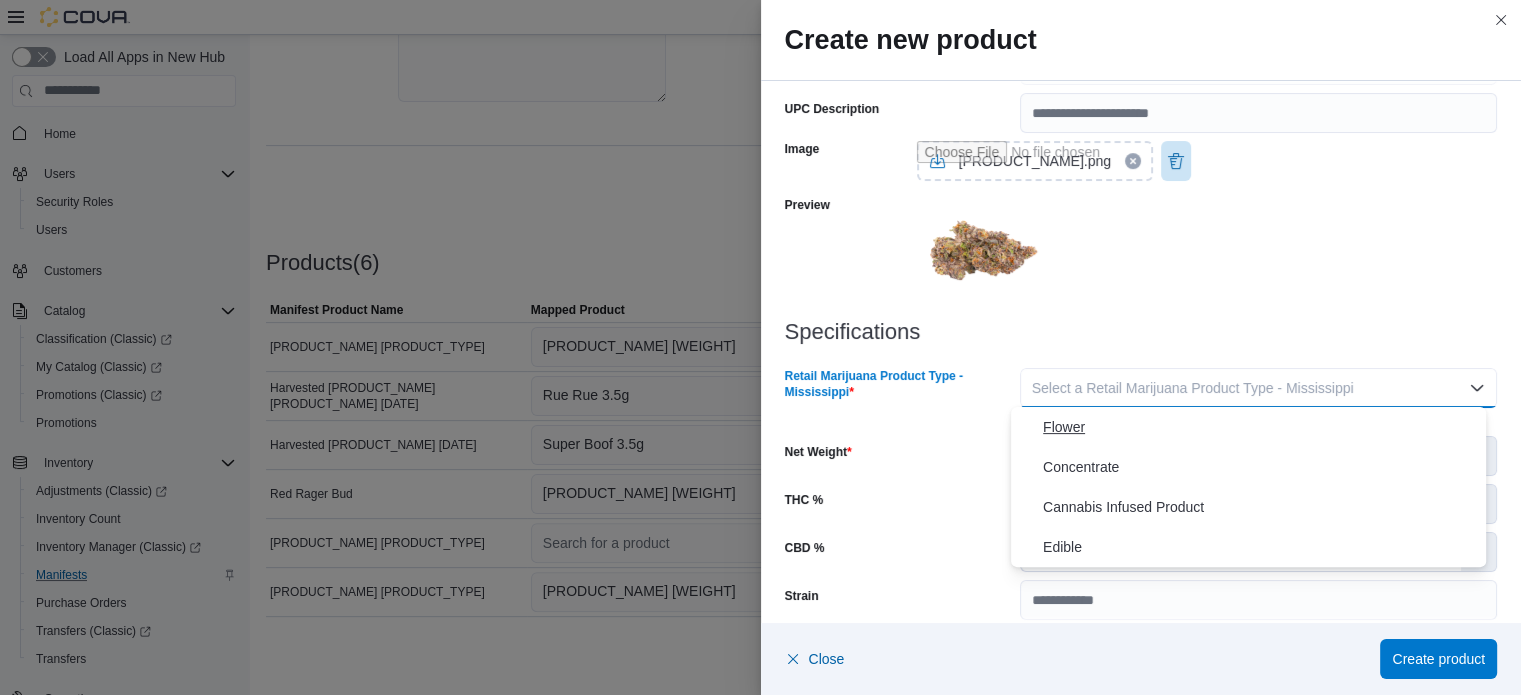 click on "Flower" at bounding box center [1260, 427] 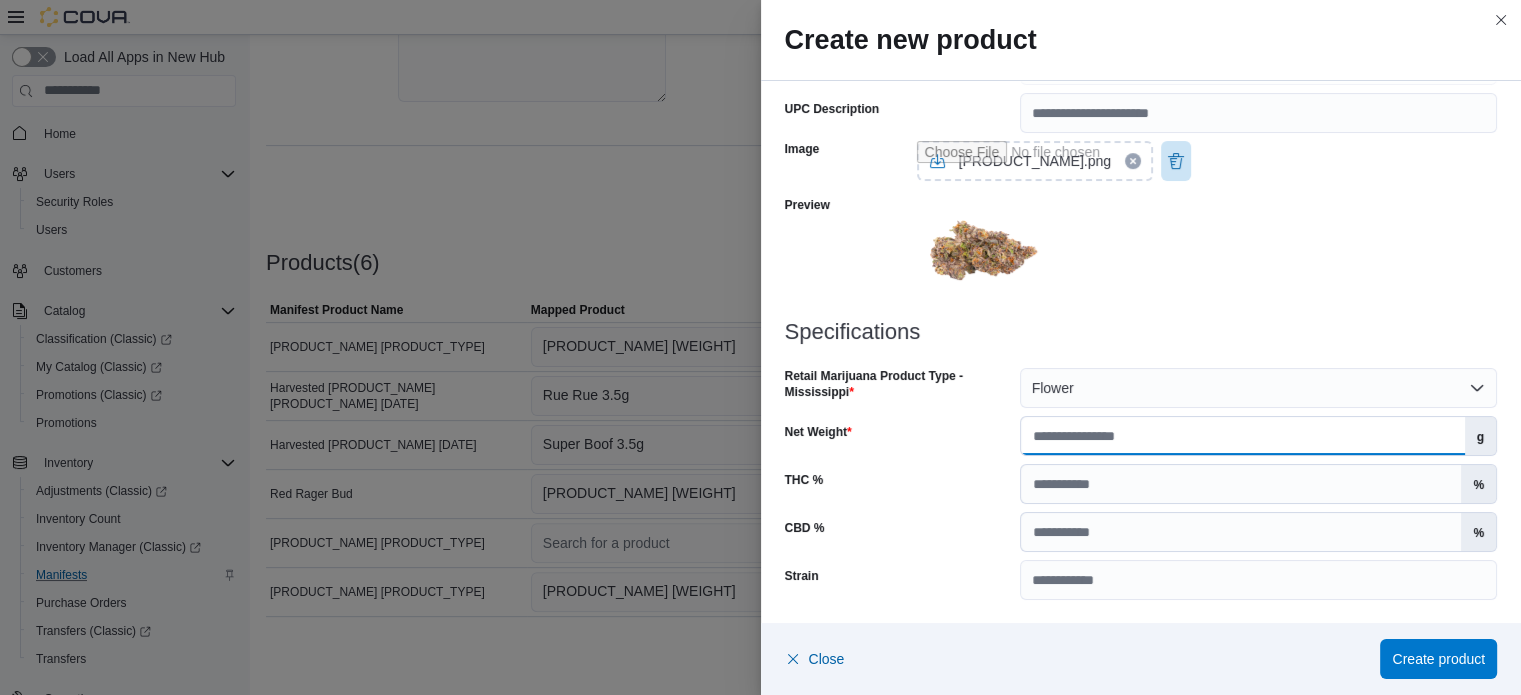 click on "Net Weight" at bounding box center (1243, 436) 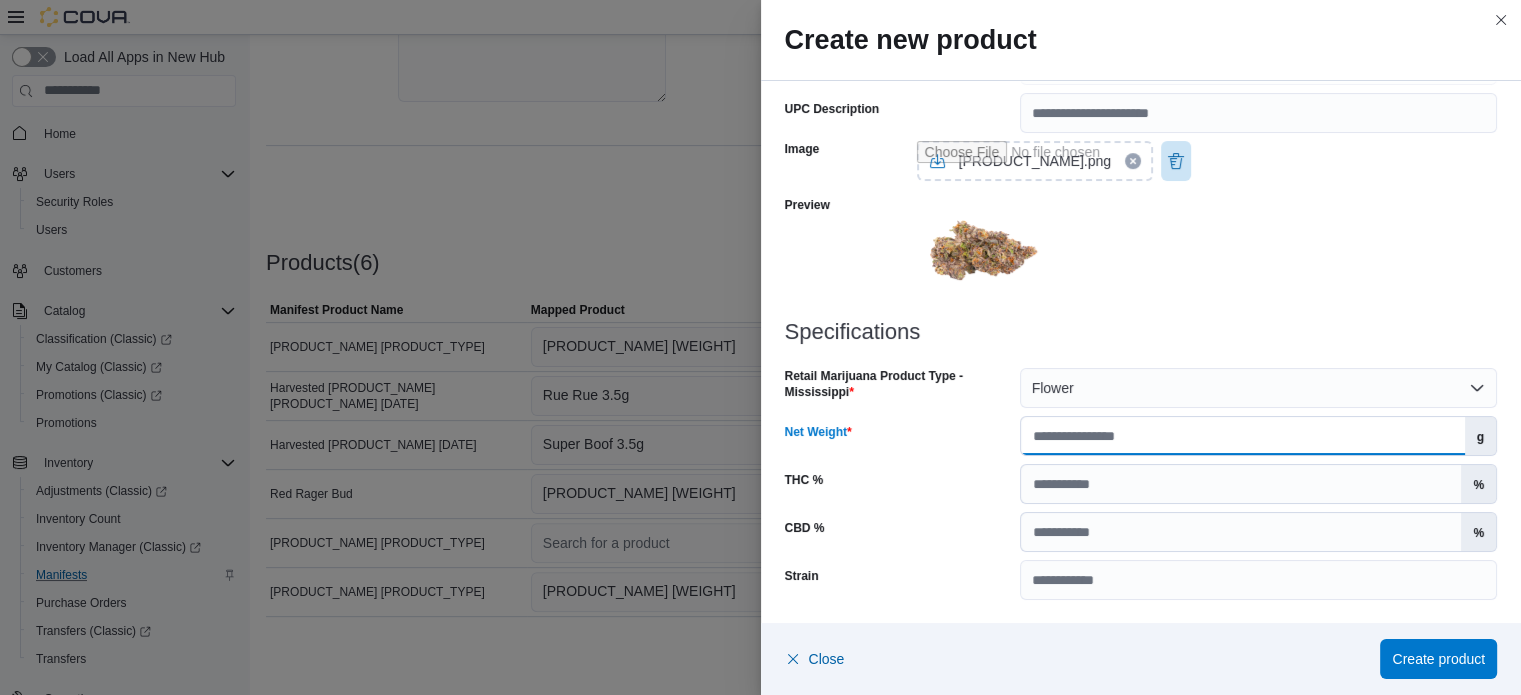 type on "***" 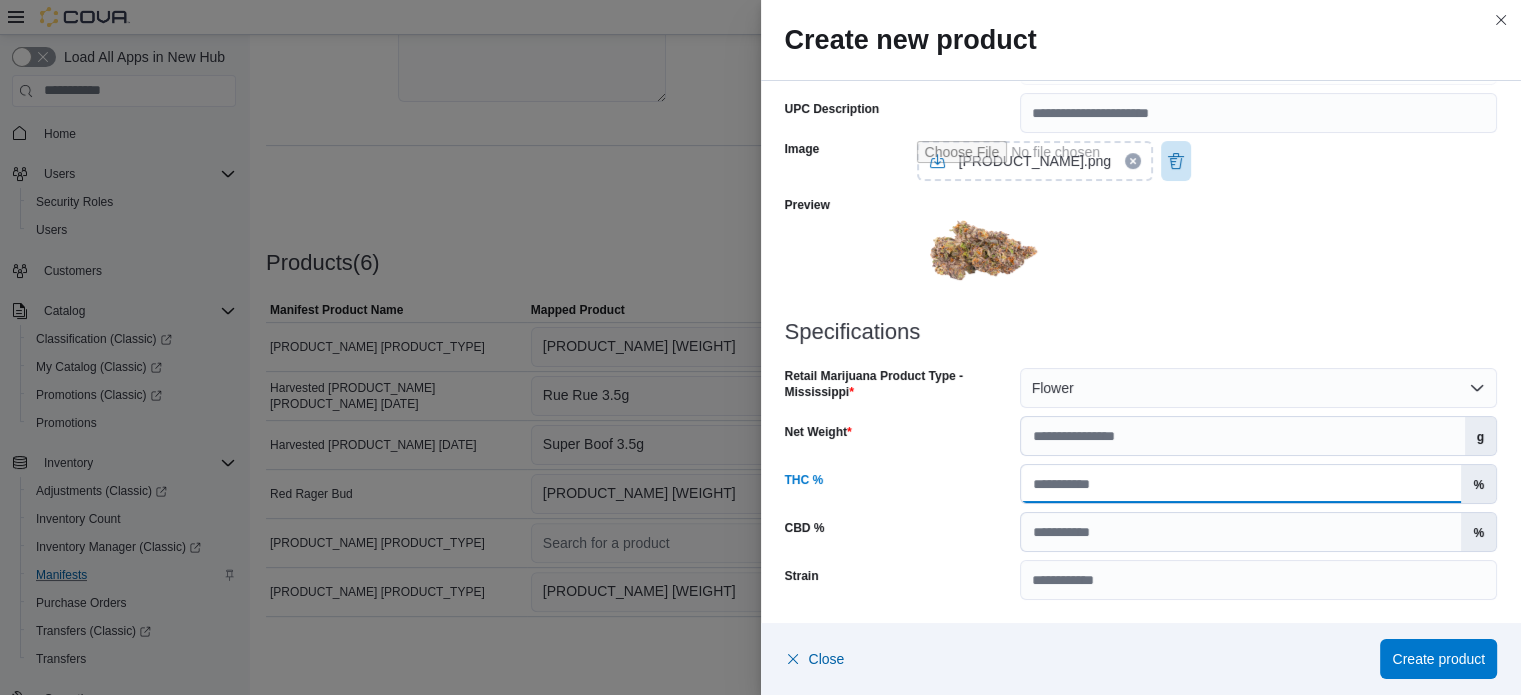 click on "THC %" at bounding box center (1241, 484) 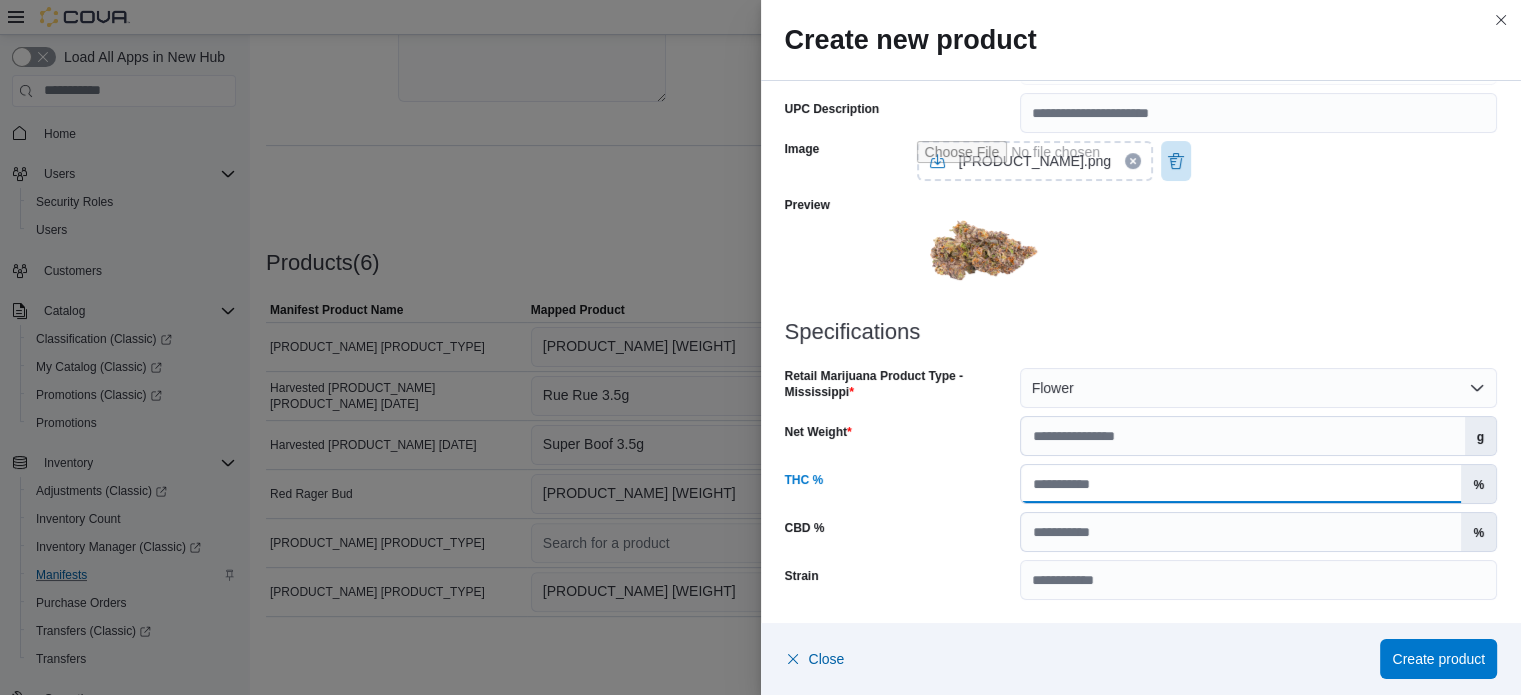 type on "*****" 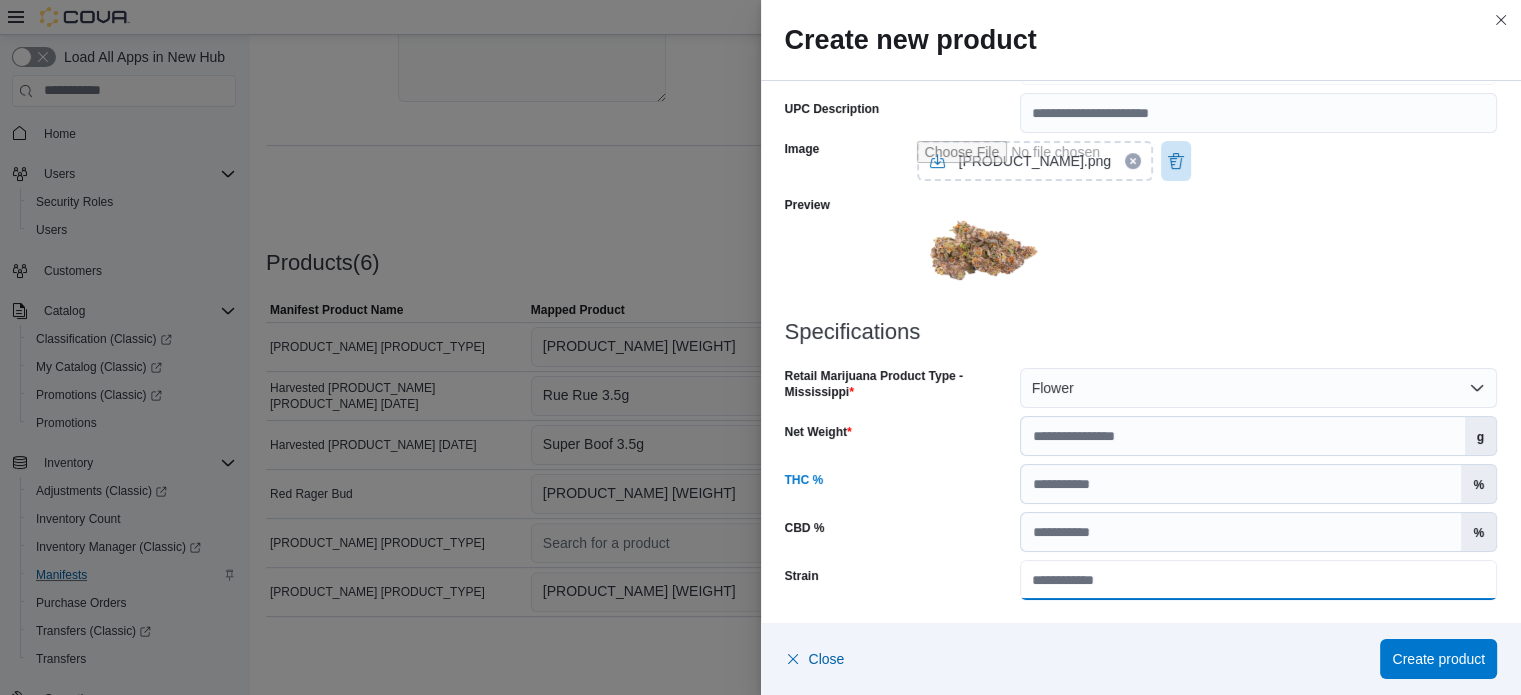 click on "Strain" at bounding box center (1258, 580) 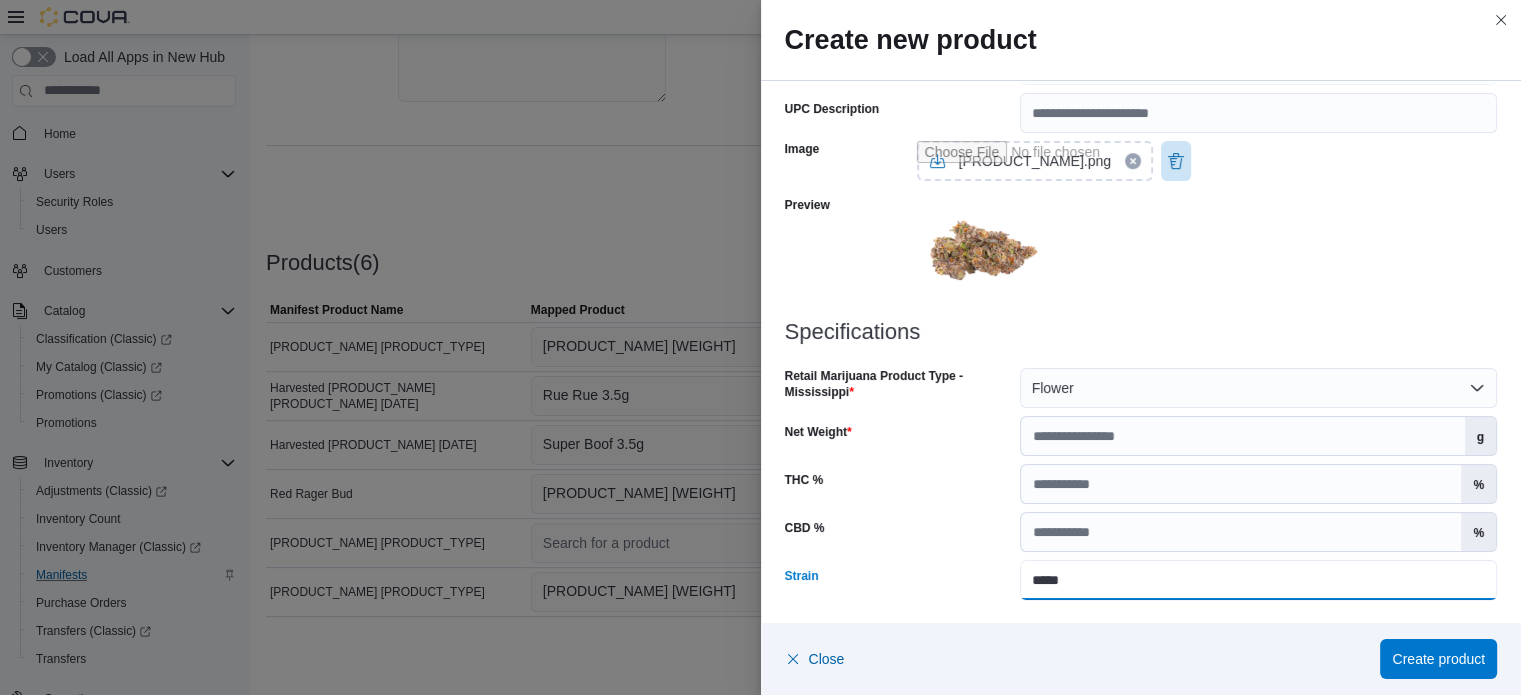 type on "*****" 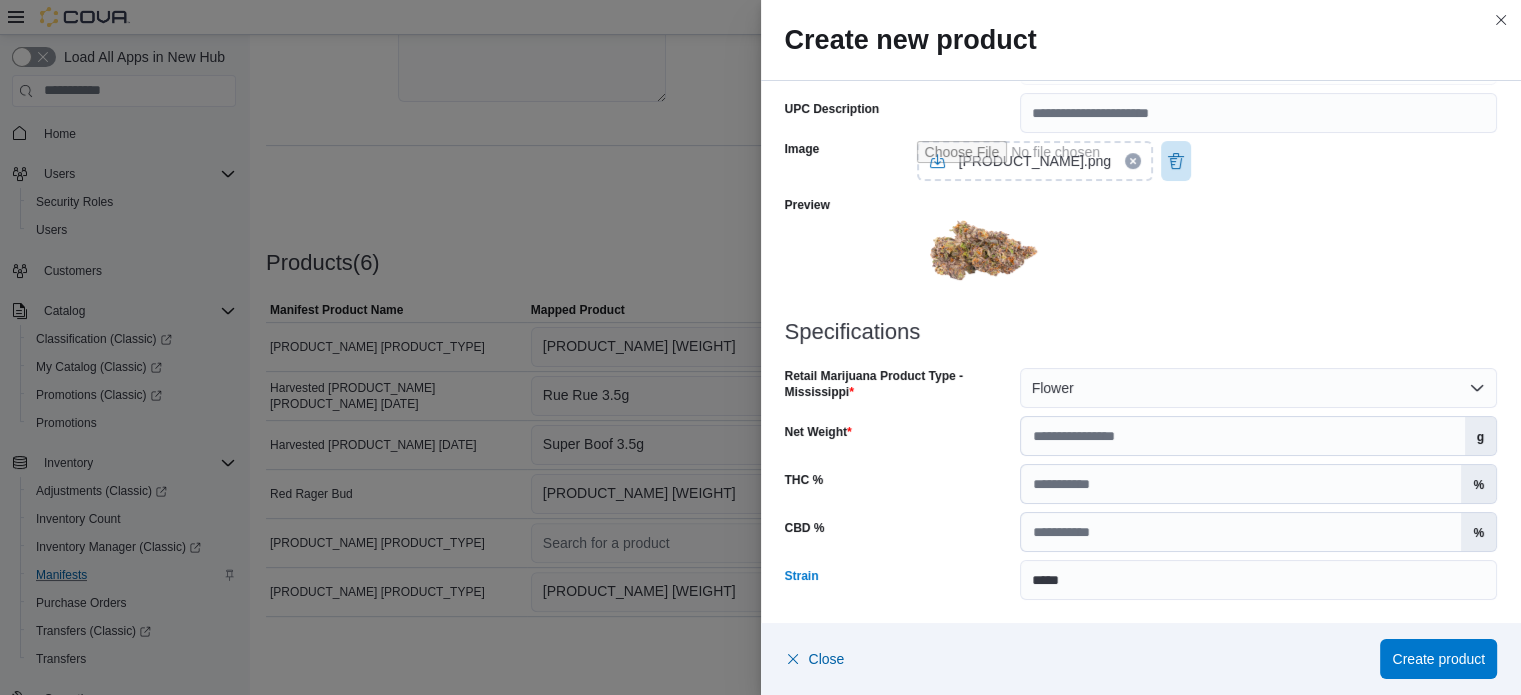 click on "Image [PRODUCT_NAME].png Preview" at bounding box center [1141, 226] 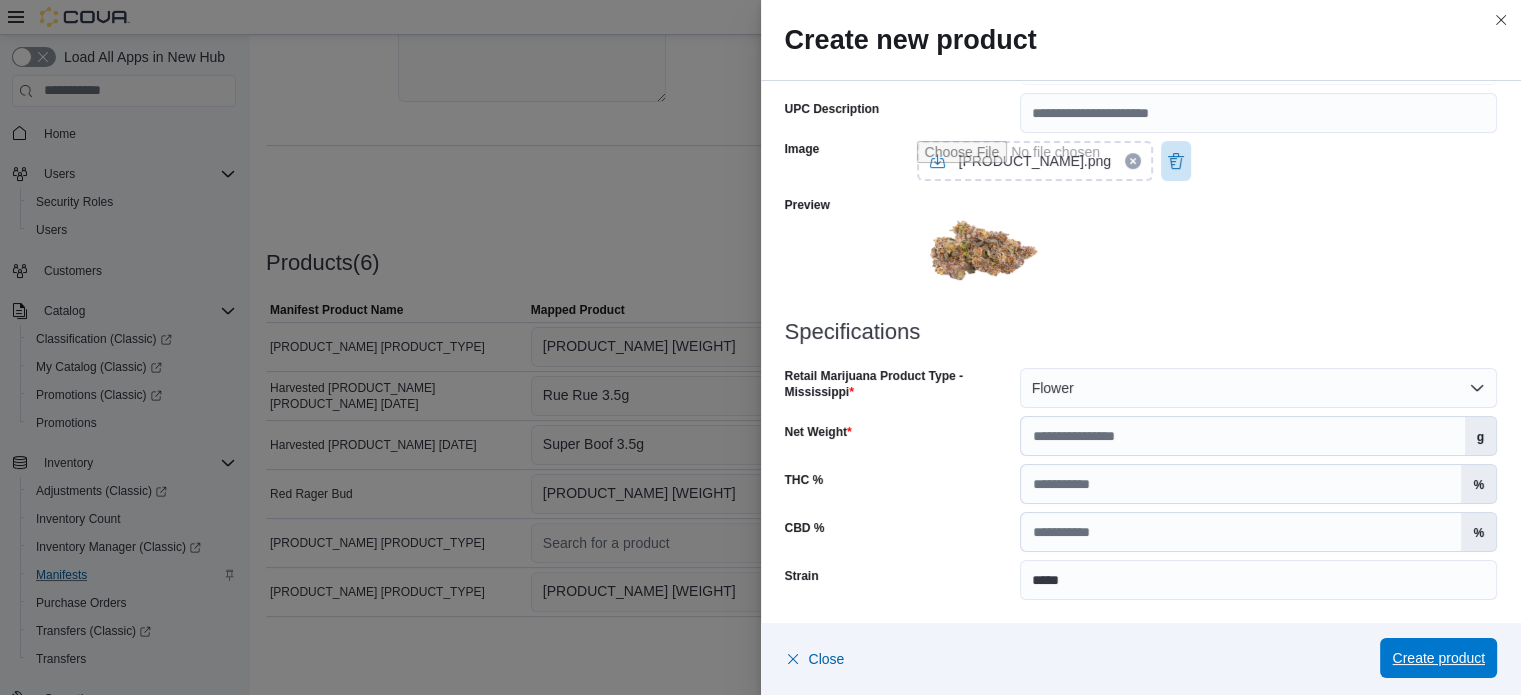 click on "Create product" at bounding box center [1438, 658] 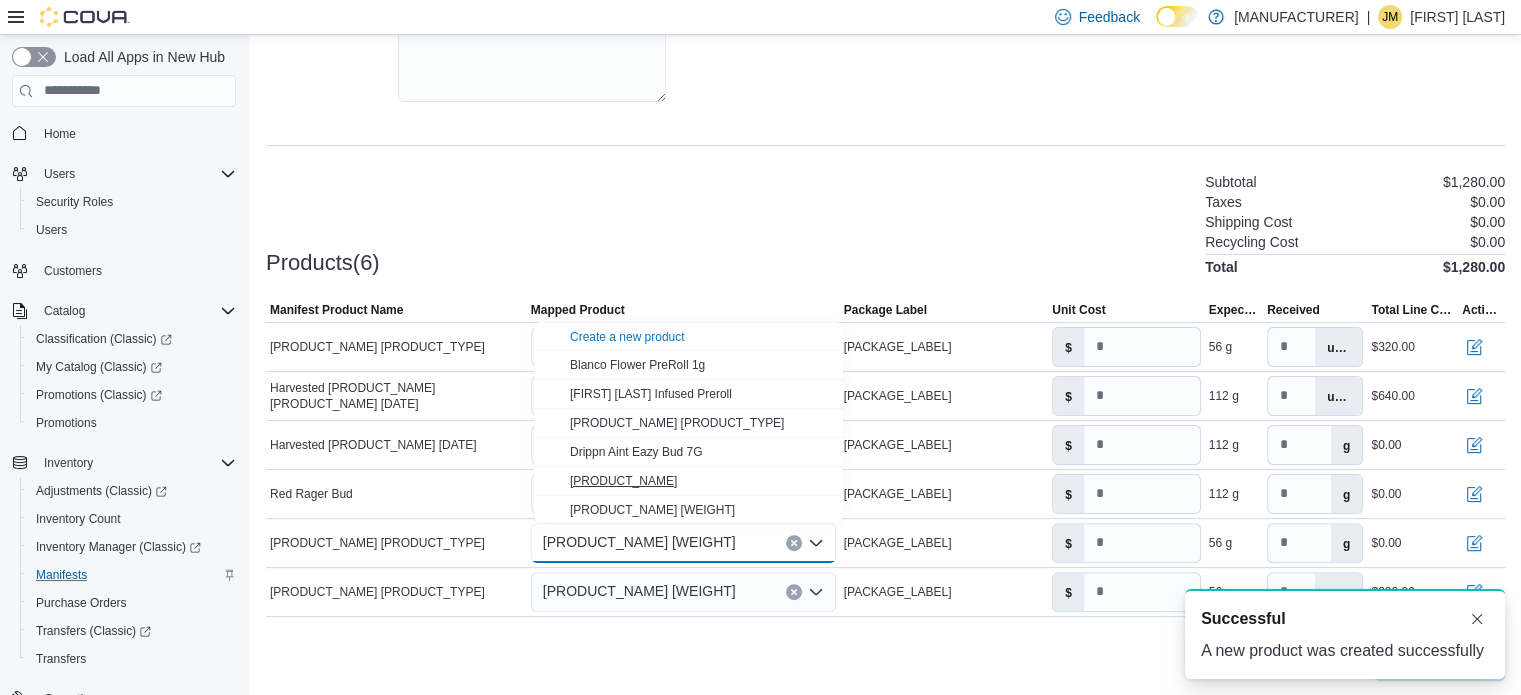 scroll, scrollTop: 0, scrollLeft: 0, axis: both 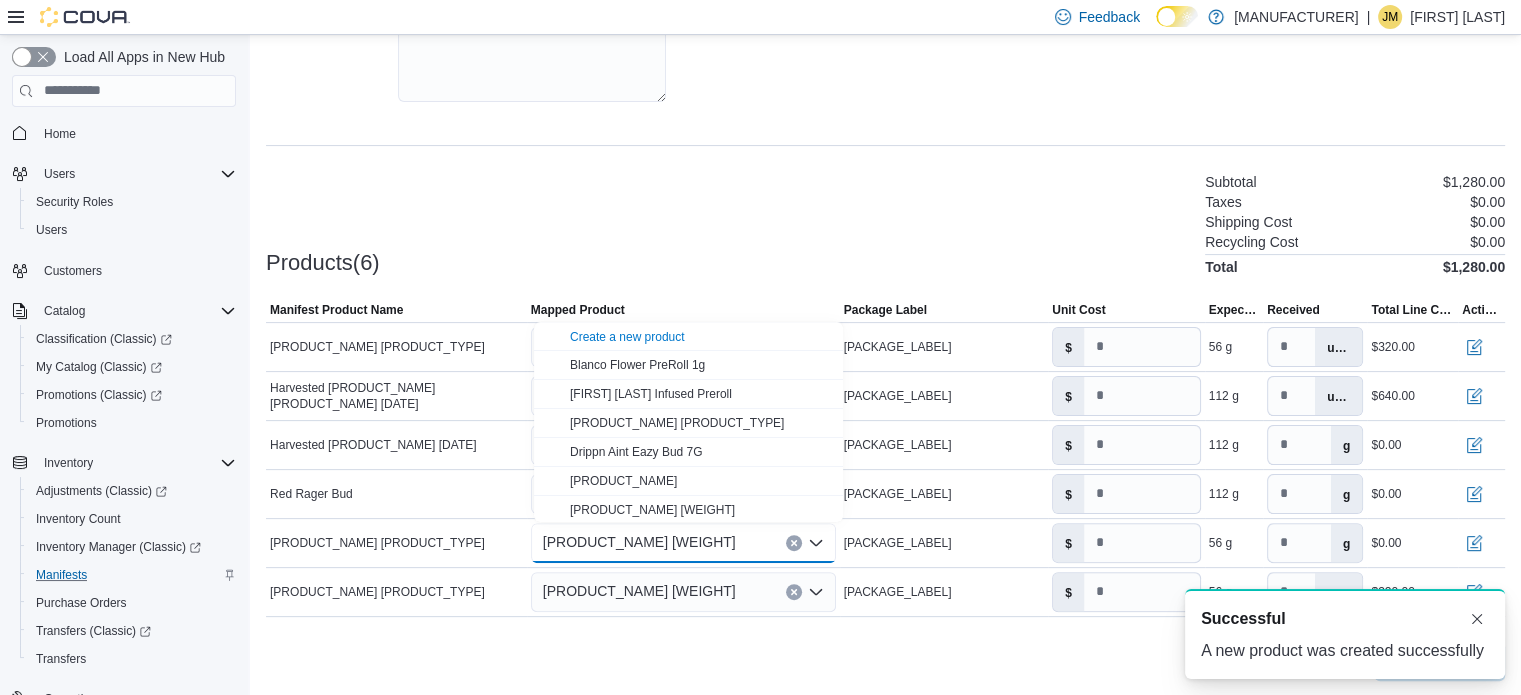 click on "Products(6)     Subtotal $1,280.00 Taxes $0.00 Shipping Cost $0.00 Recycling Cost $0.00 Total $1,280.00" at bounding box center (885, 222) 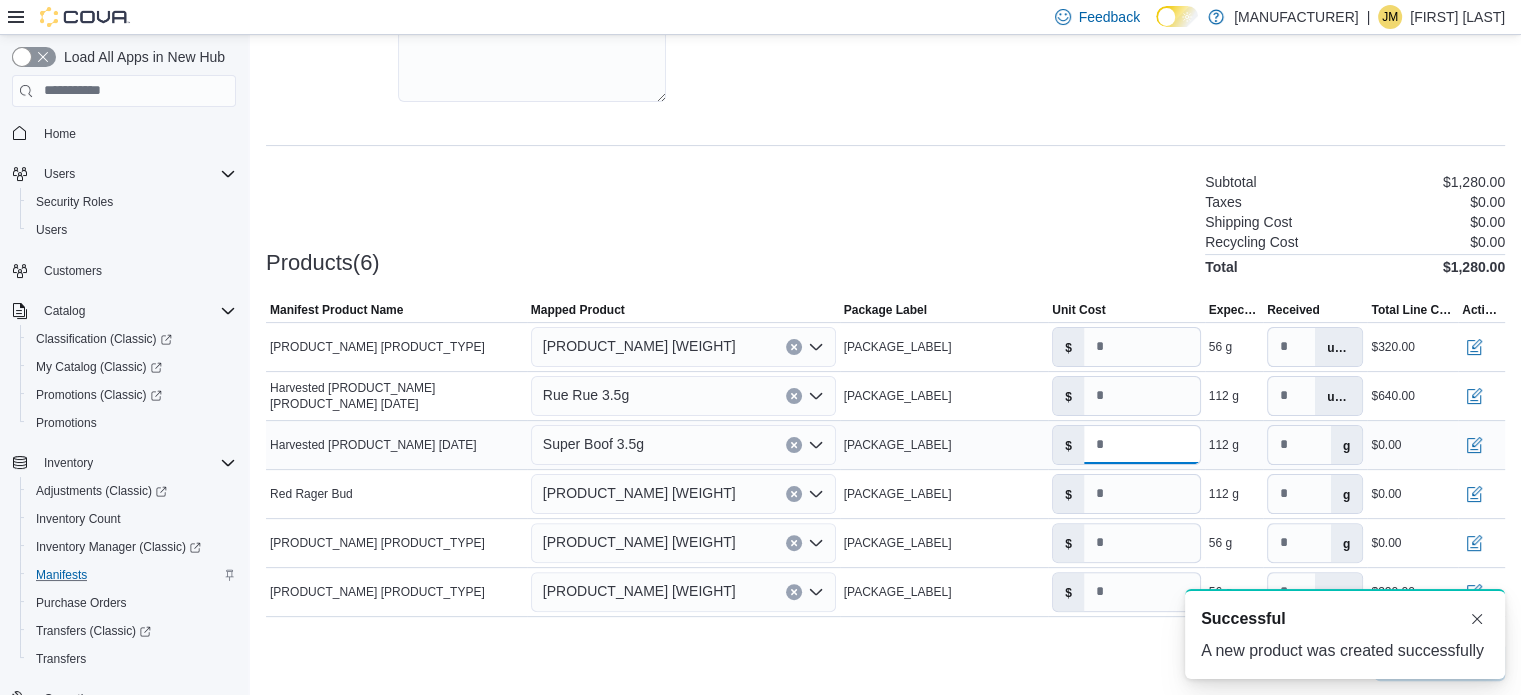click on "*" at bounding box center [1142, 445] 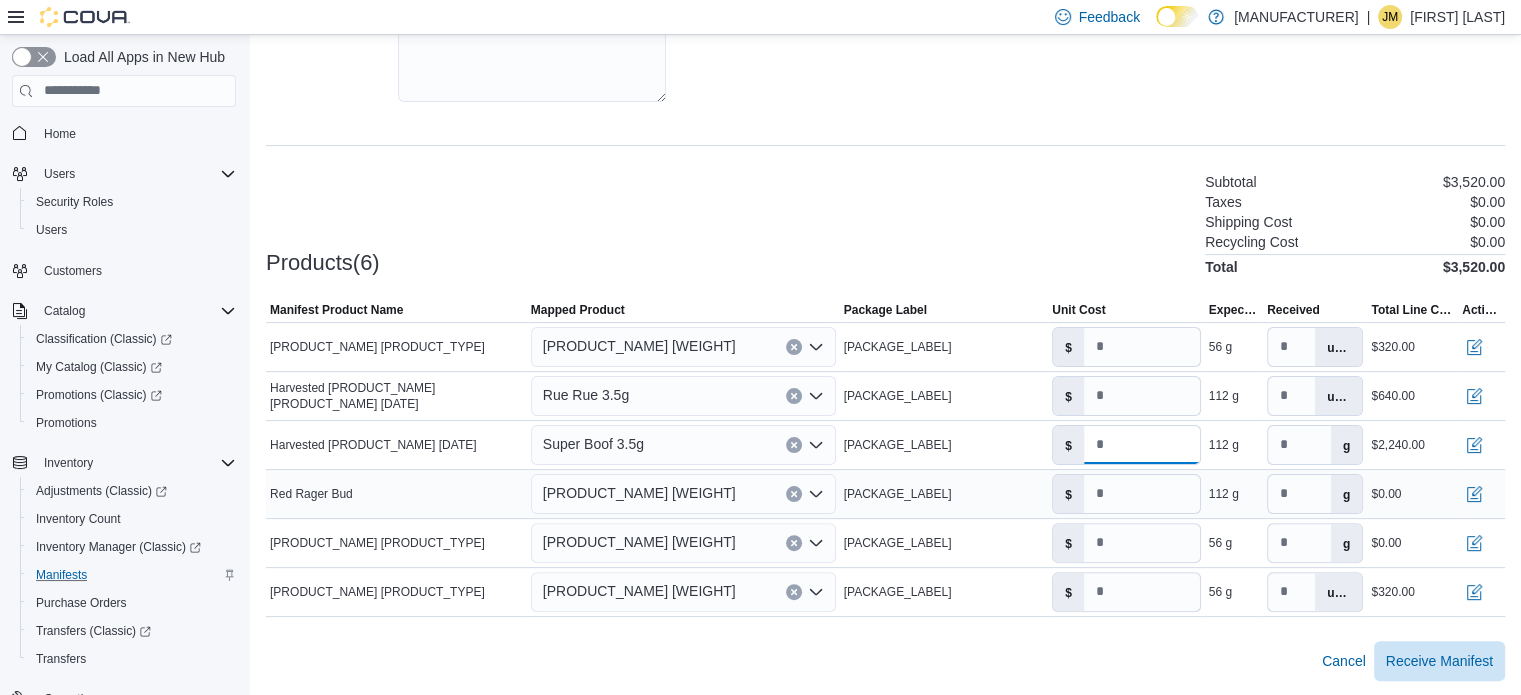 type on "**" 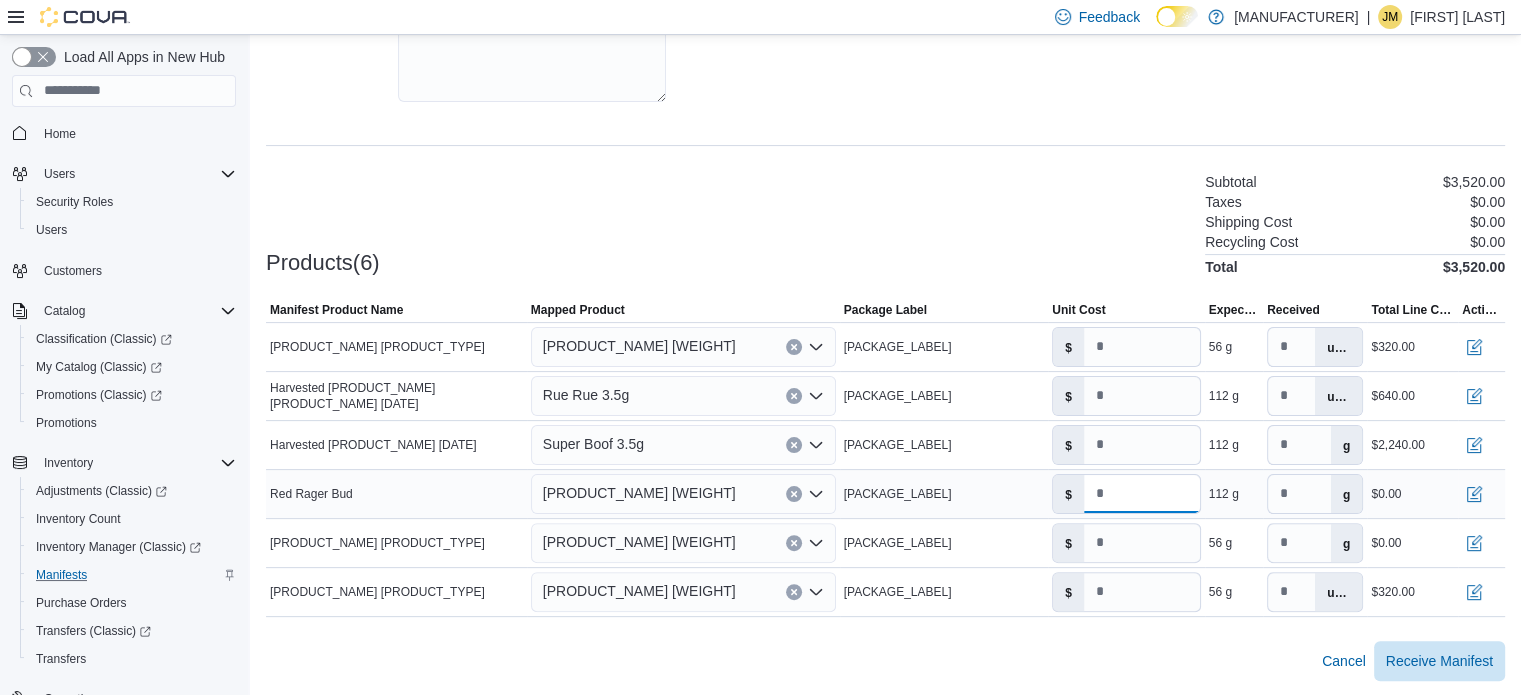 click on "*" at bounding box center [1142, 494] 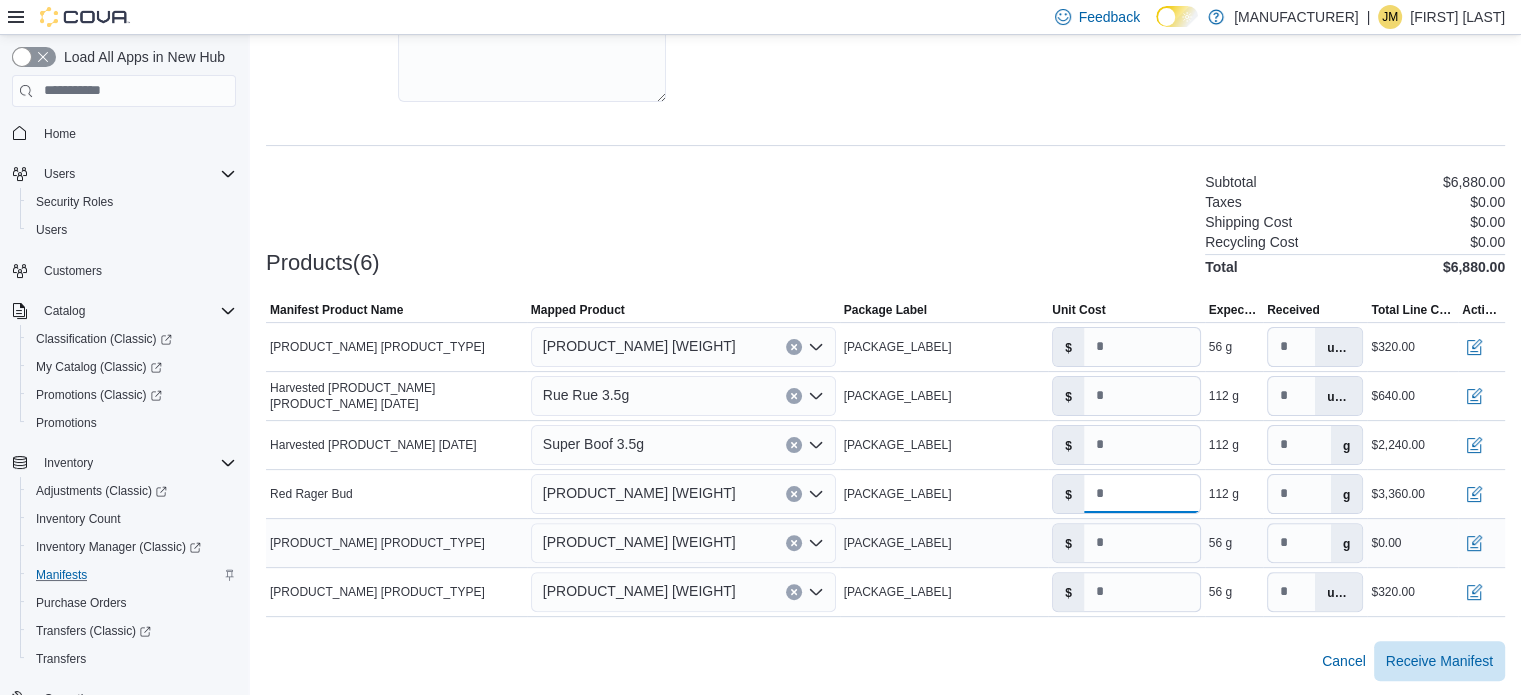 type on "**" 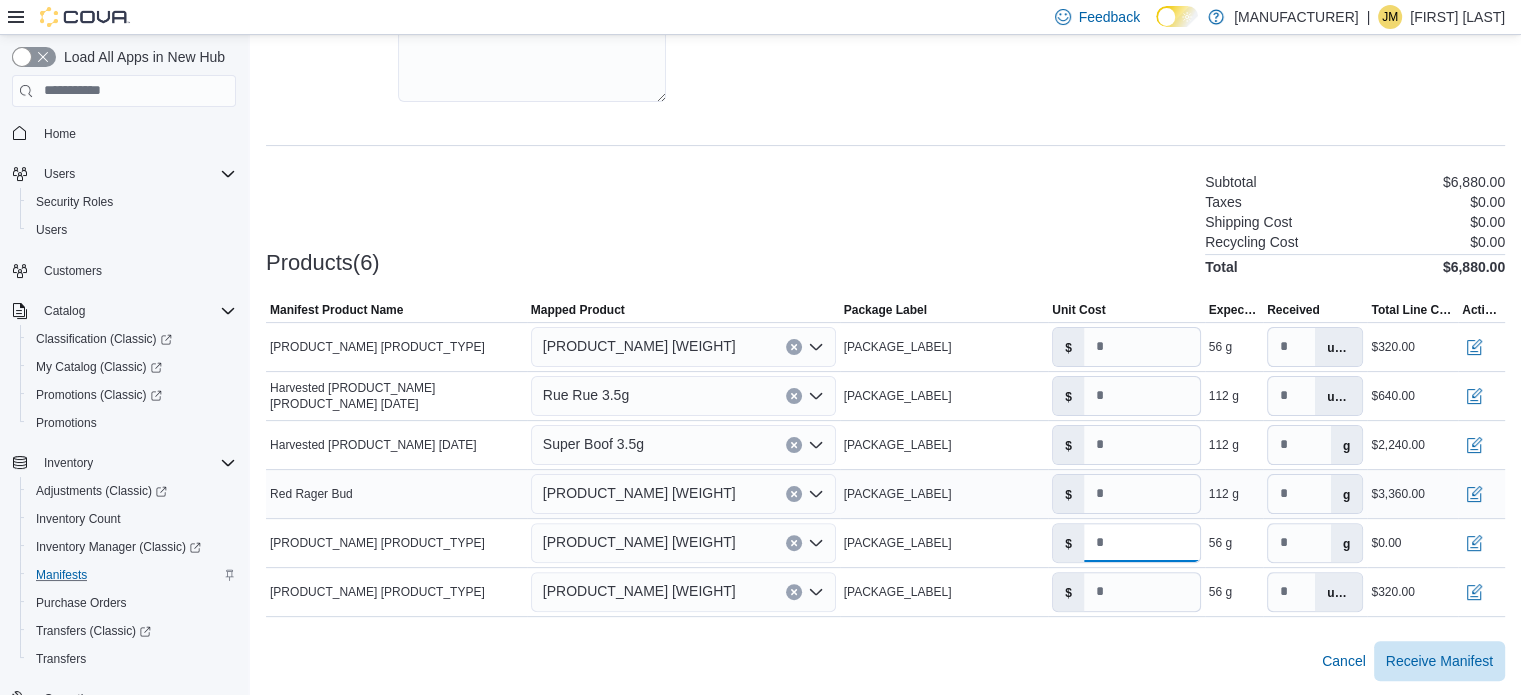 drag, startPoint x: 1128, startPoint y: 543, endPoint x: 1136, endPoint y: 513, distance: 31.04835 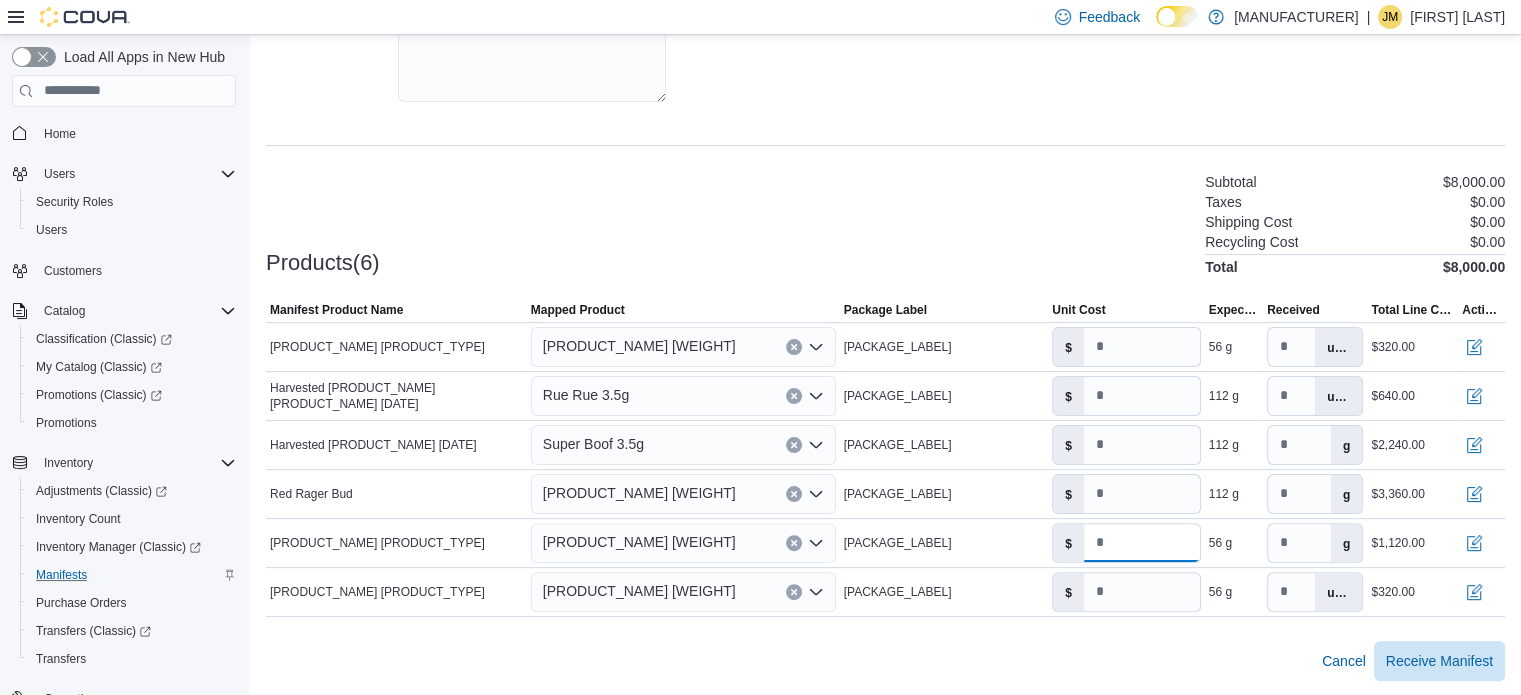 type on "**" 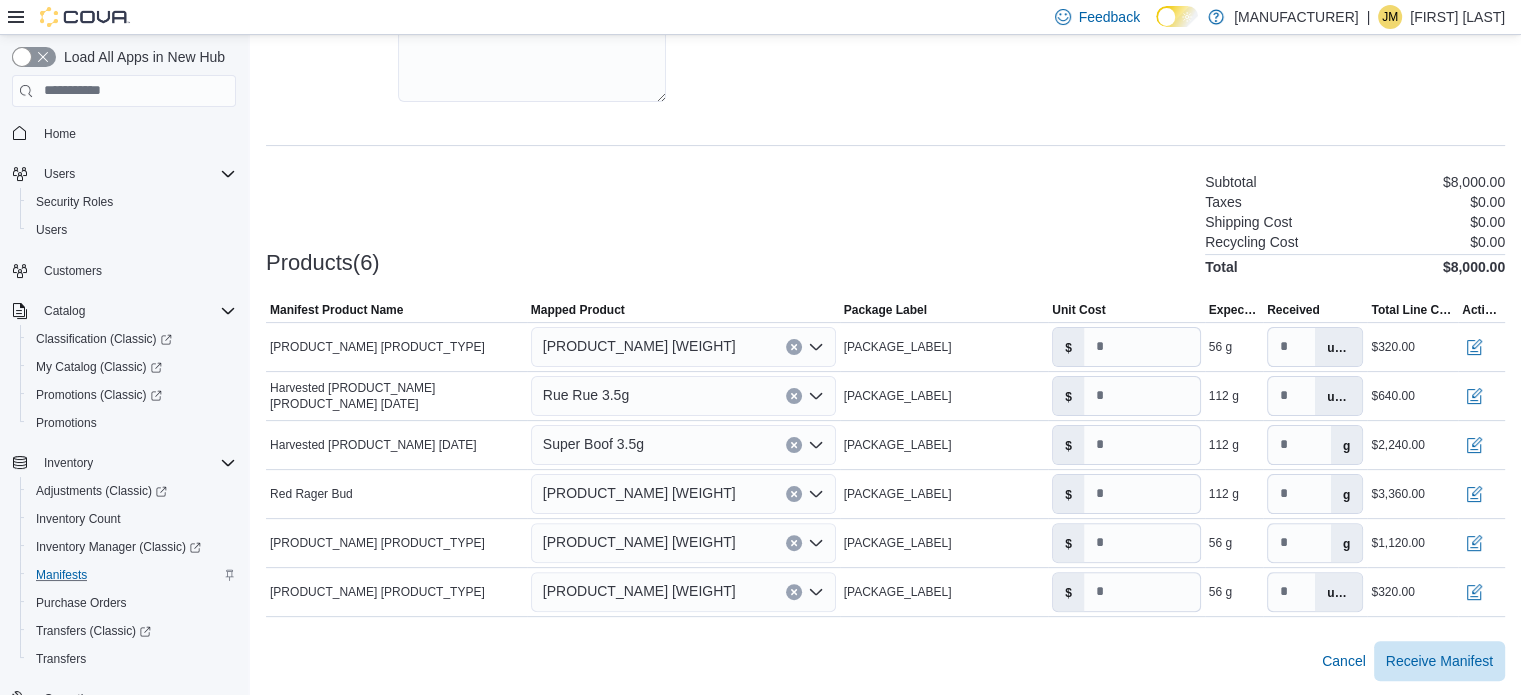 click on "Products(6)     Subtotal $8,000.00 Taxes $0.00 Shipping Cost $0.00 Recycling Cost $0.00 Total $8,000.00" at bounding box center (885, 222) 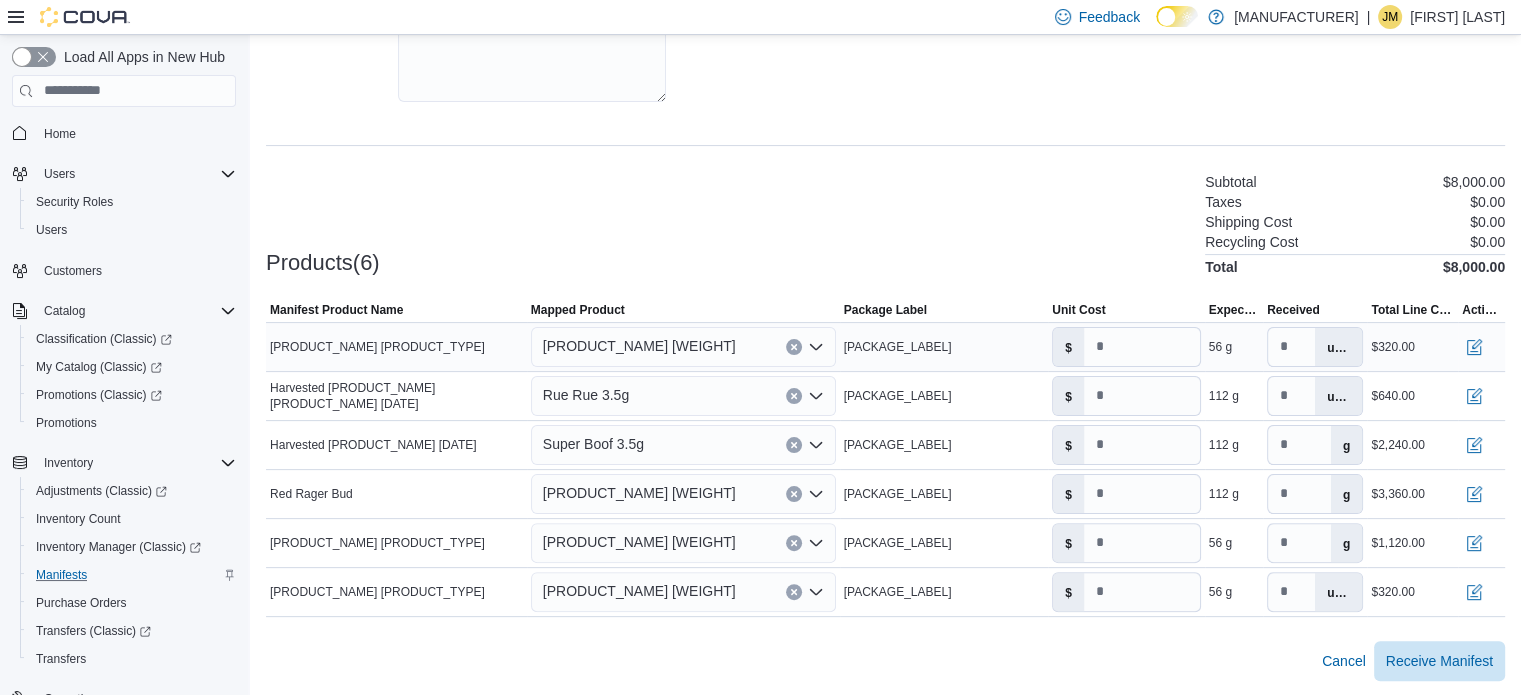click on "units" at bounding box center [1338, 347] 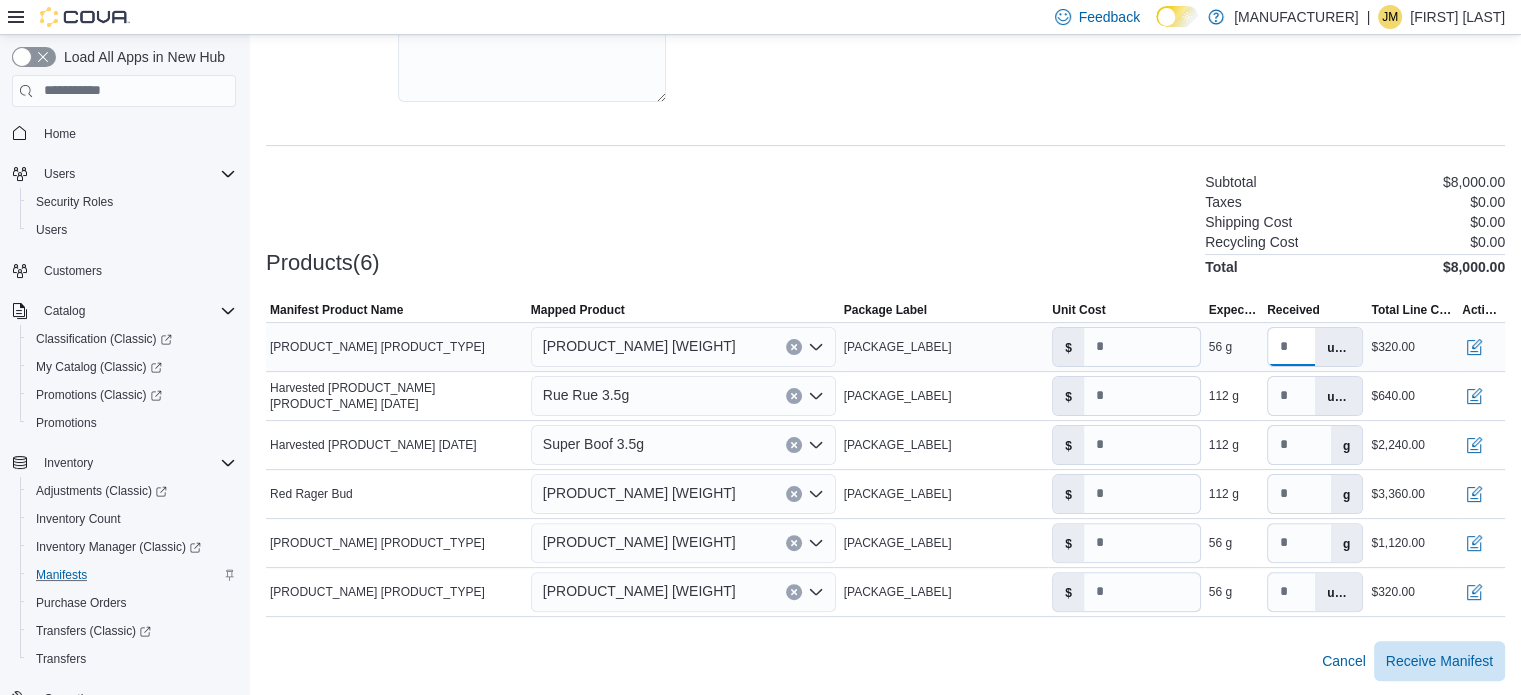 click on "**" at bounding box center [1291, 347] 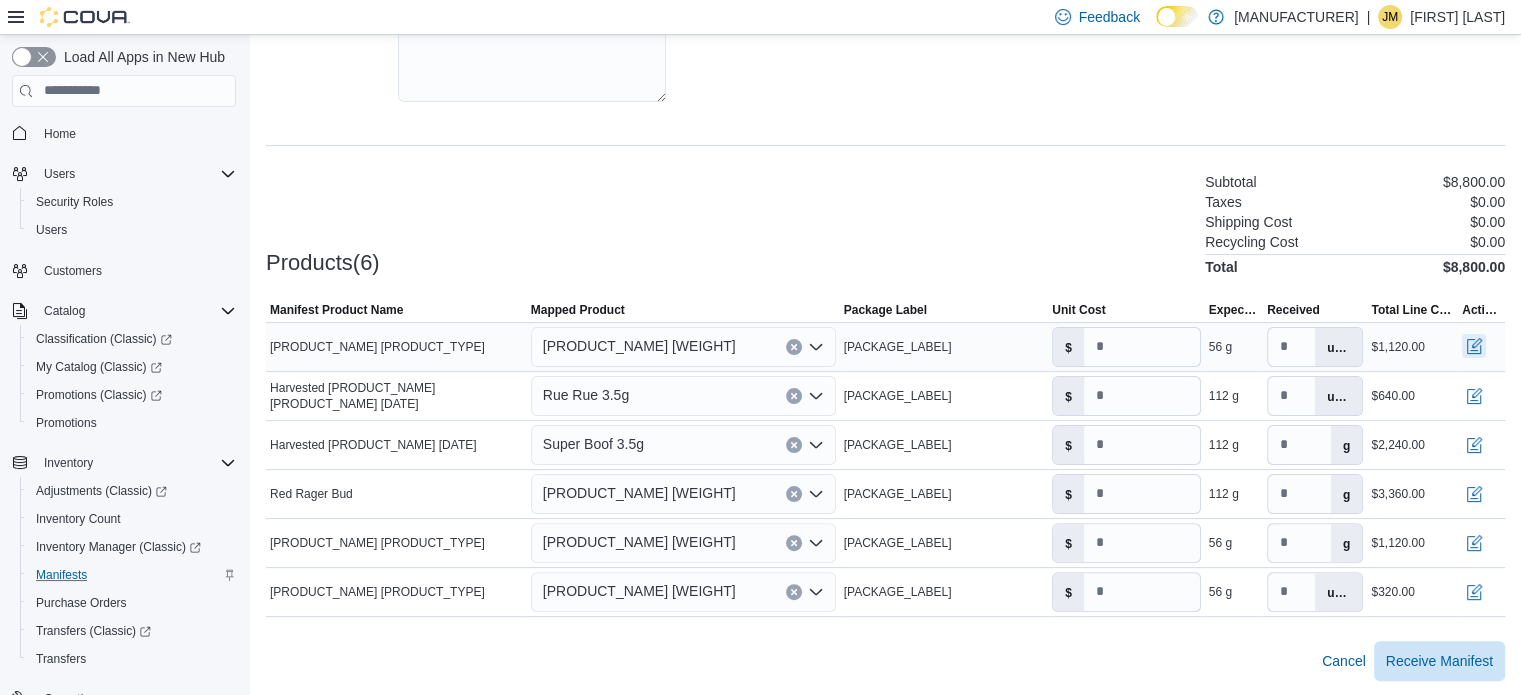 click at bounding box center [1474, 346] 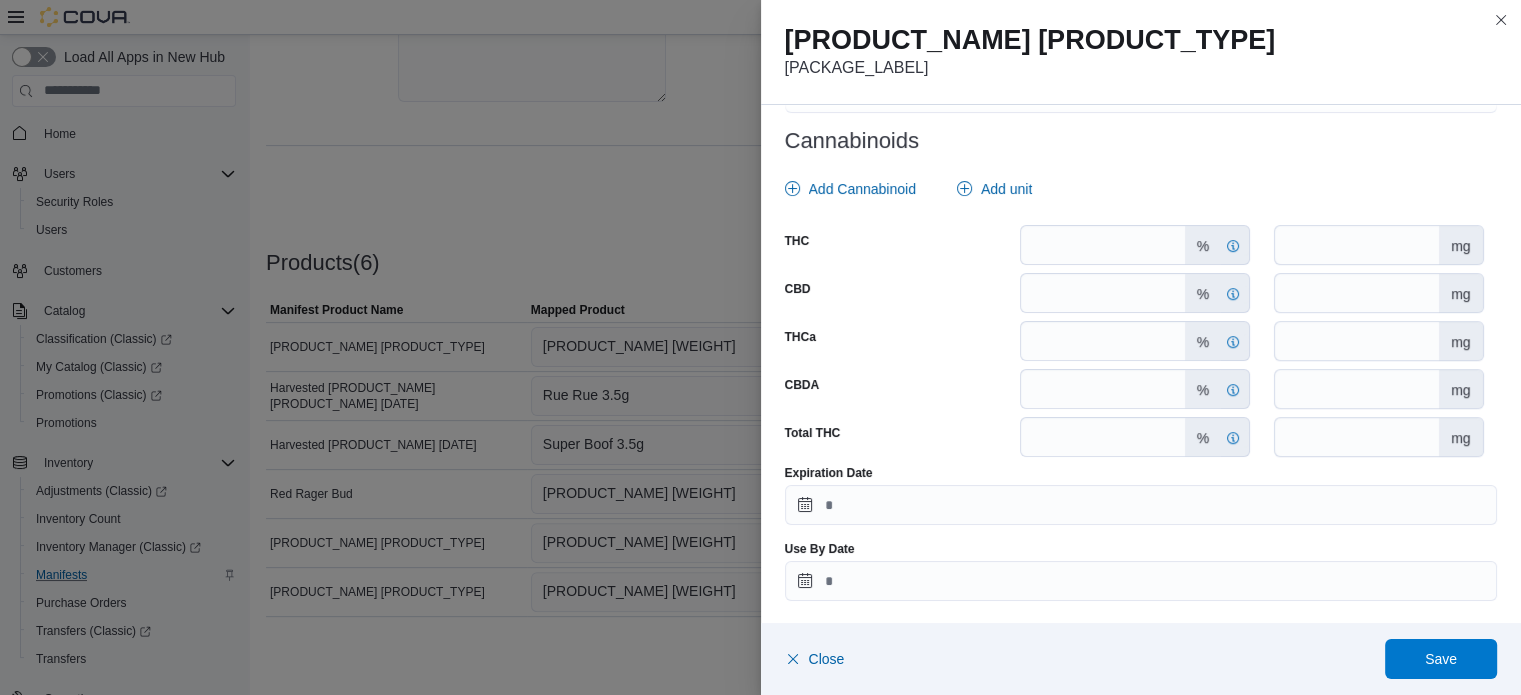 scroll, scrollTop: 897, scrollLeft: 0, axis: vertical 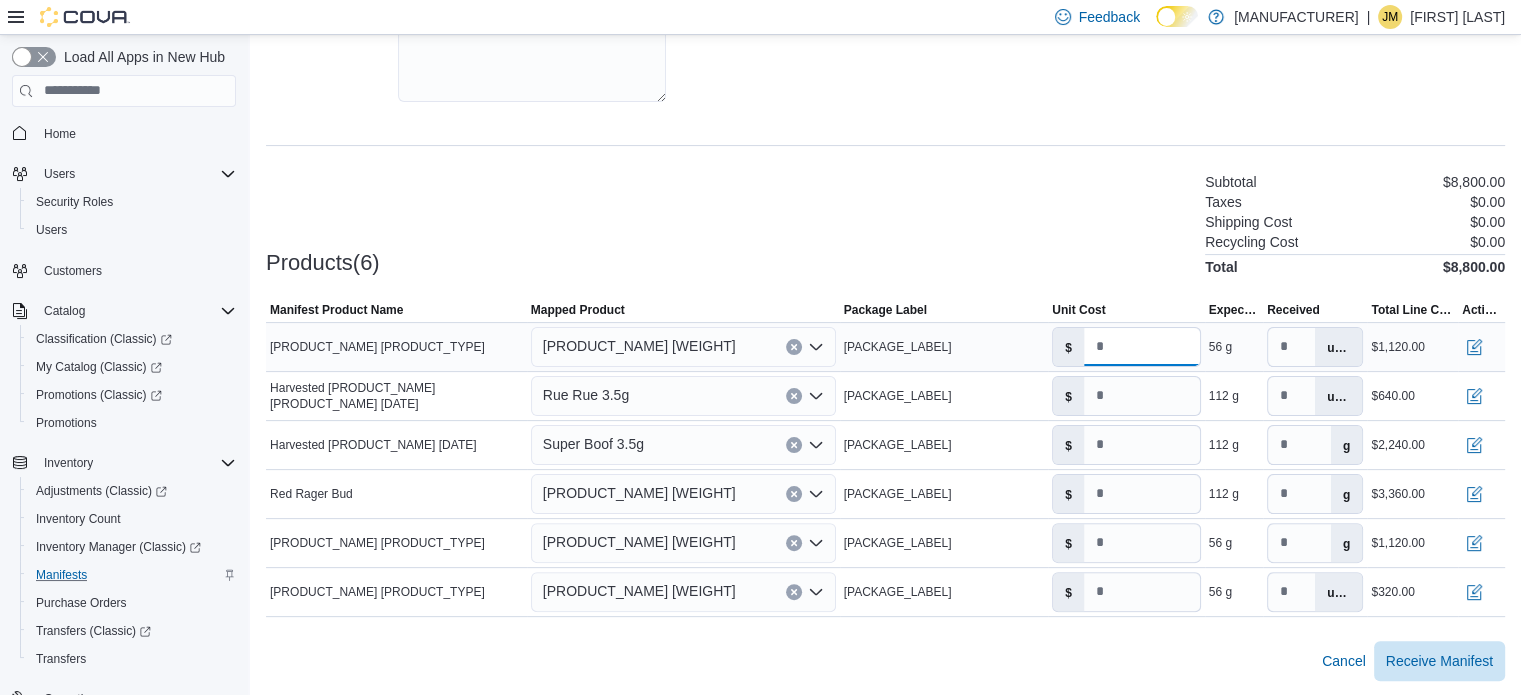 click on "**" at bounding box center (1142, 347) 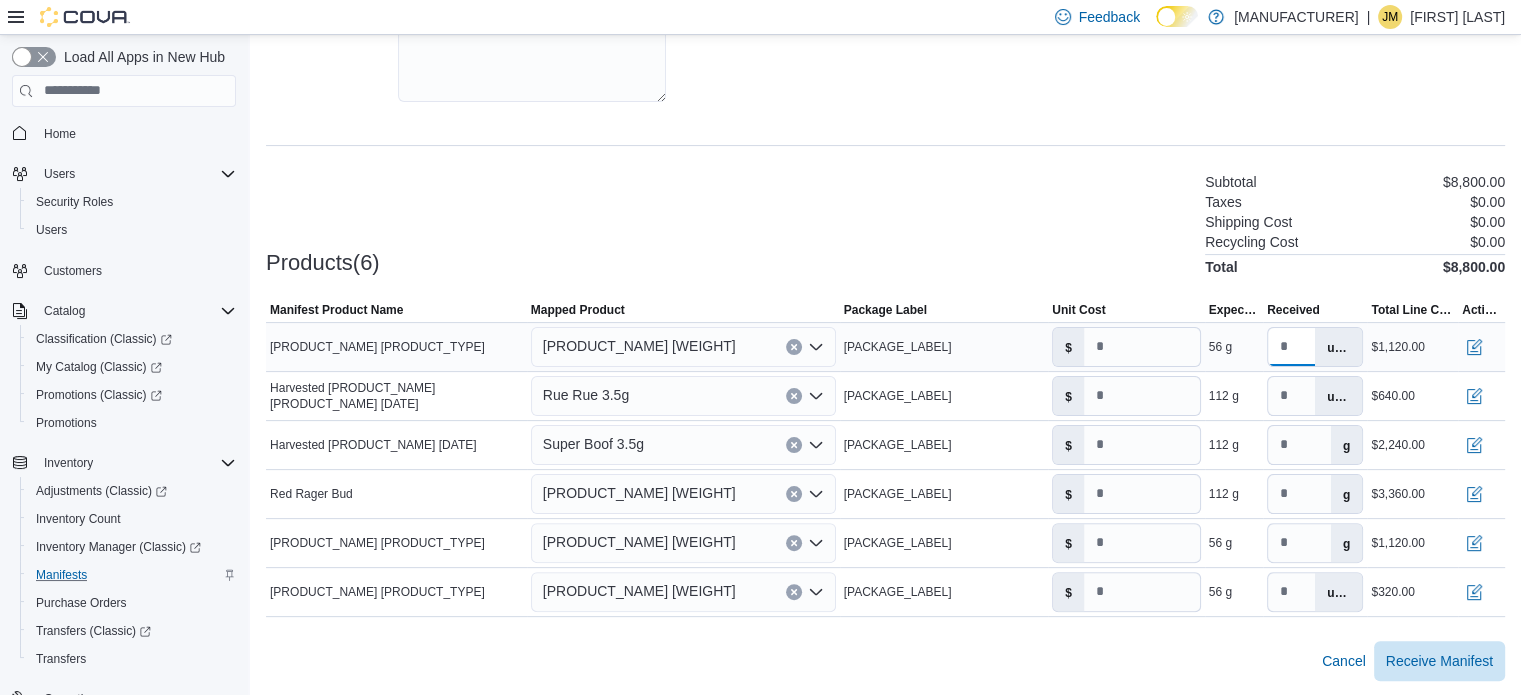 click on "**" at bounding box center (1291, 347) 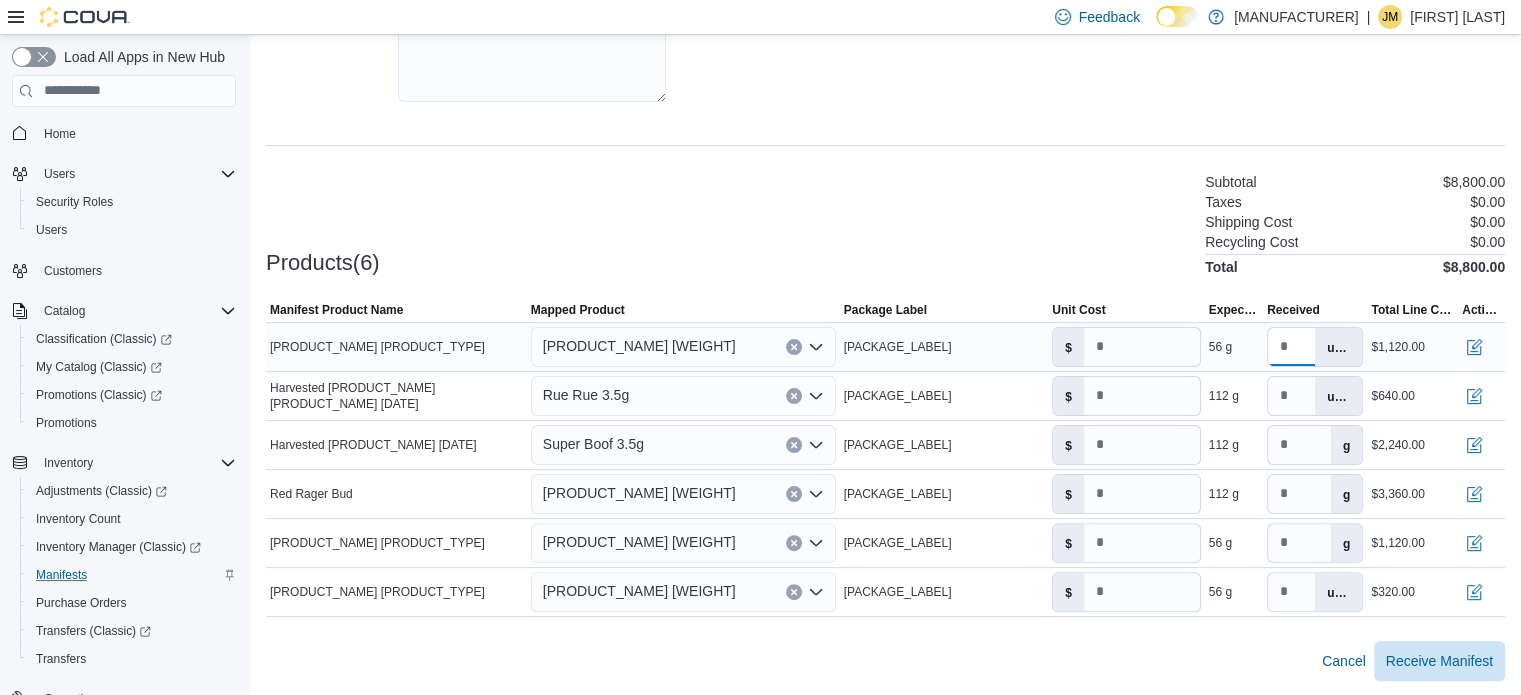 type on "*" 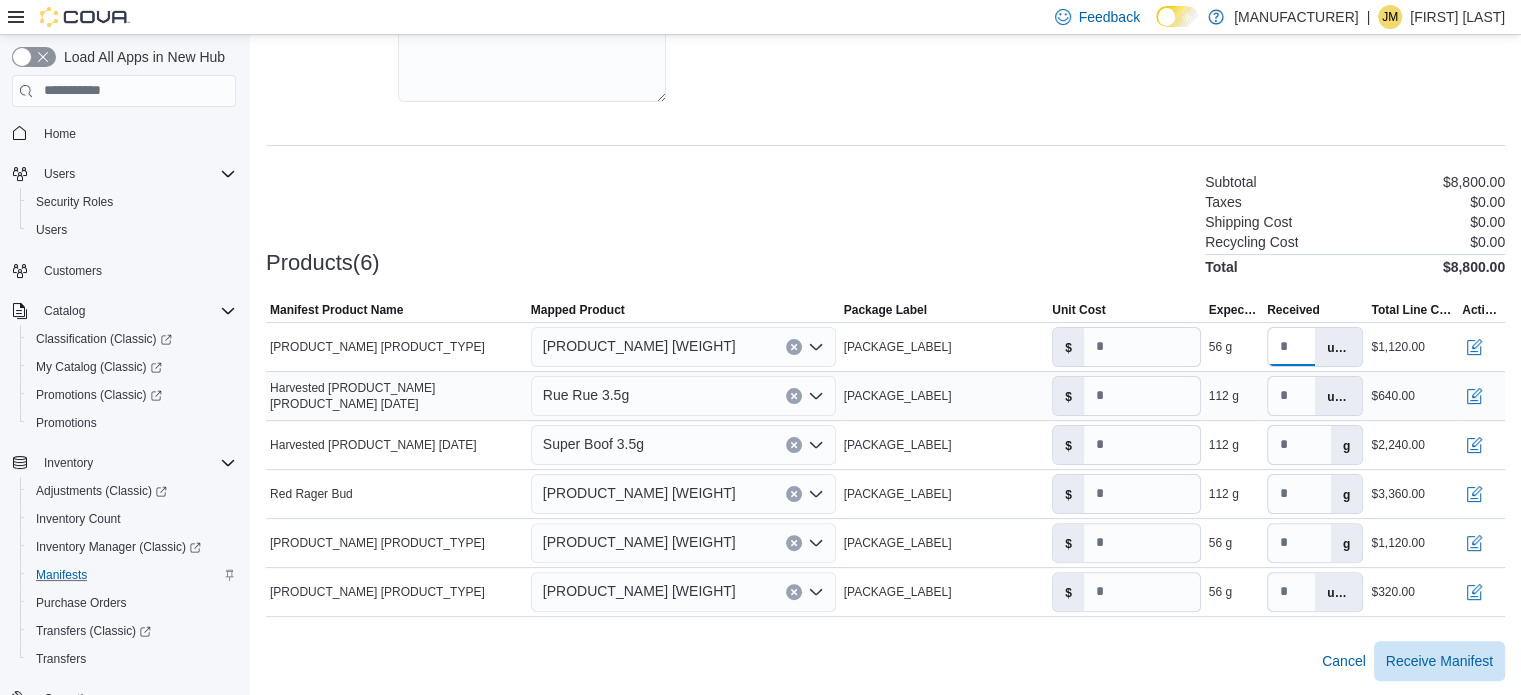 type on "**" 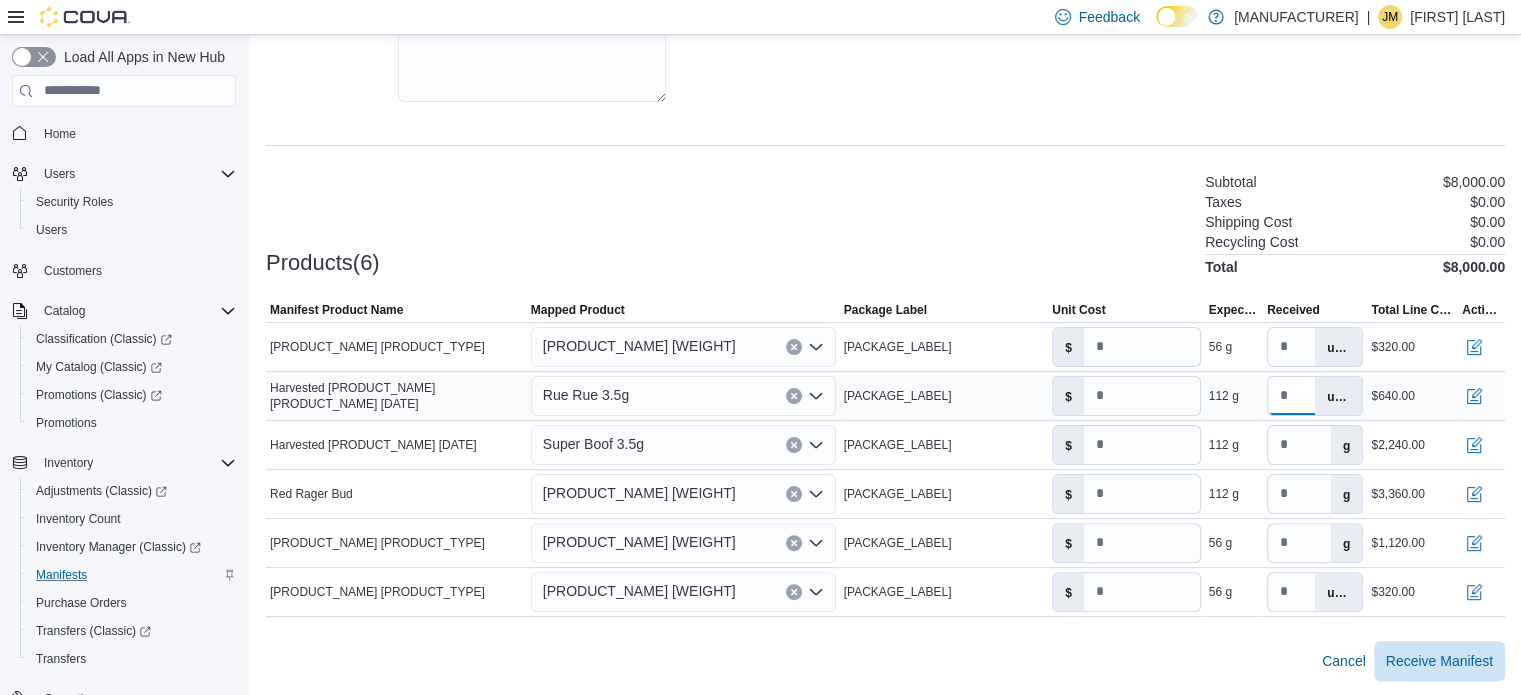 click on "***" at bounding box center (1291, 396) 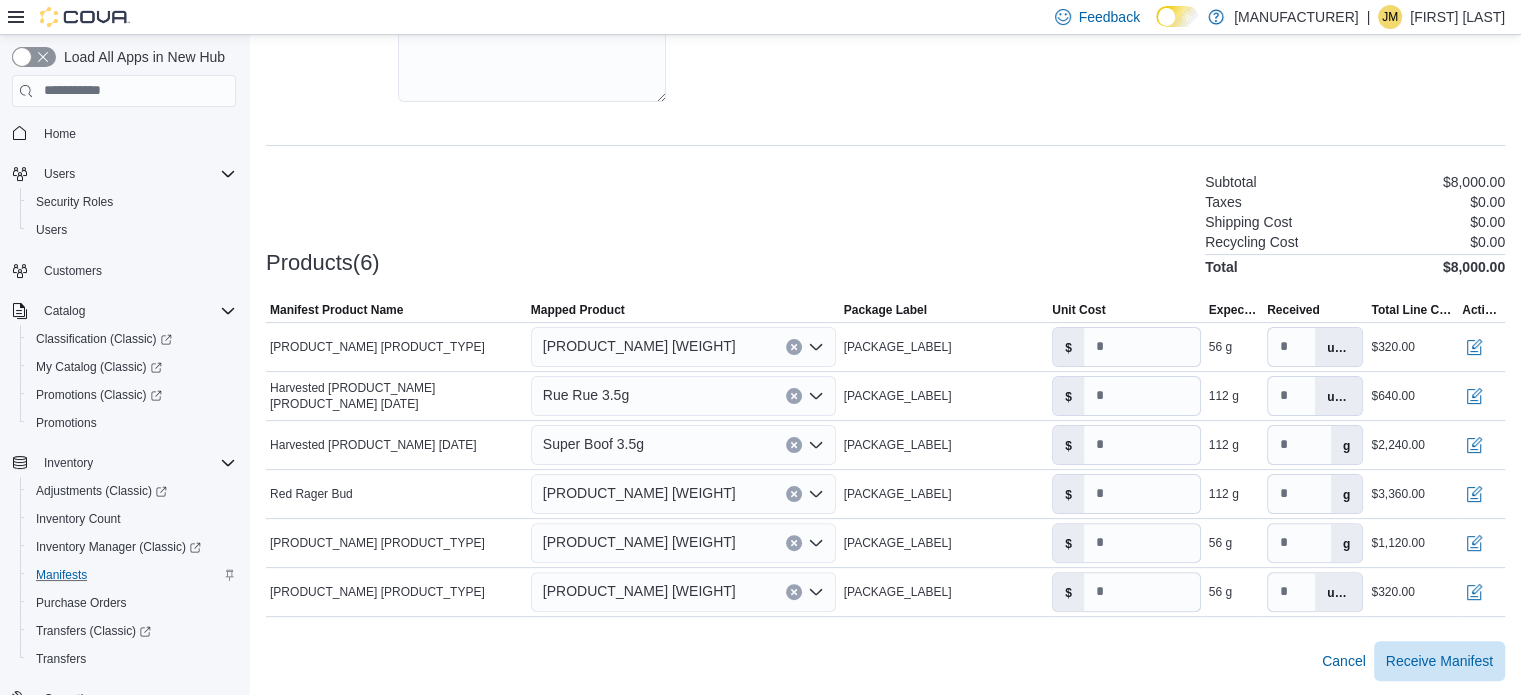 click at bounding box center [885, 629] 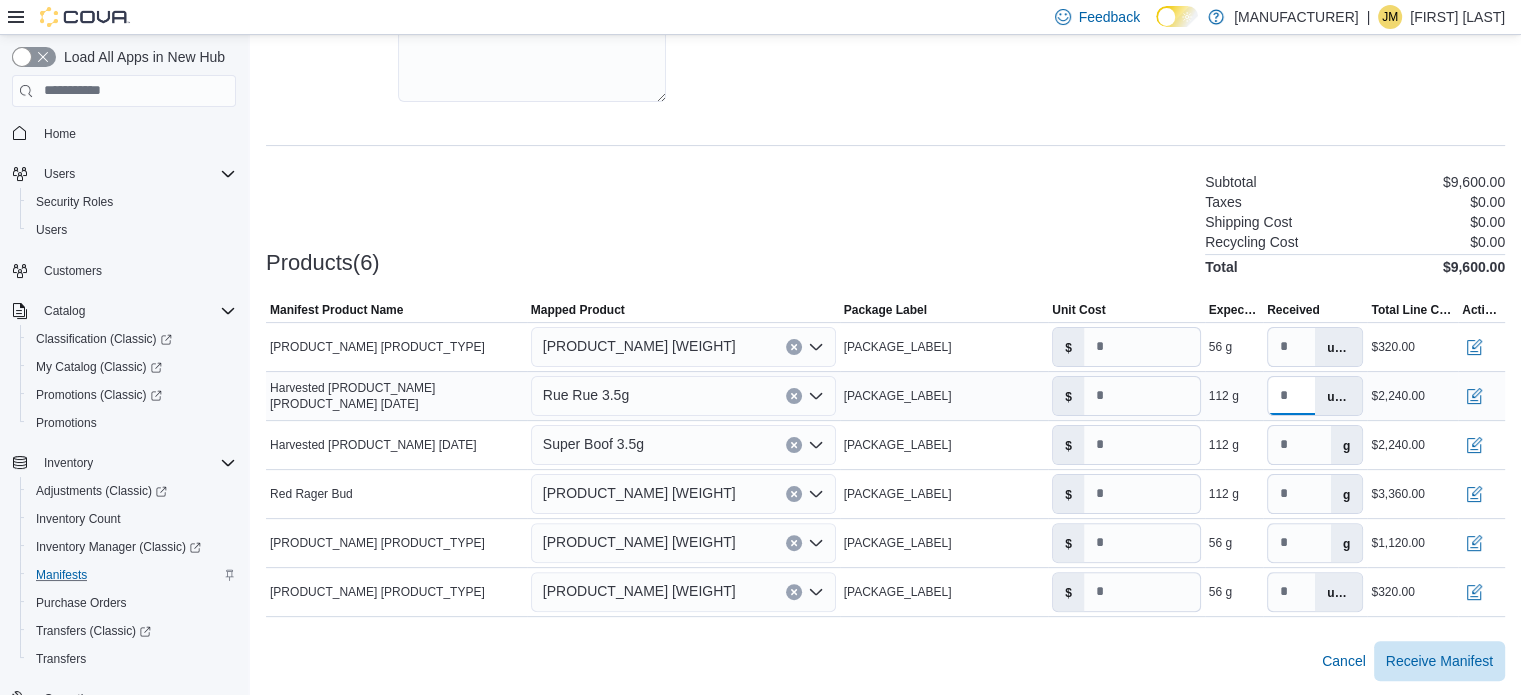 click on "***" at bounding box center [1291, 396] 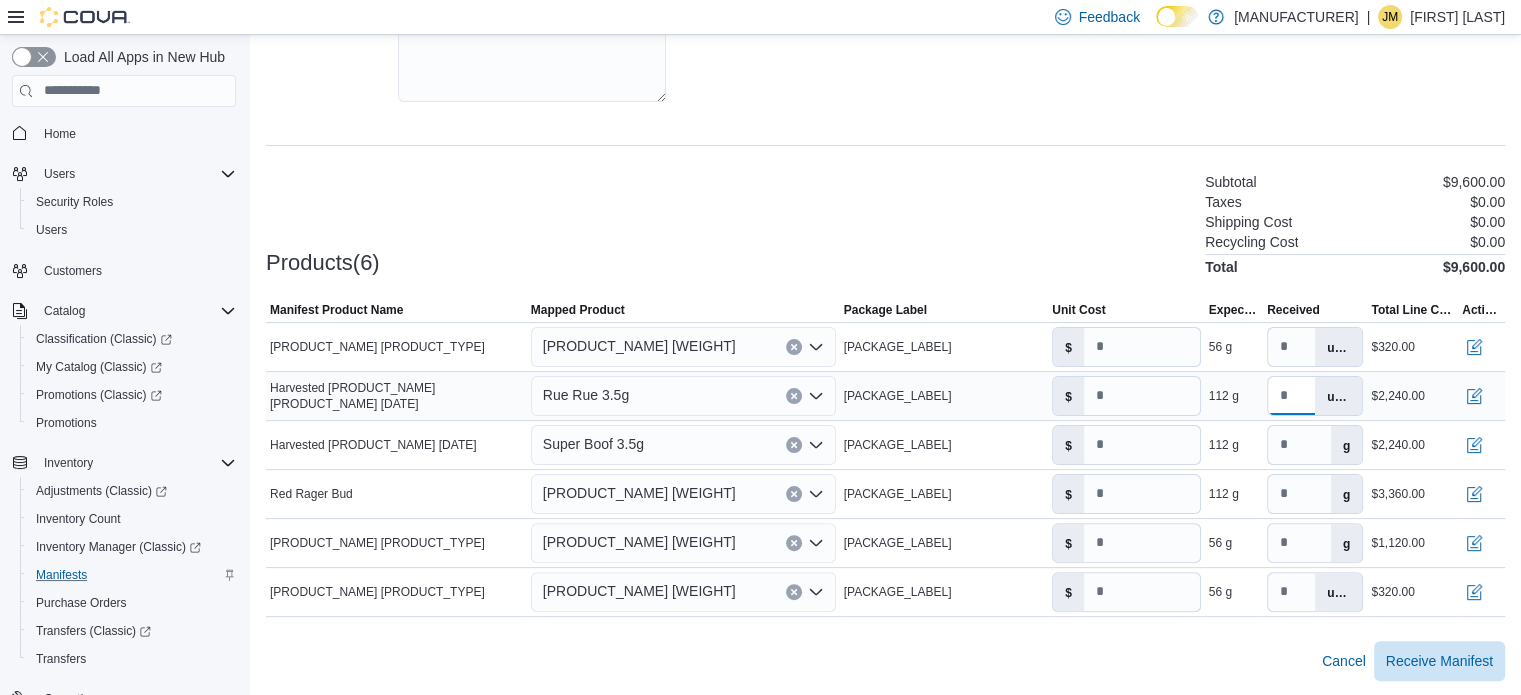 click on "***" at bounding box center [1291, 396] 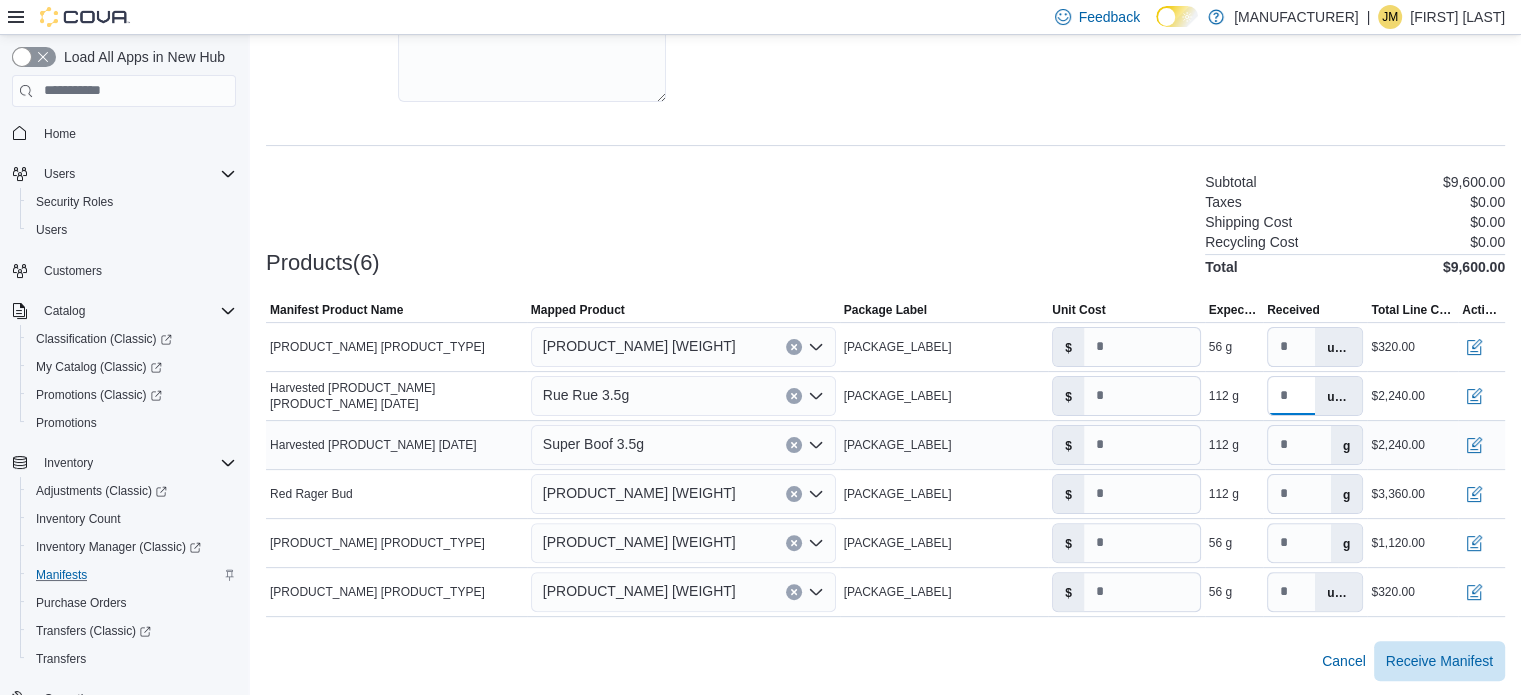 type on "**" 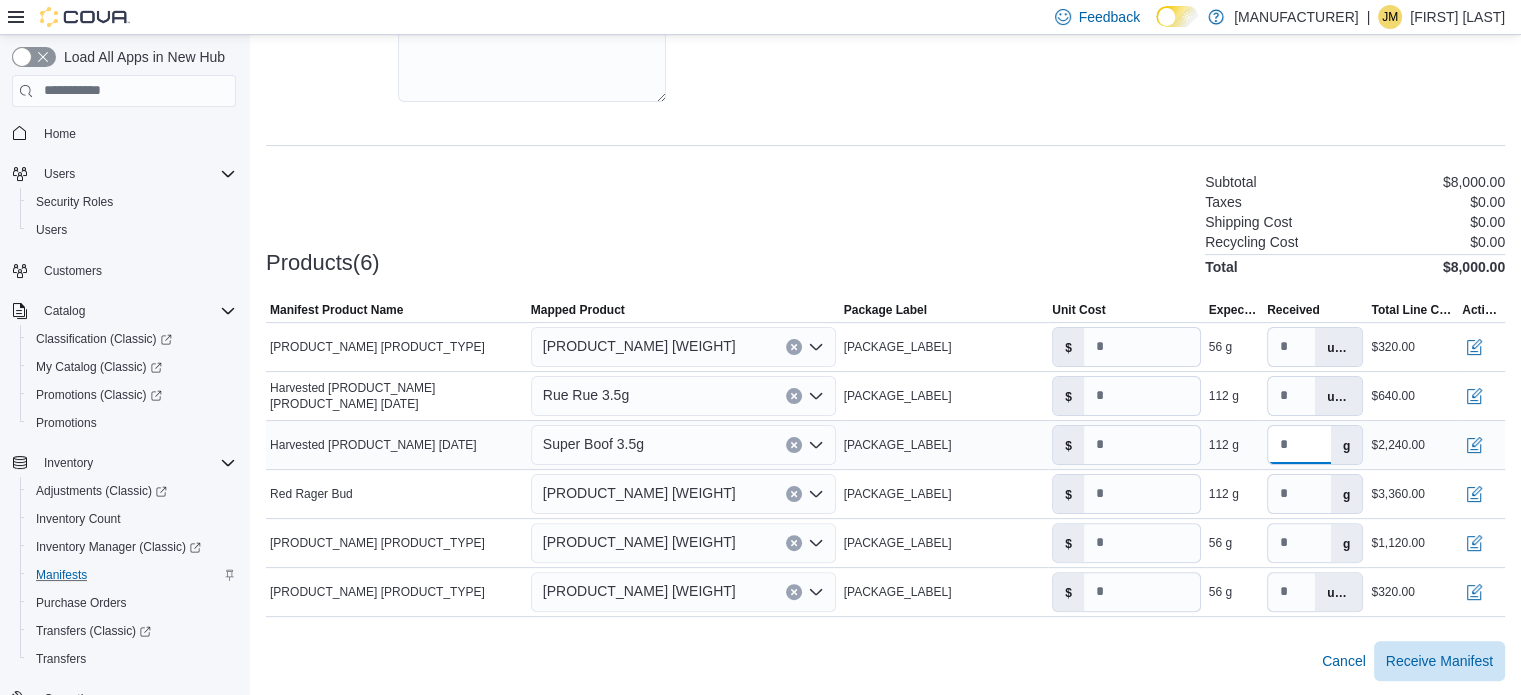 click on "***" at bounding box center (1299, 445) 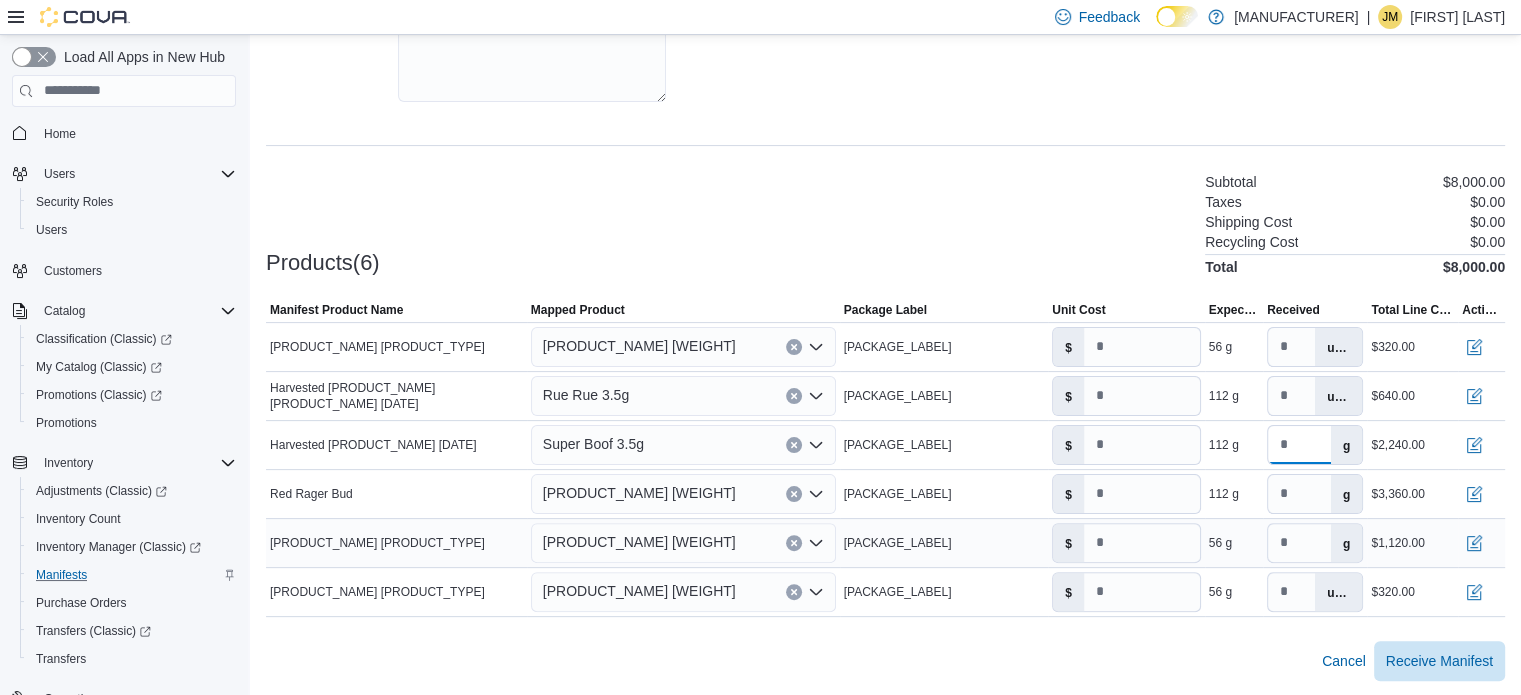 type on "**" 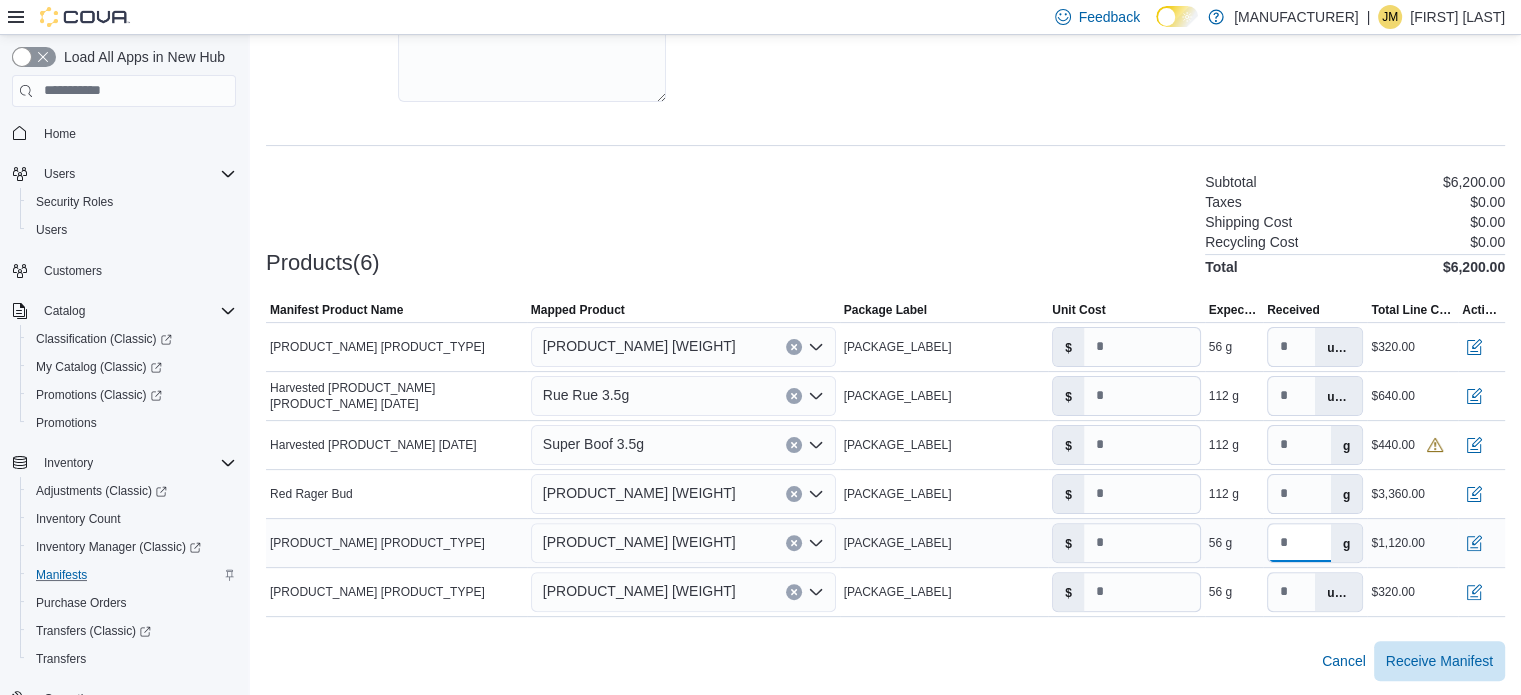 click on "**" at bounding box center (1299, 543) 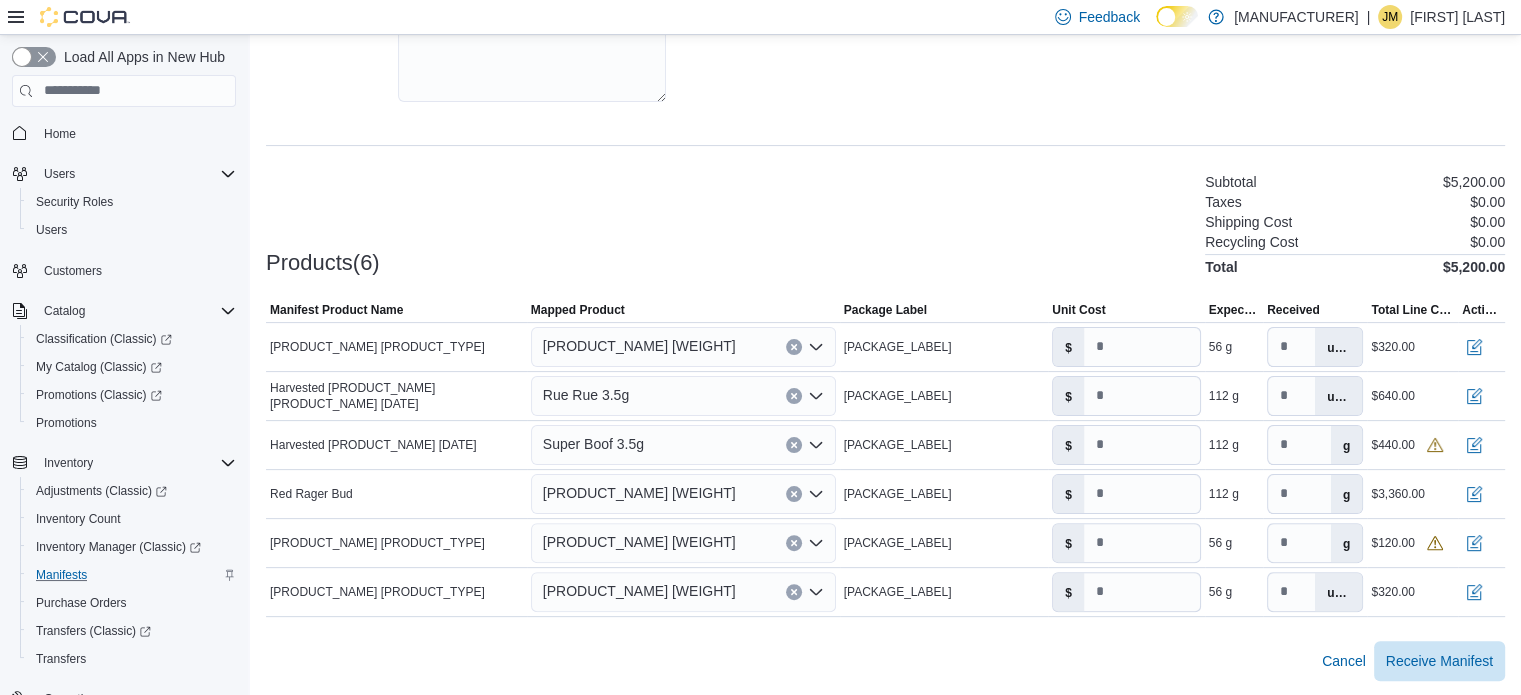 click on "Cancel Receive Manifest" at bounding box center [885, 661] 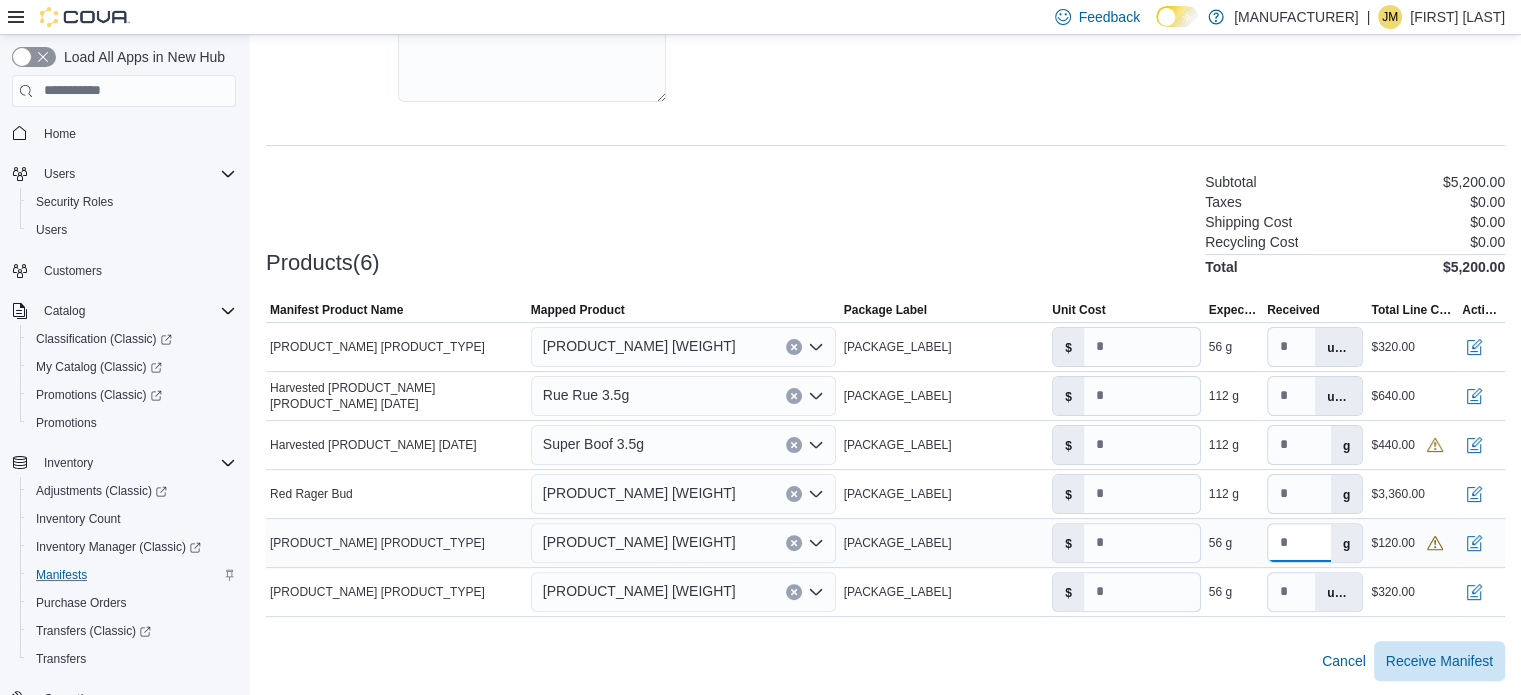 click on "*" at bounding box center [1299, 543] 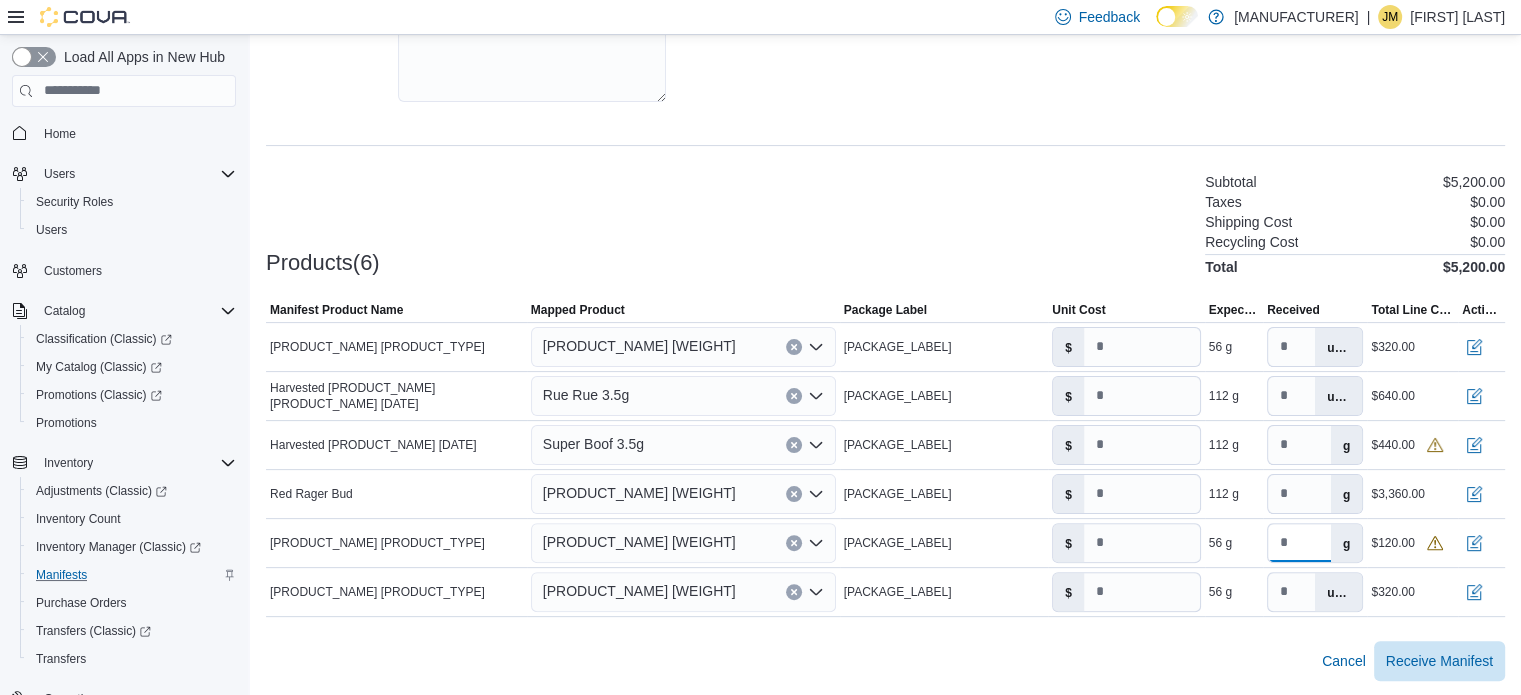 type on "**" 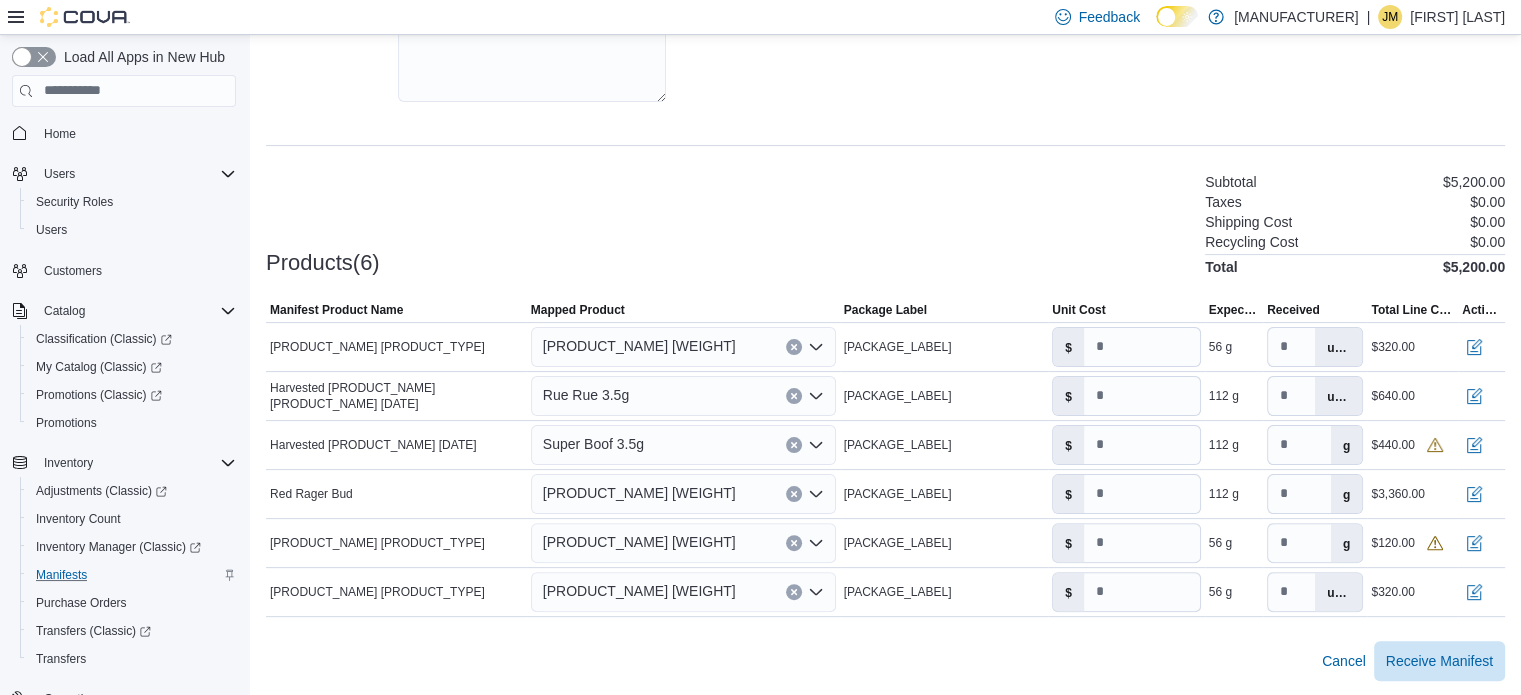 click at bounding box center (885, 629) 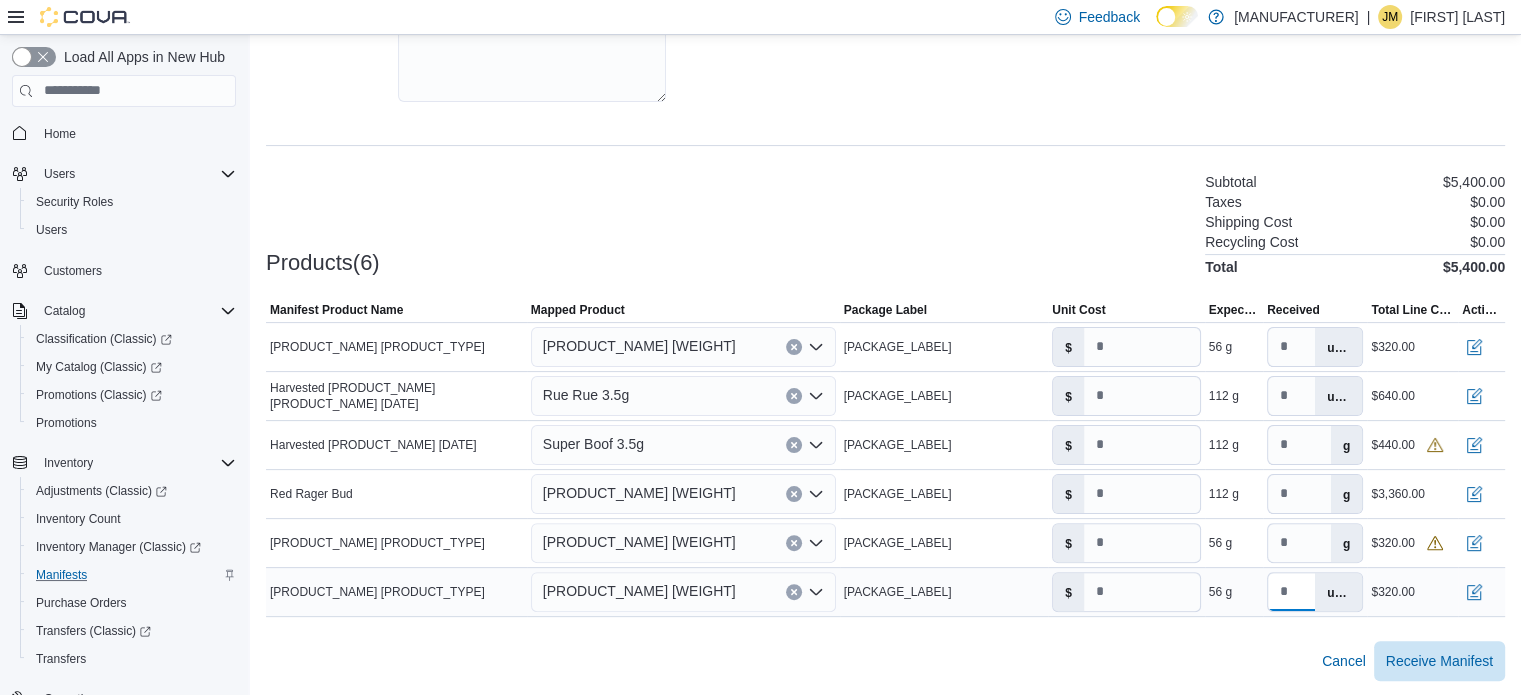 click on "**" at bounding box center (1291, 592) 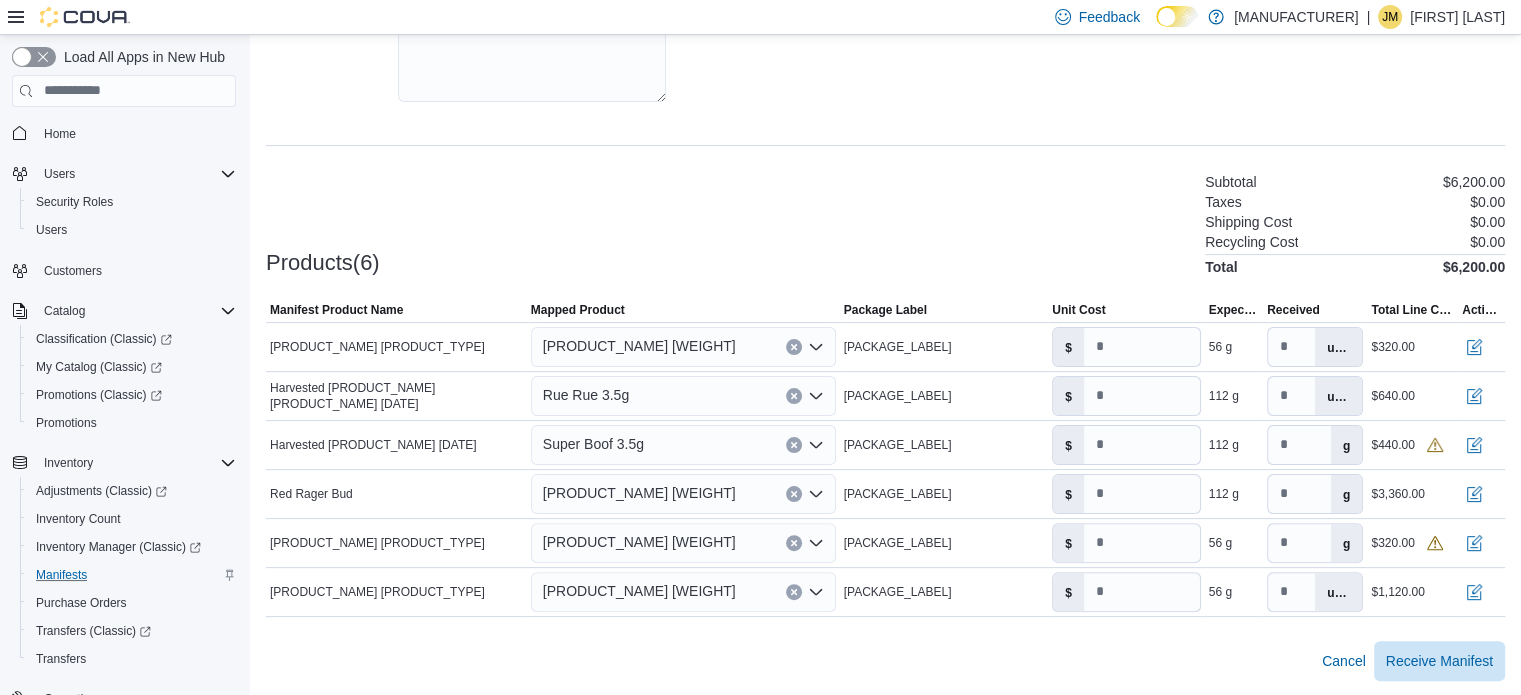 click at bounding box center (885, 629) 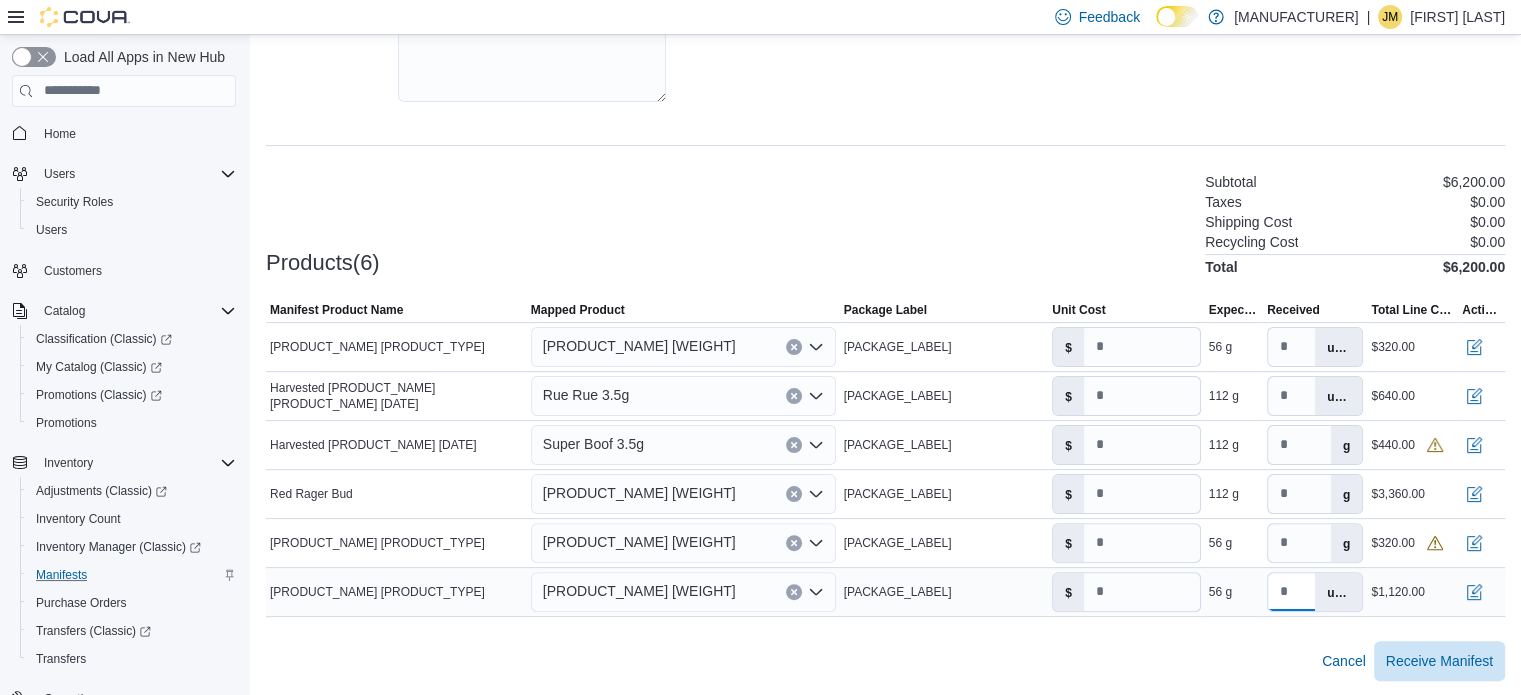 click on "**" at bounding box center (1291, 592) 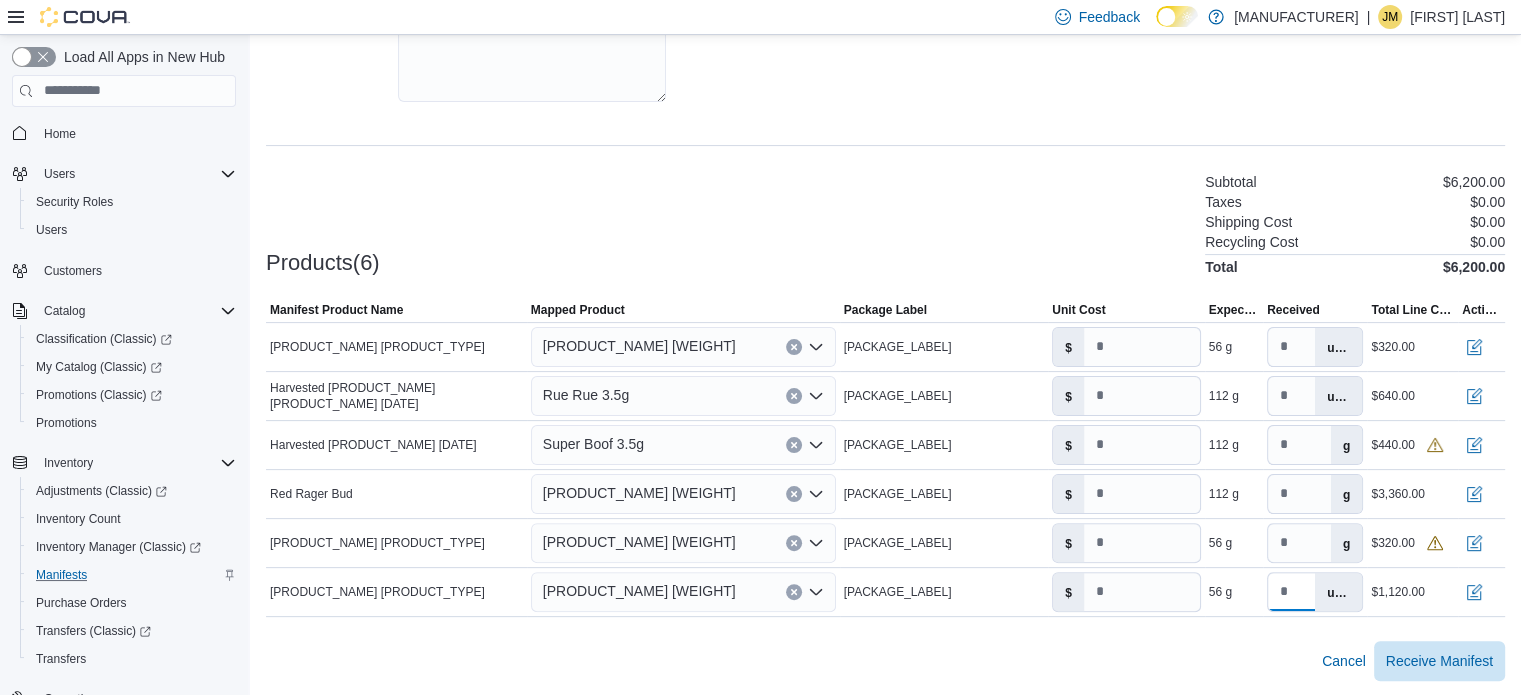 type on "**" 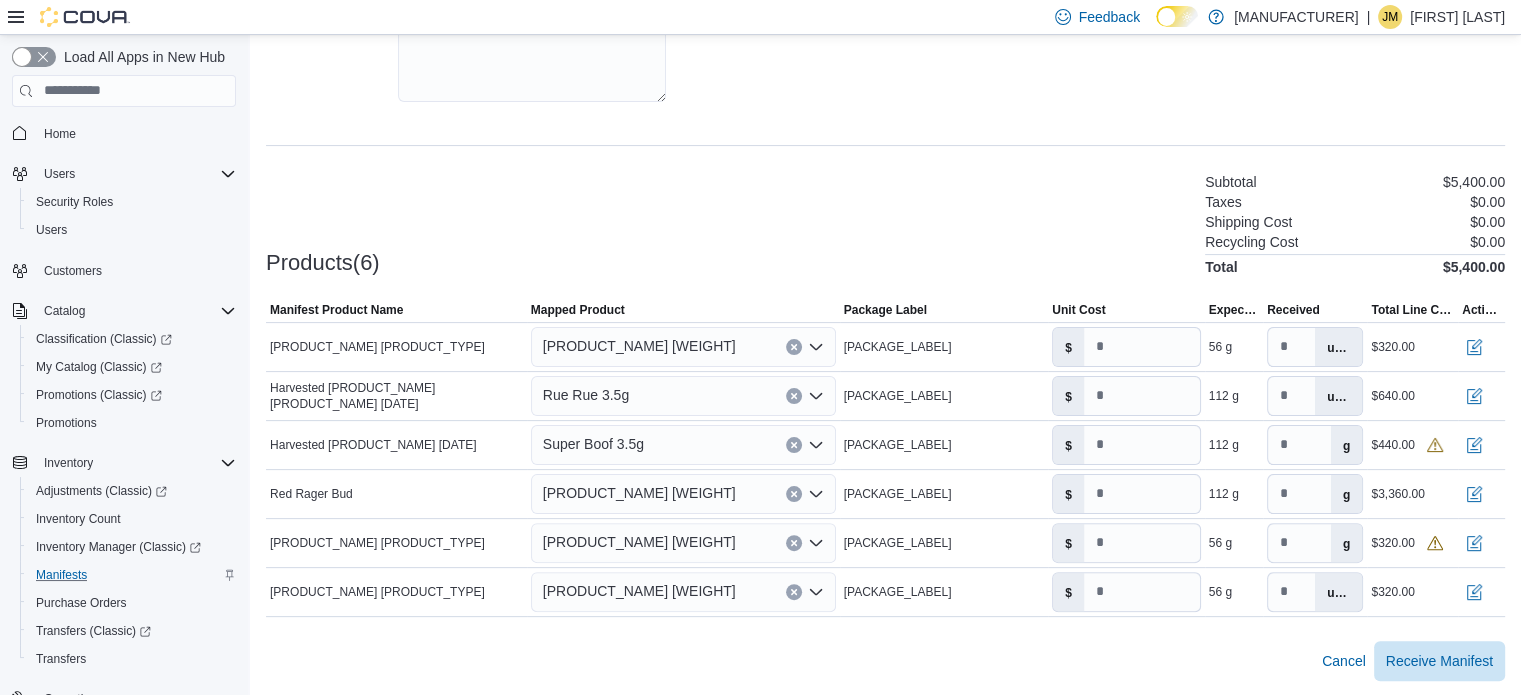 click on "Cancel Receive Manifest" at bounding box center [885, 661] 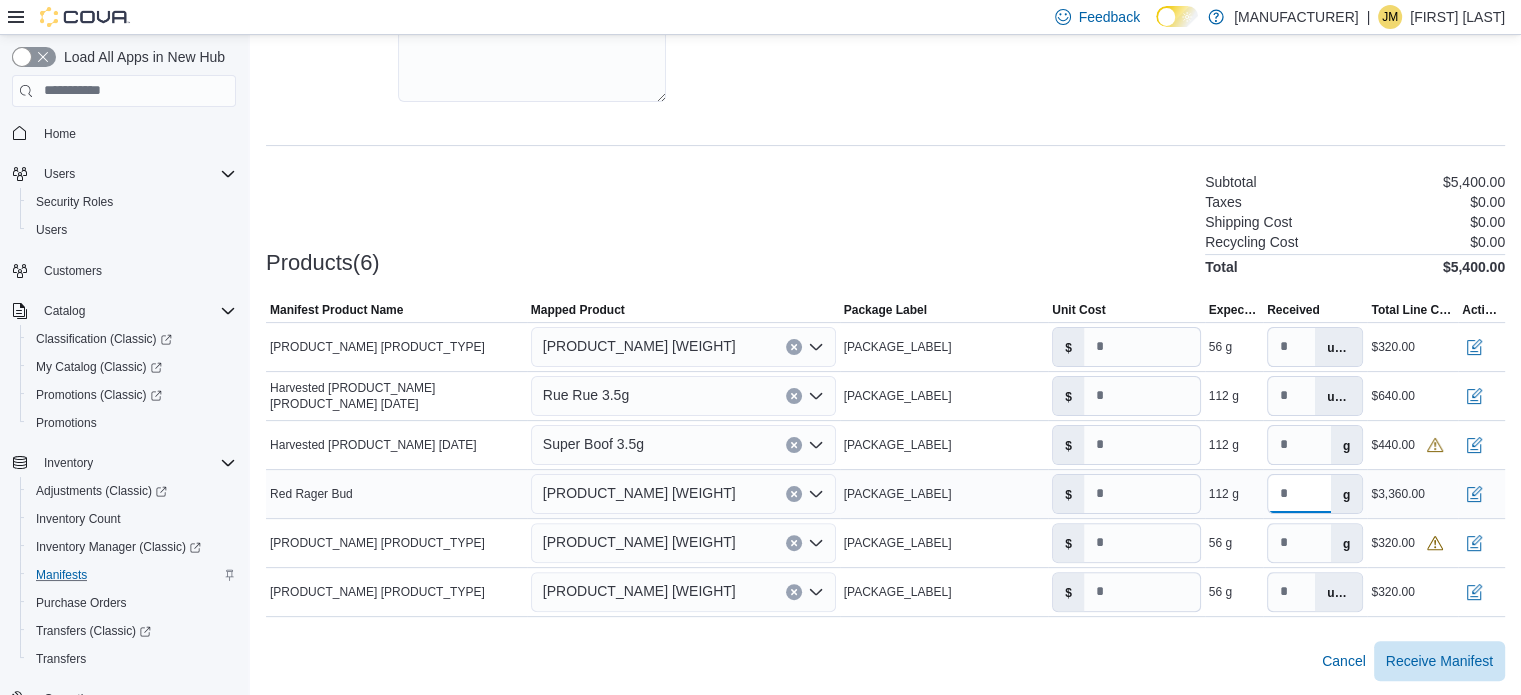 click on "***" at bounding box center (1299, 494) 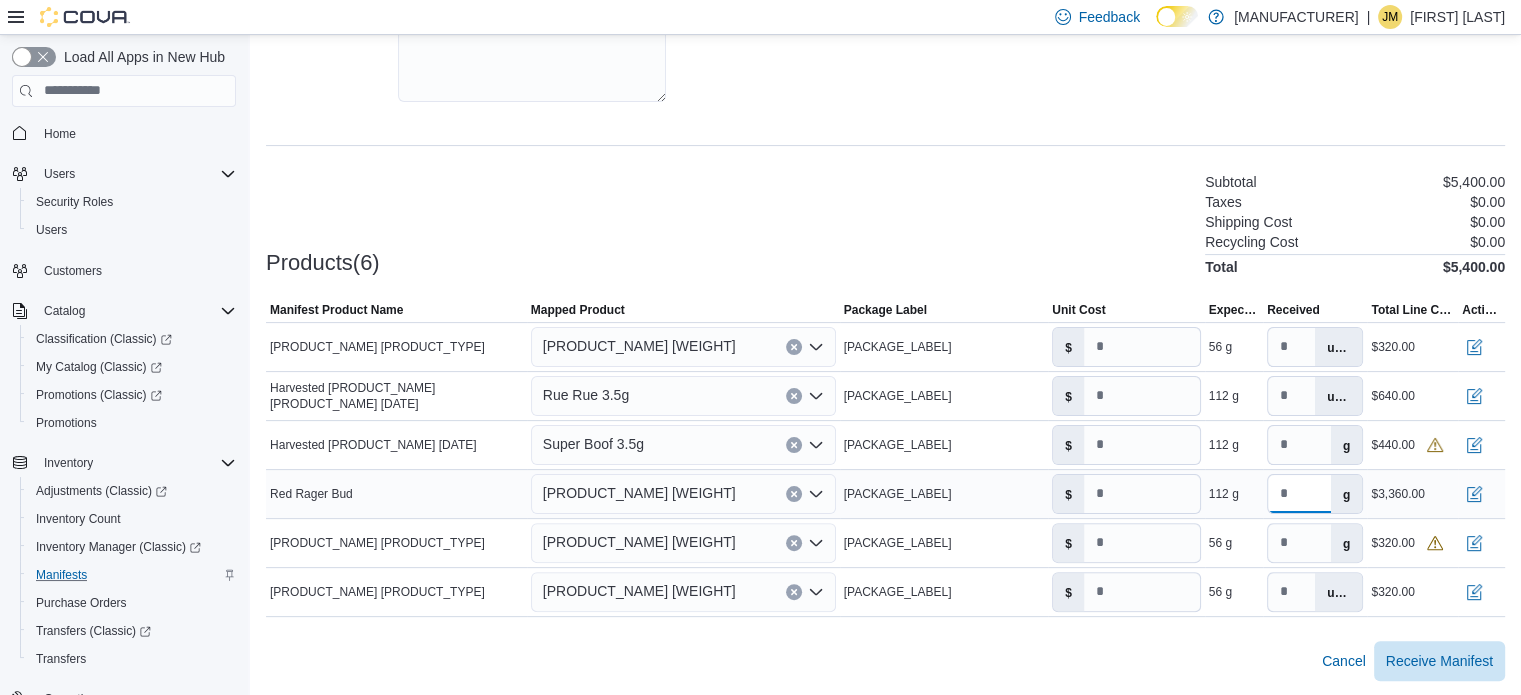 click on "***" at bounding box center (1299, 494) 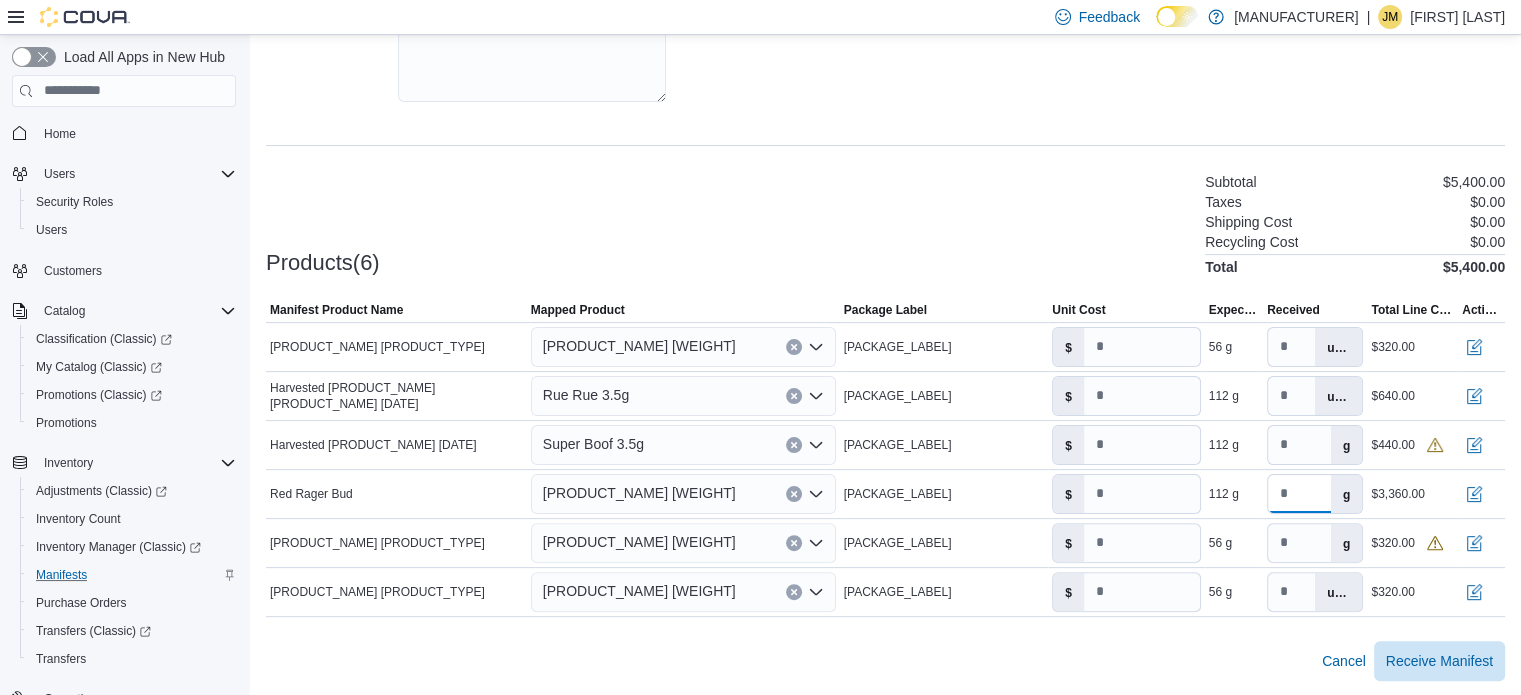 type on "**" 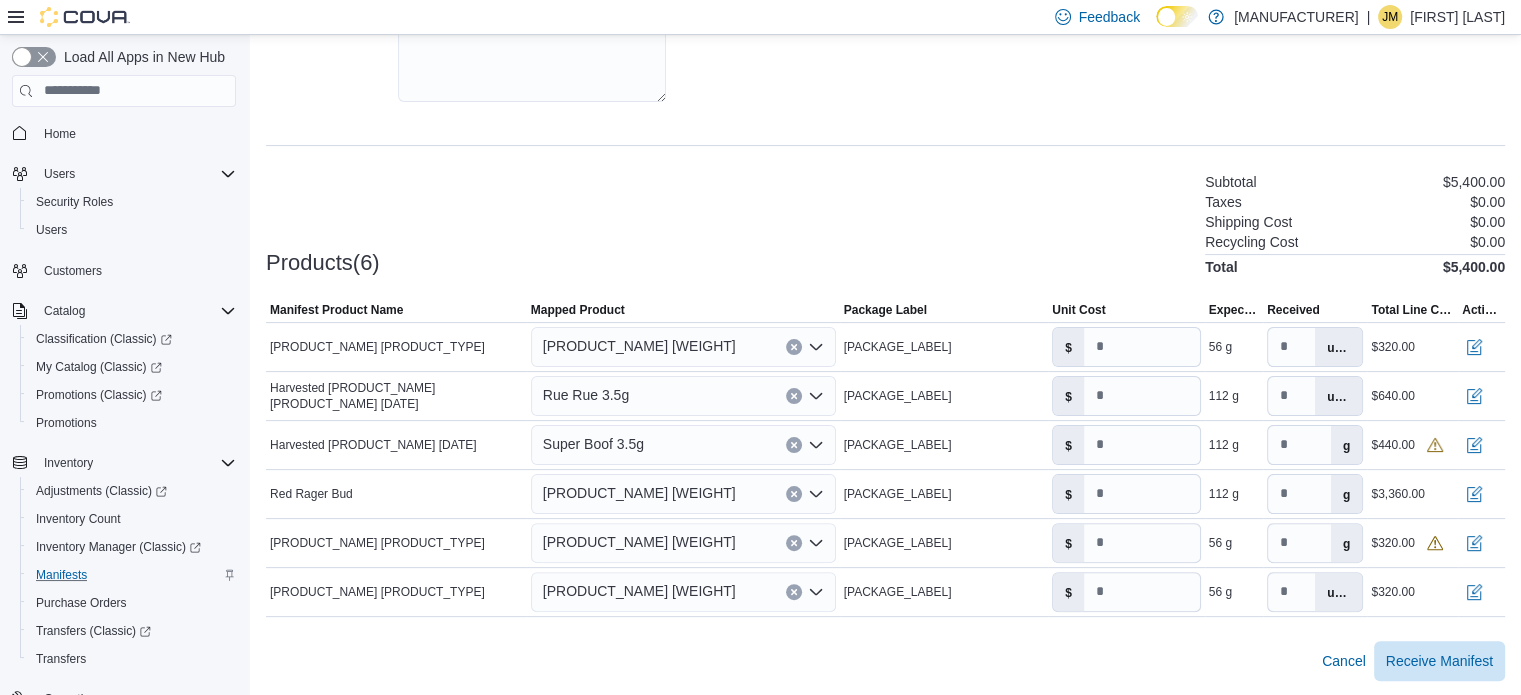 click on "Products(6)     Subtotal $5,400.00 Taxes $0.00 Shipping Cost $0.00 Recycling Cost $0.00 Total $5,400.00" at bounding box center [885, 222] 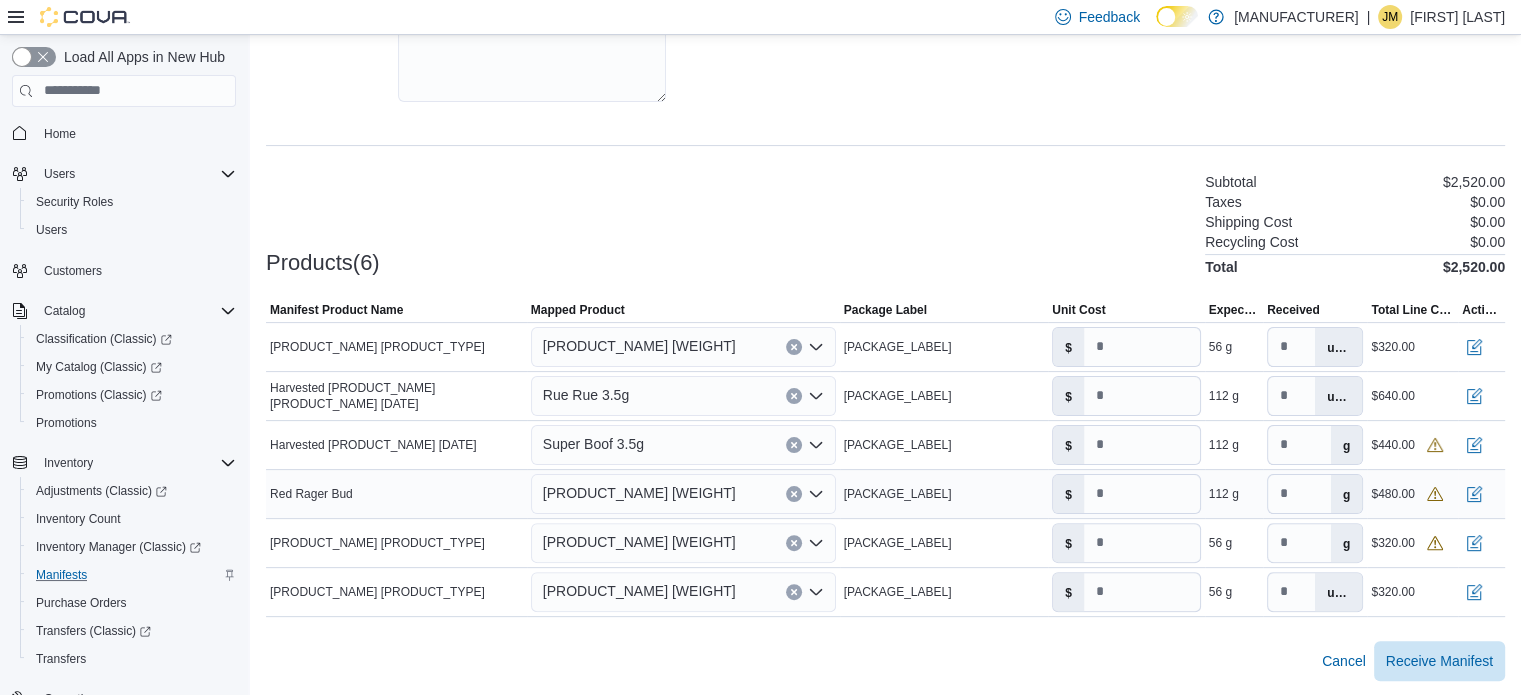 click on "g" at bounding box center [1346, 494] 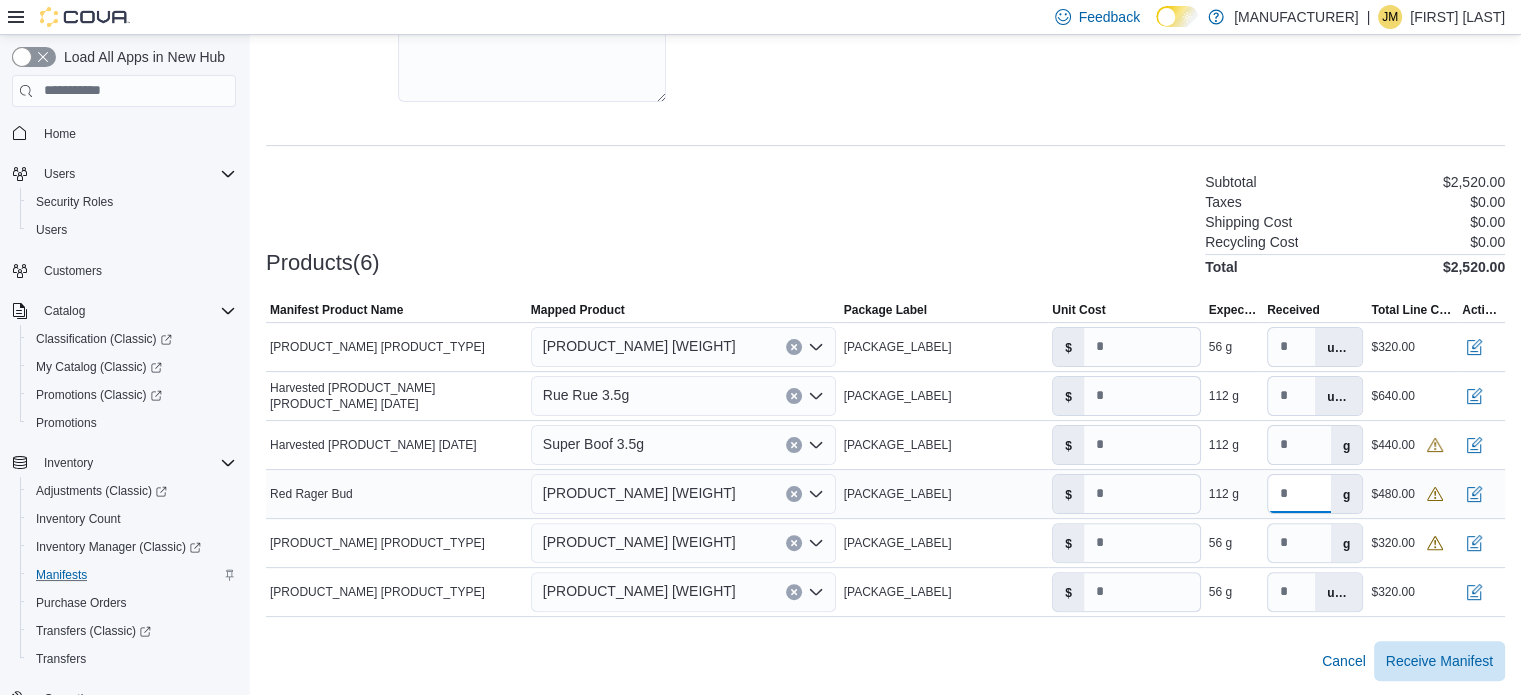 click on "**" at bounding box center (1299, 494) 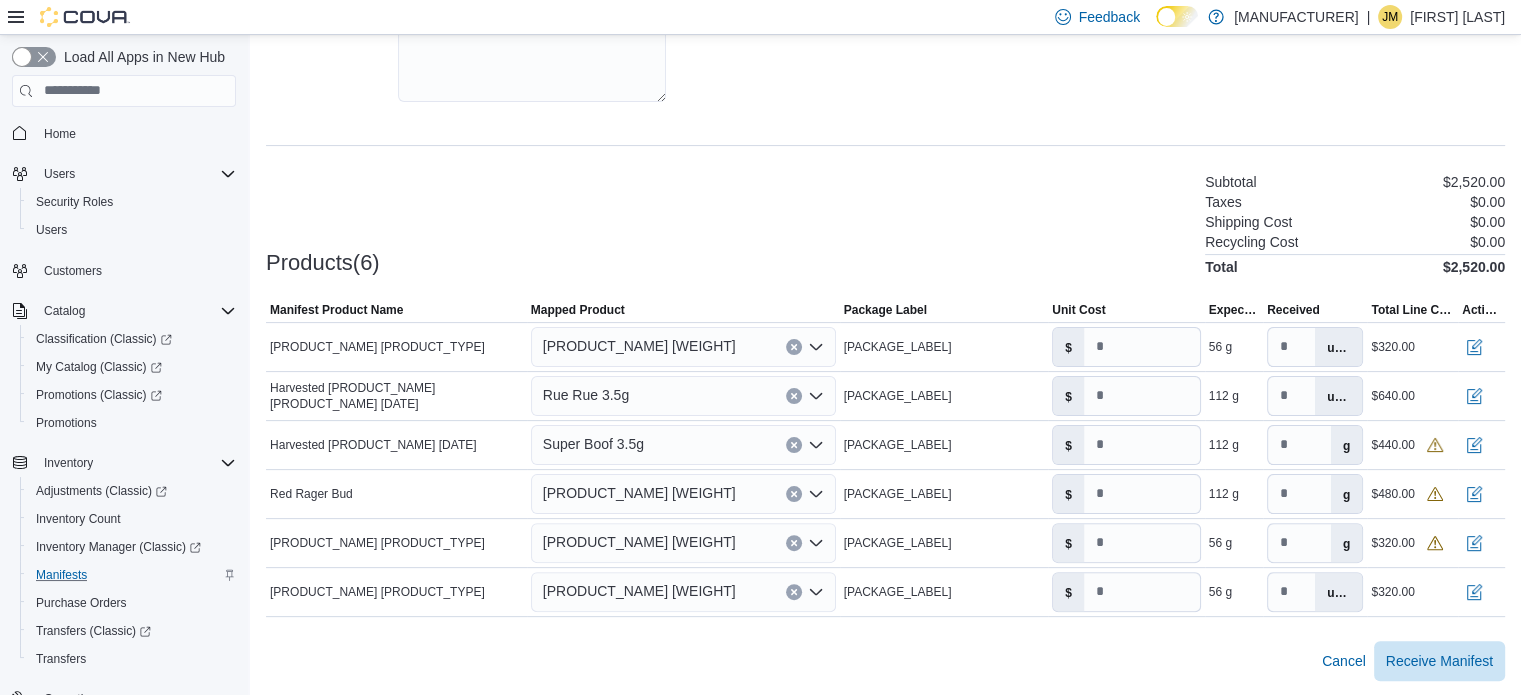 click on "Cancel Receive Manifest" at bounding box center (885, 661) 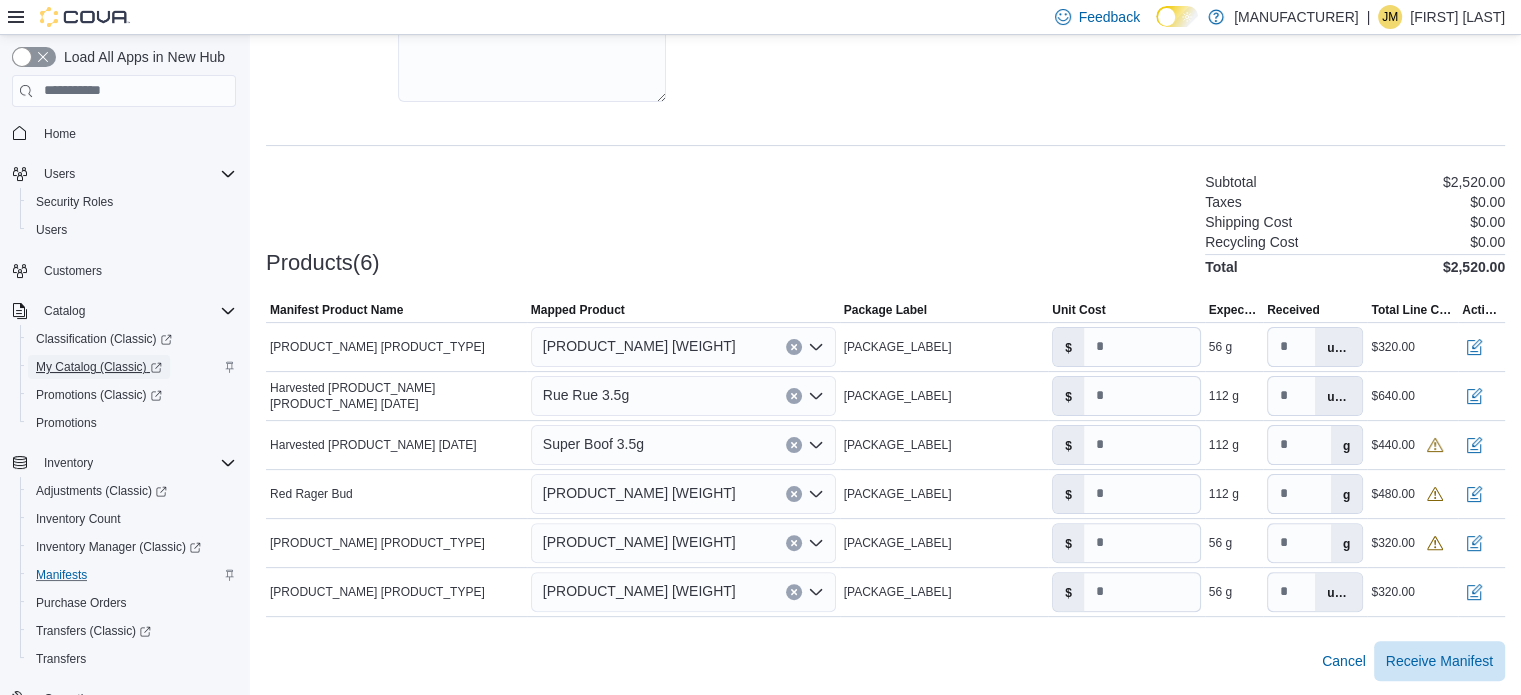 click on "My Catalog (Classic)" at bounding box center [99, 367] 